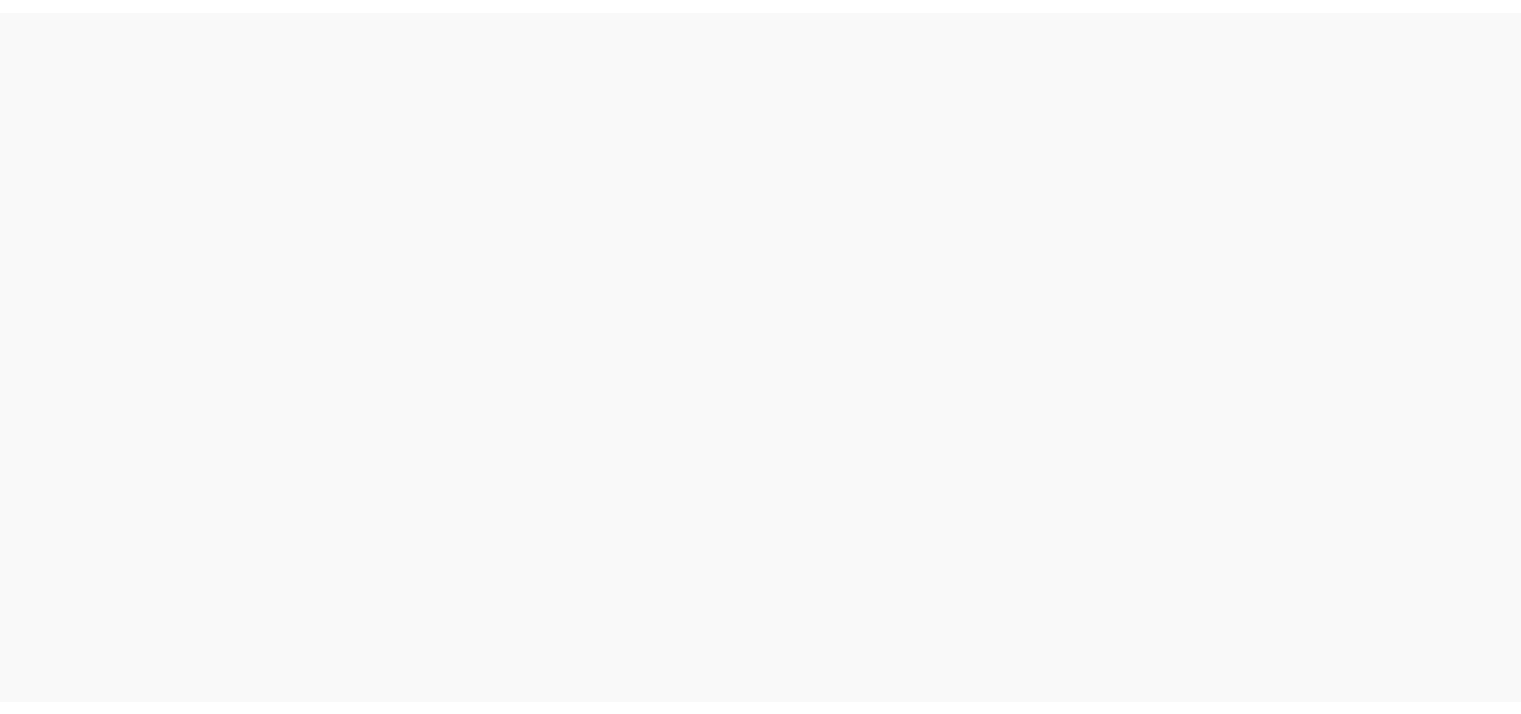 scroll, scrollTop: 0, scrollLeft: 0, axis: both 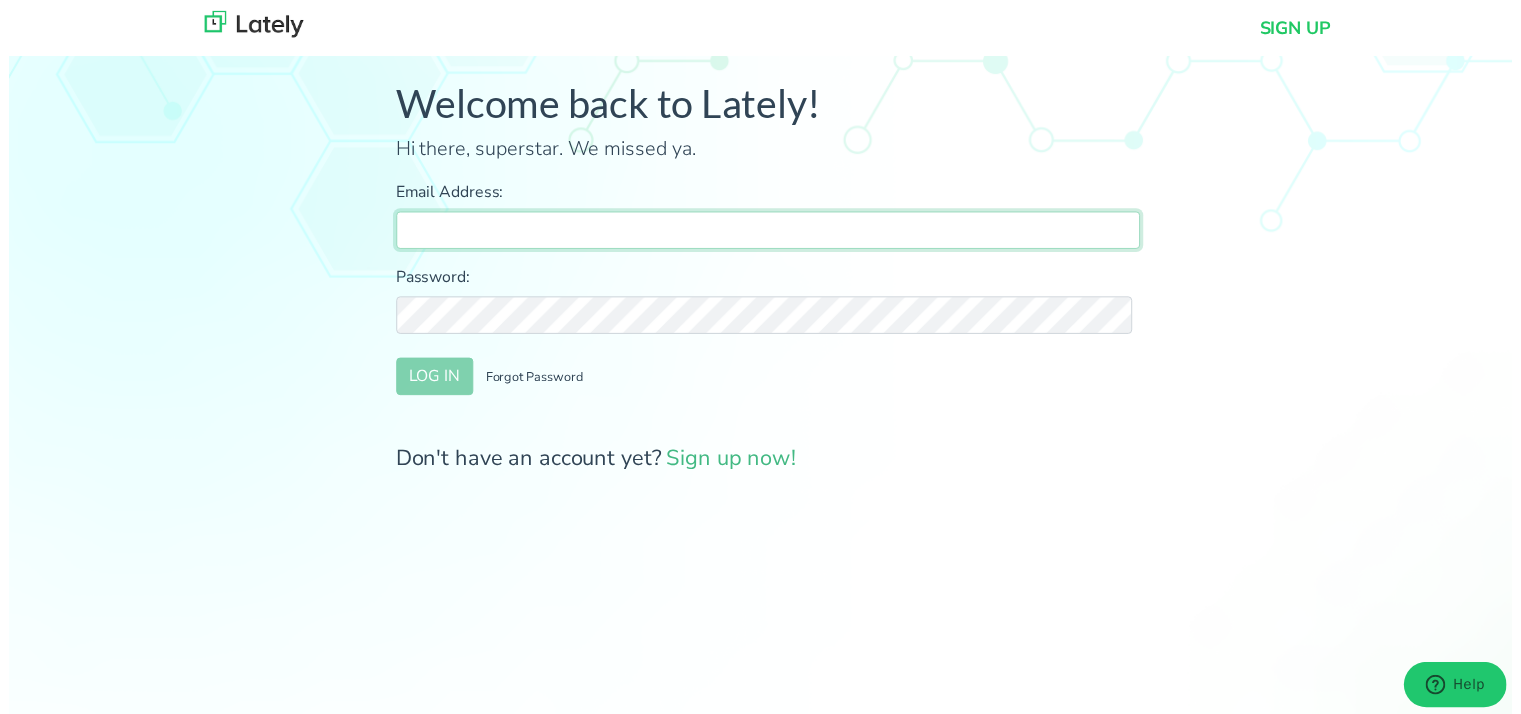 type on "[PERSON_NAME][EMAIL_ADDRESS][DOMAIN_NAME]" 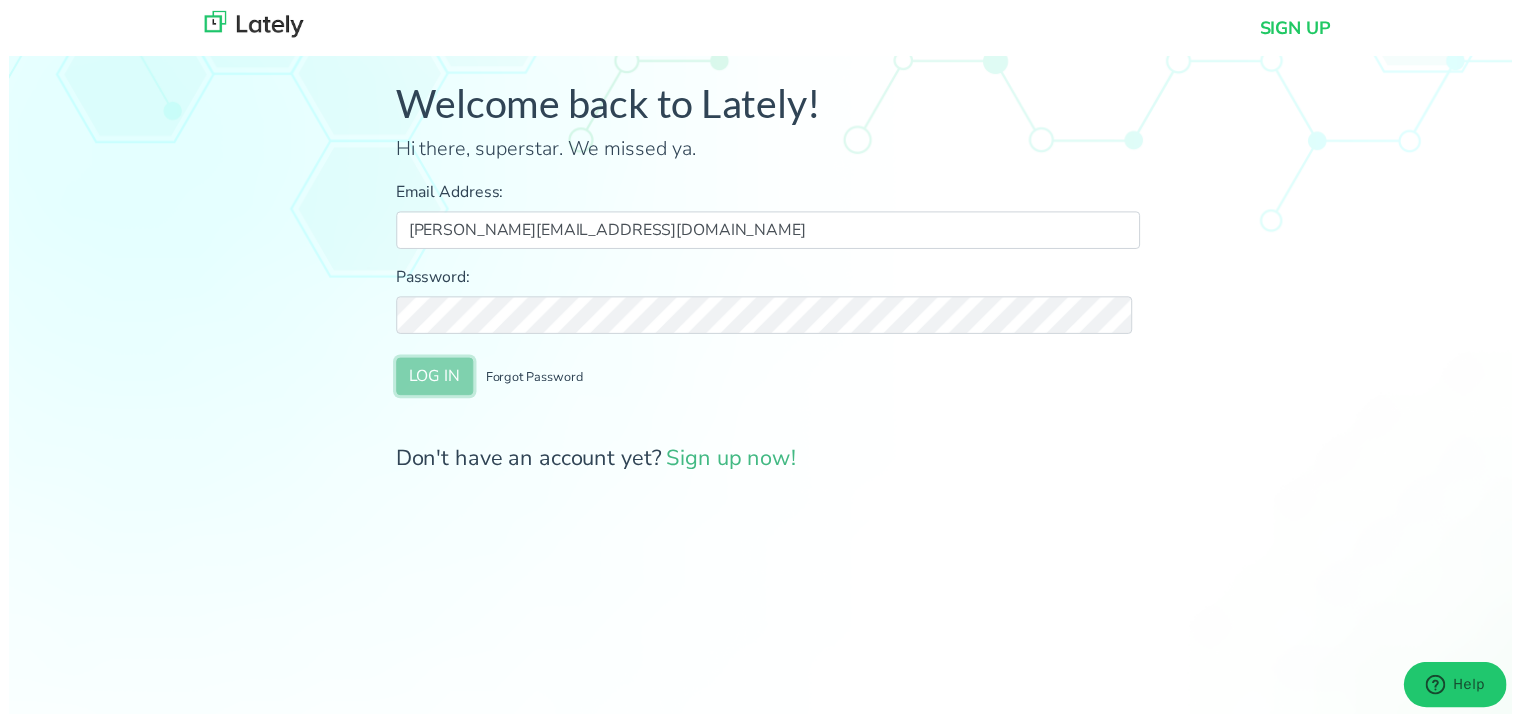 click on "LOG IN" at bounding box center [431, 381] 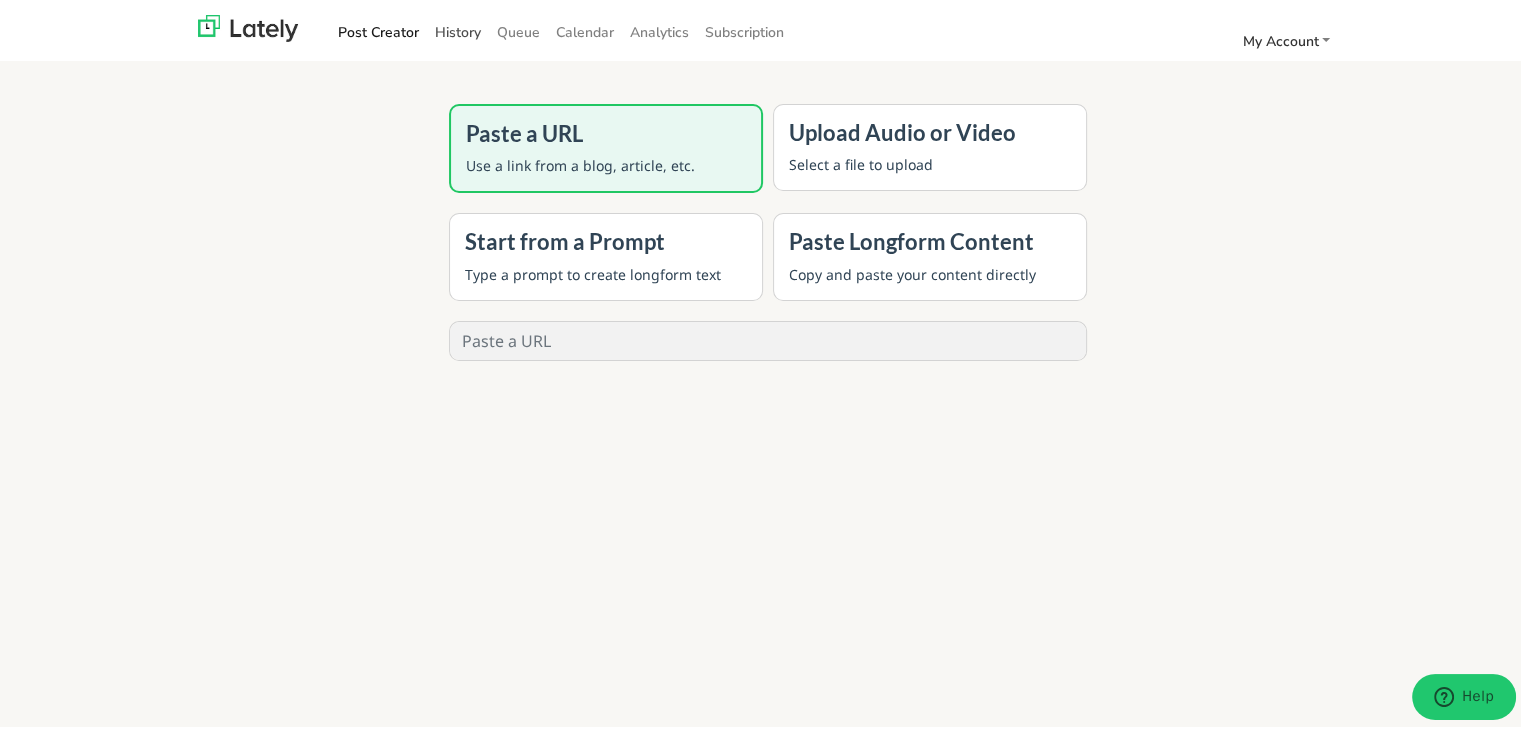 click on "History" at bounding box center [458, 28] 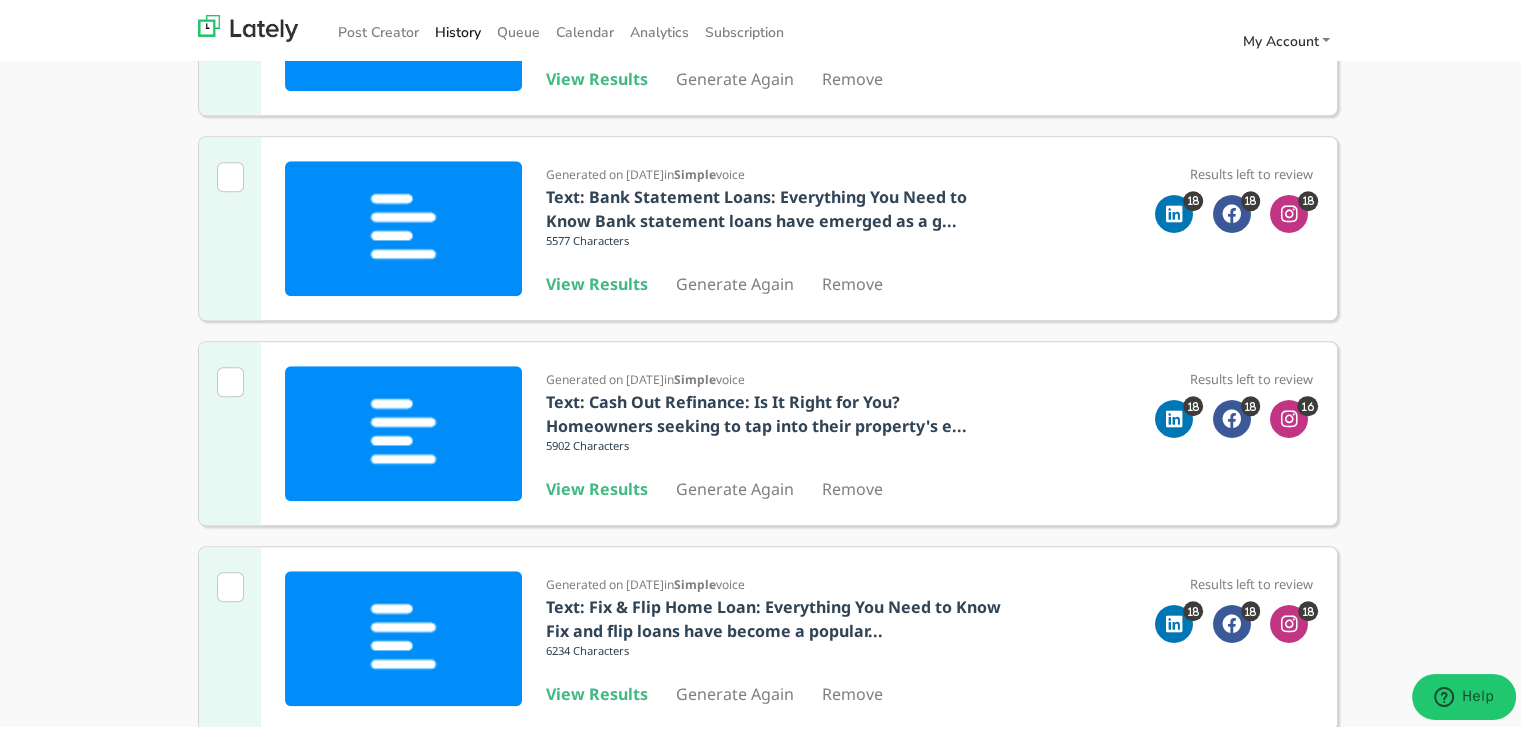 scroll, scrollTop: 1652, scrollLeft: 0, axis: vertical 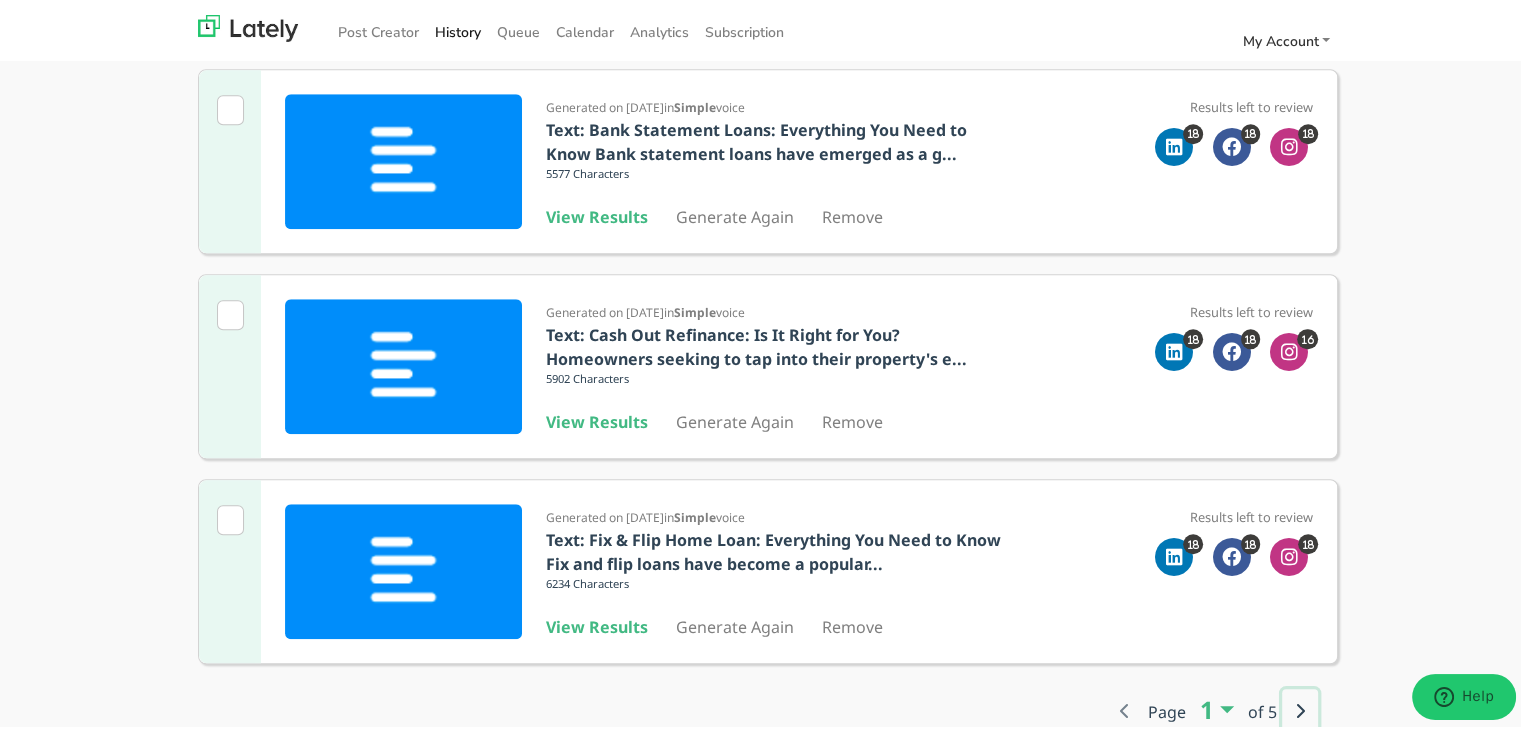 click at bounding box center (1300, 707) 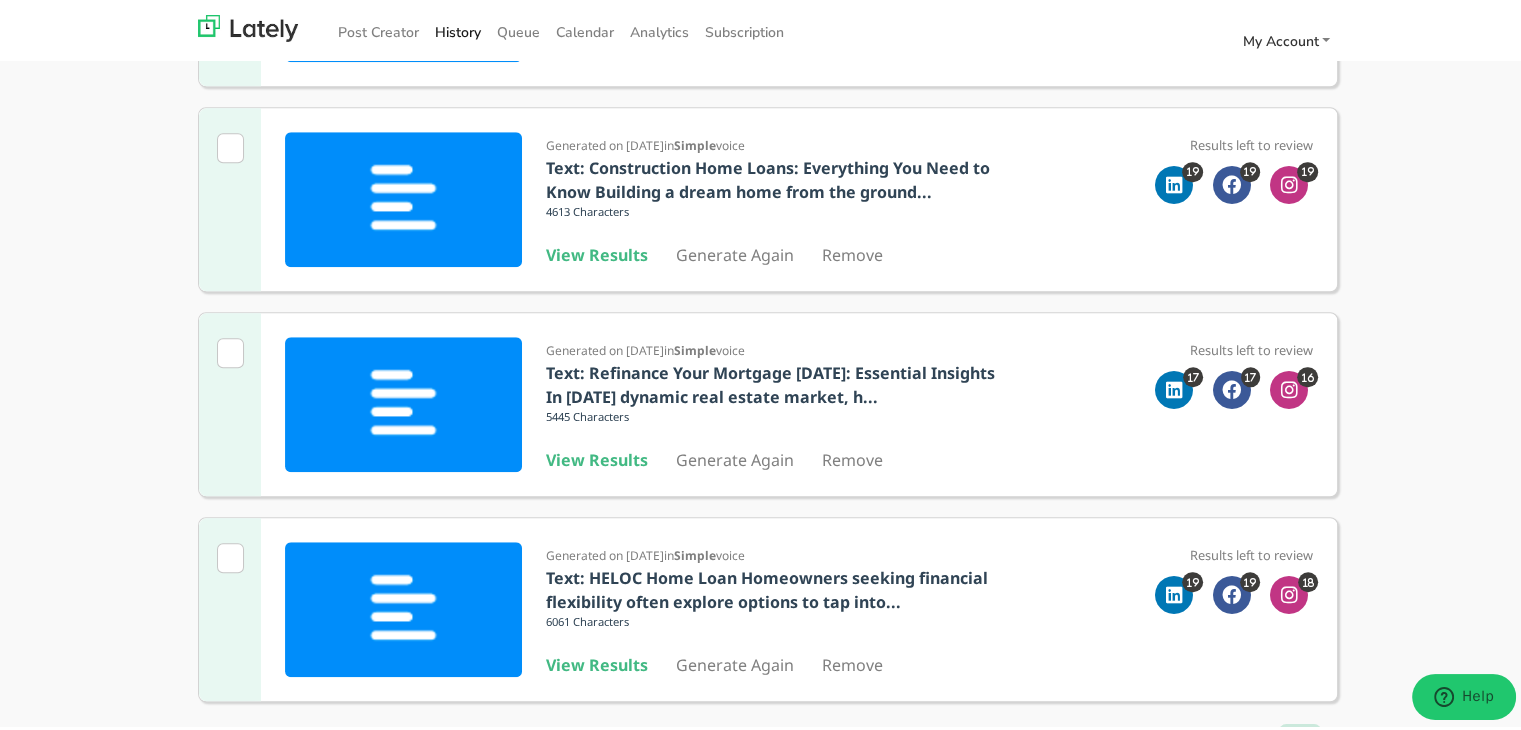 scroll, scrollTop: 1652, scrollLeft: 0, axis: vertical 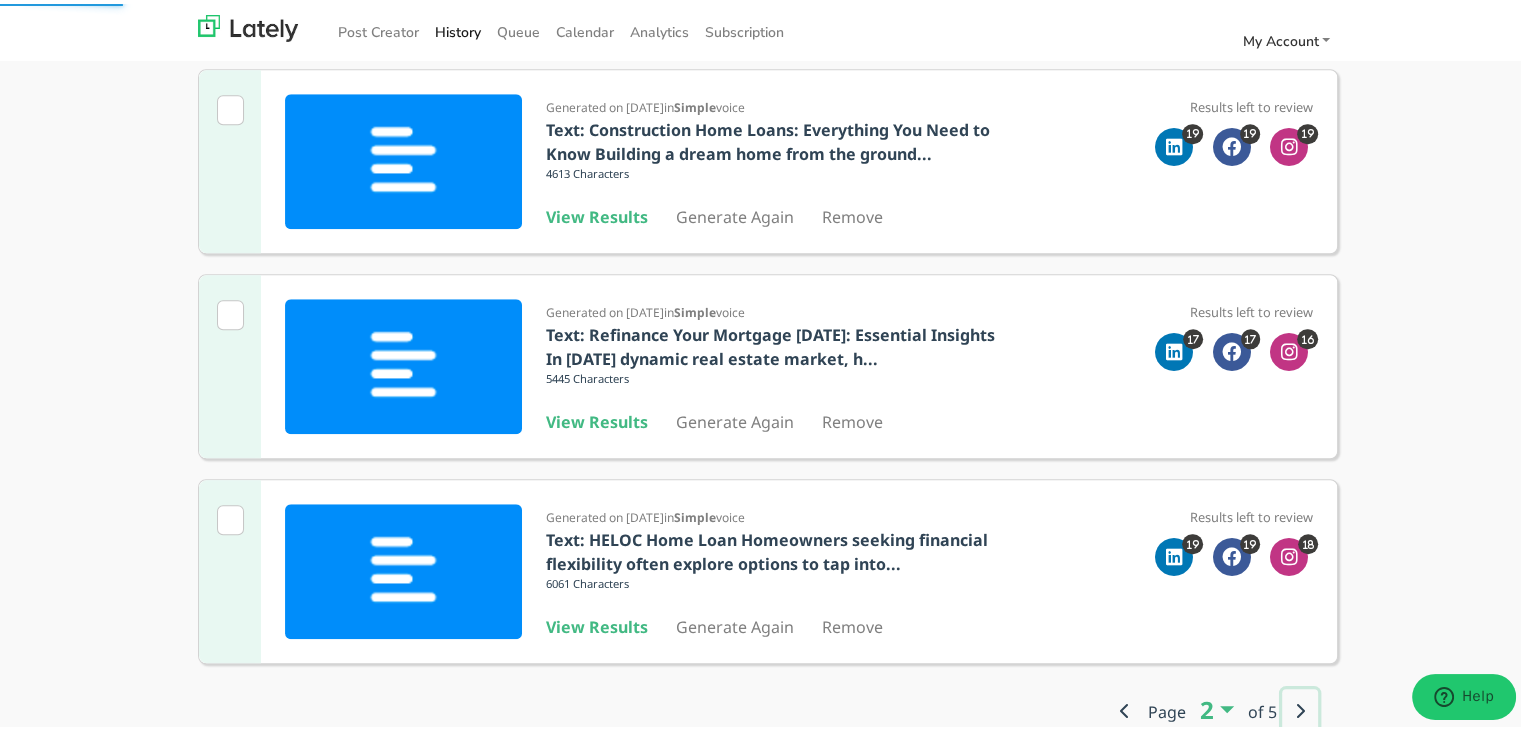 drag, startPoint x: 1285, startPoint y: 700, endPoint x: 1102, endPoint y: 702, distance: 183.01093 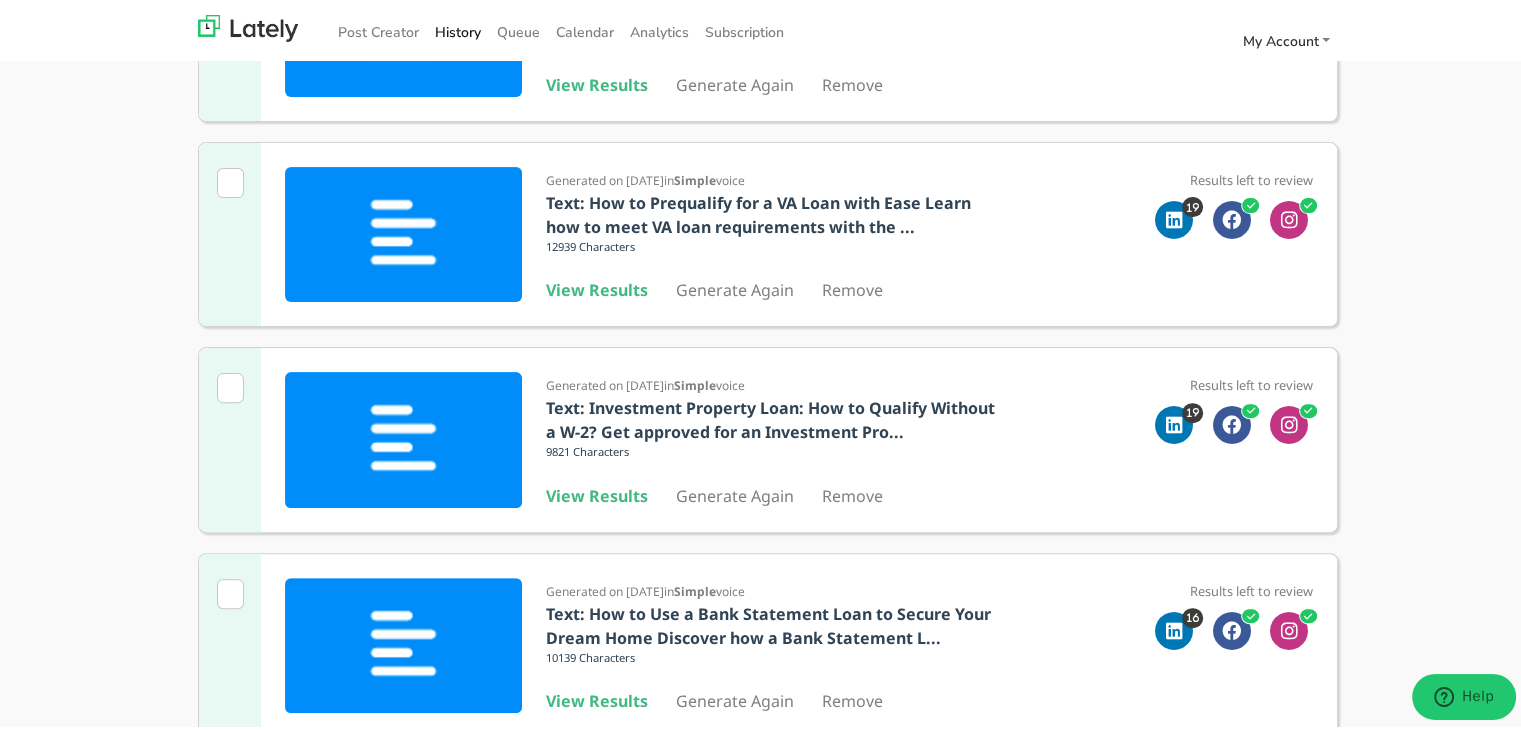 scroll, scrollTop: 552, scrollLeft: 0, axis: vertical 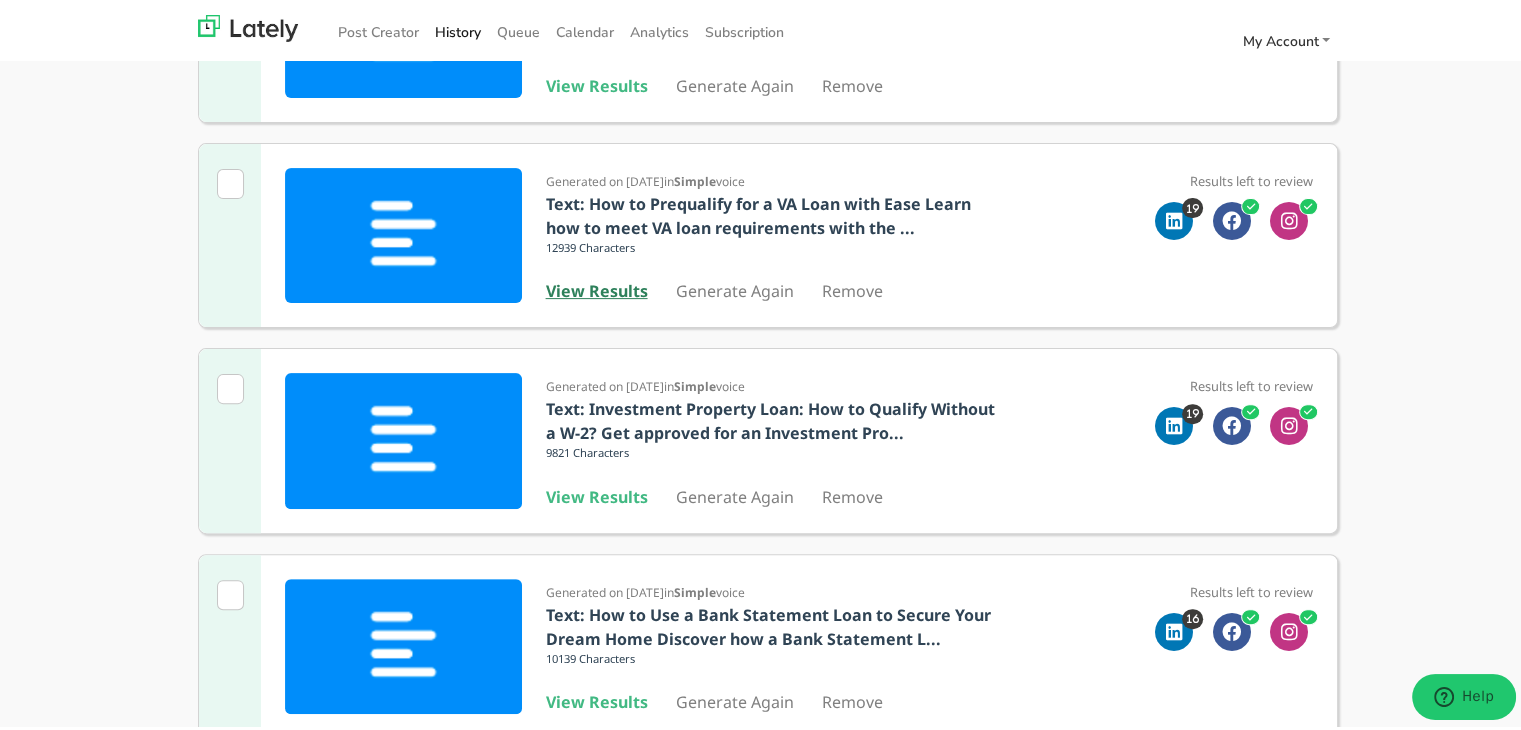 click on "View Results" at bounding box center [597, 287] 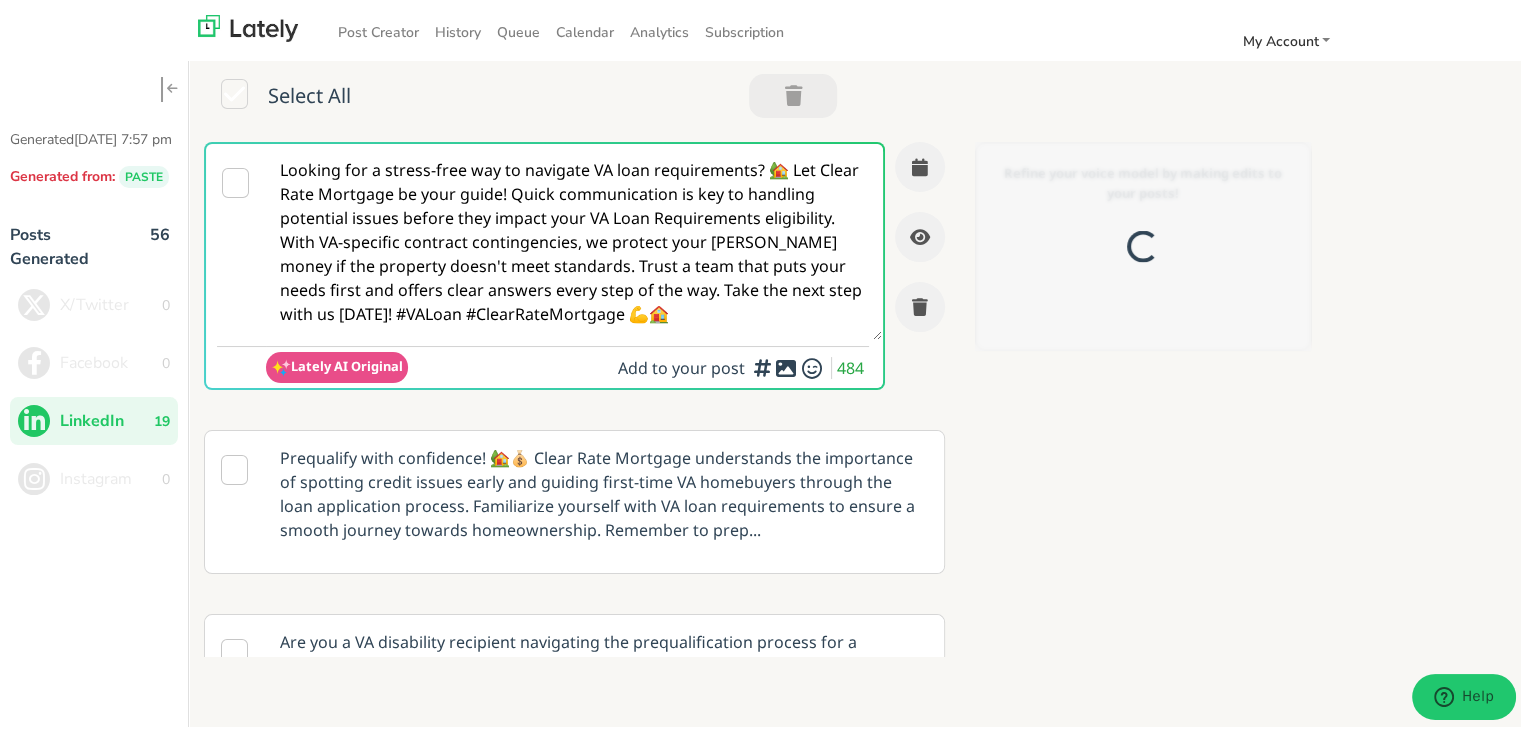 scroll, scrollTop: 0, scrollLeft: 0, axis: both 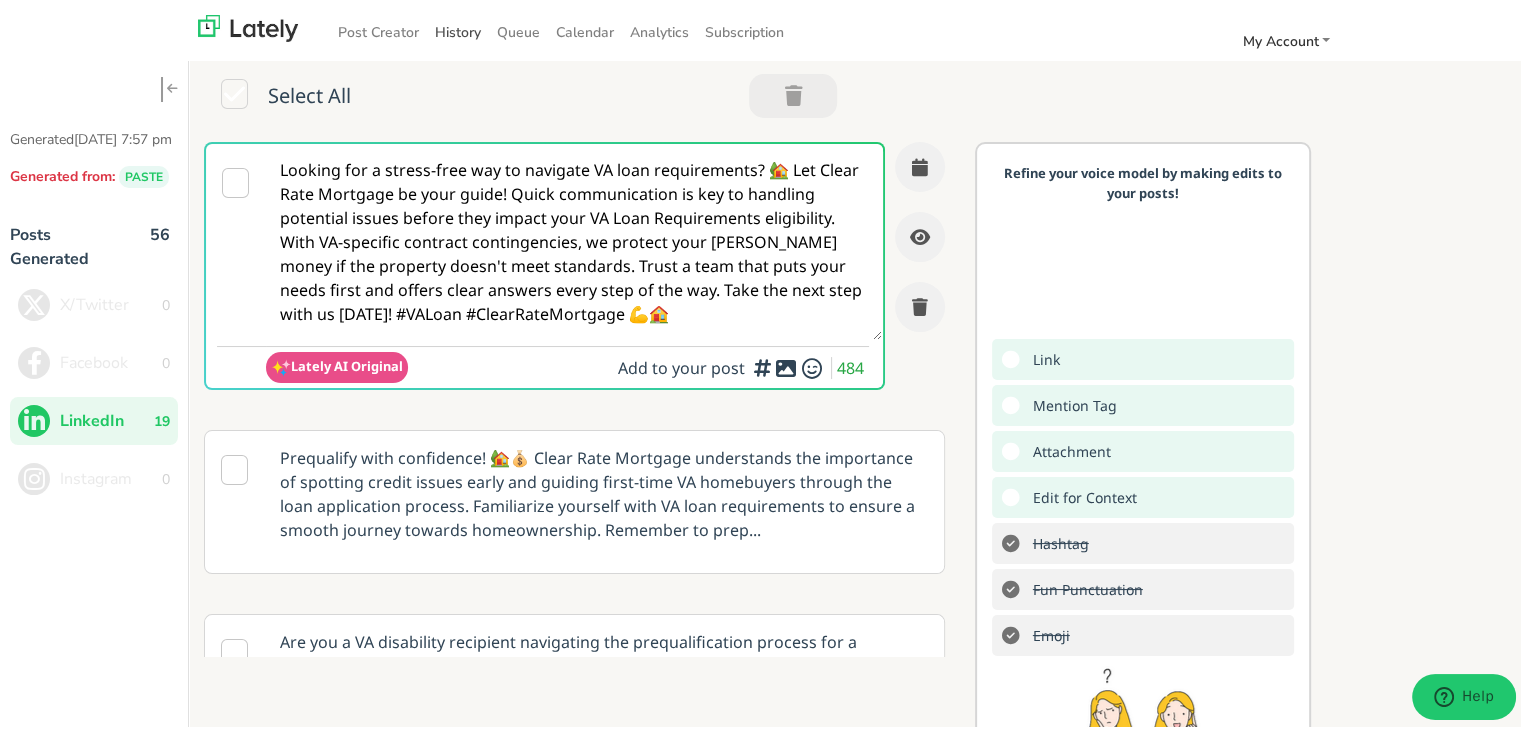 click on "History" at bounding box center (458, 28) 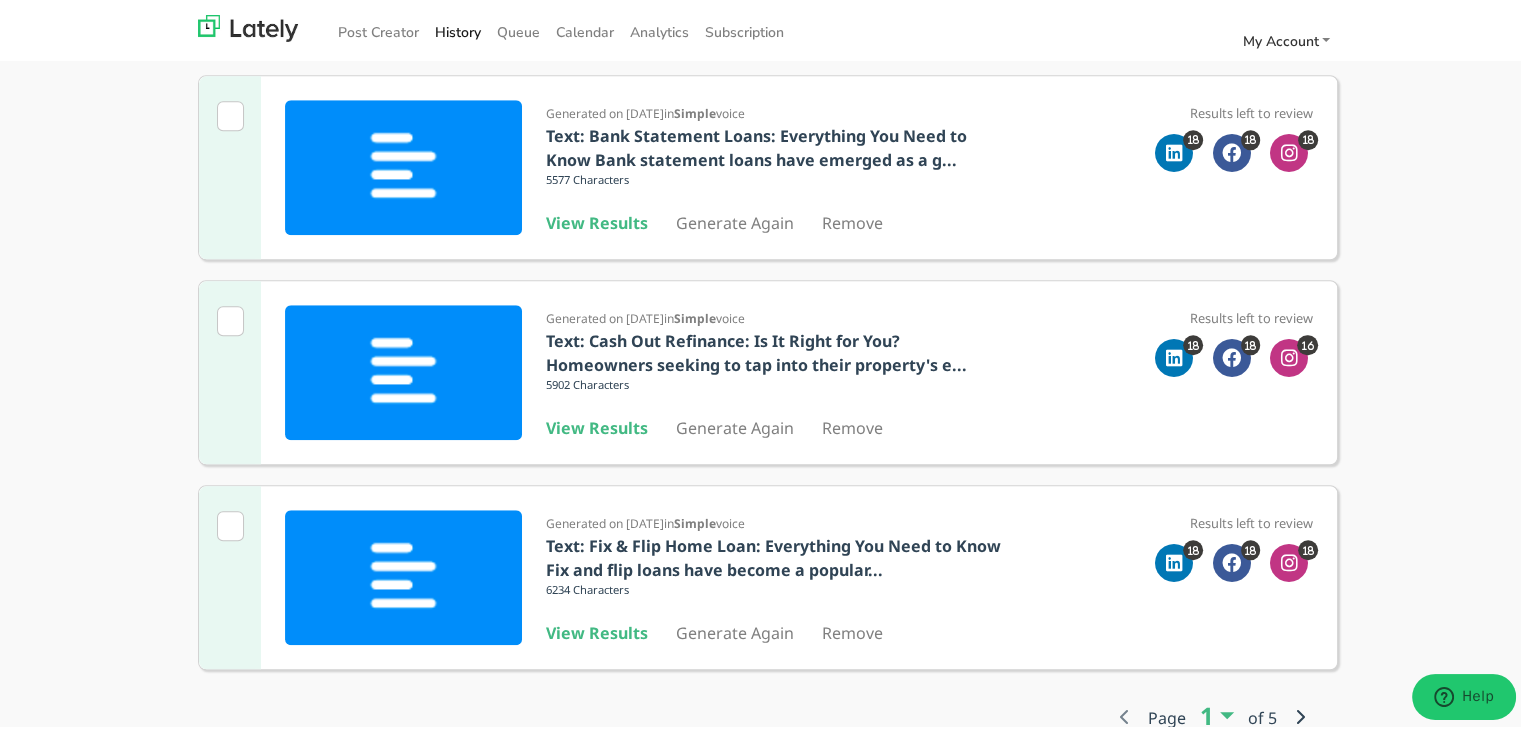 scroll, scrollTop: 1652, scrollLeft: 0, axis: vertical 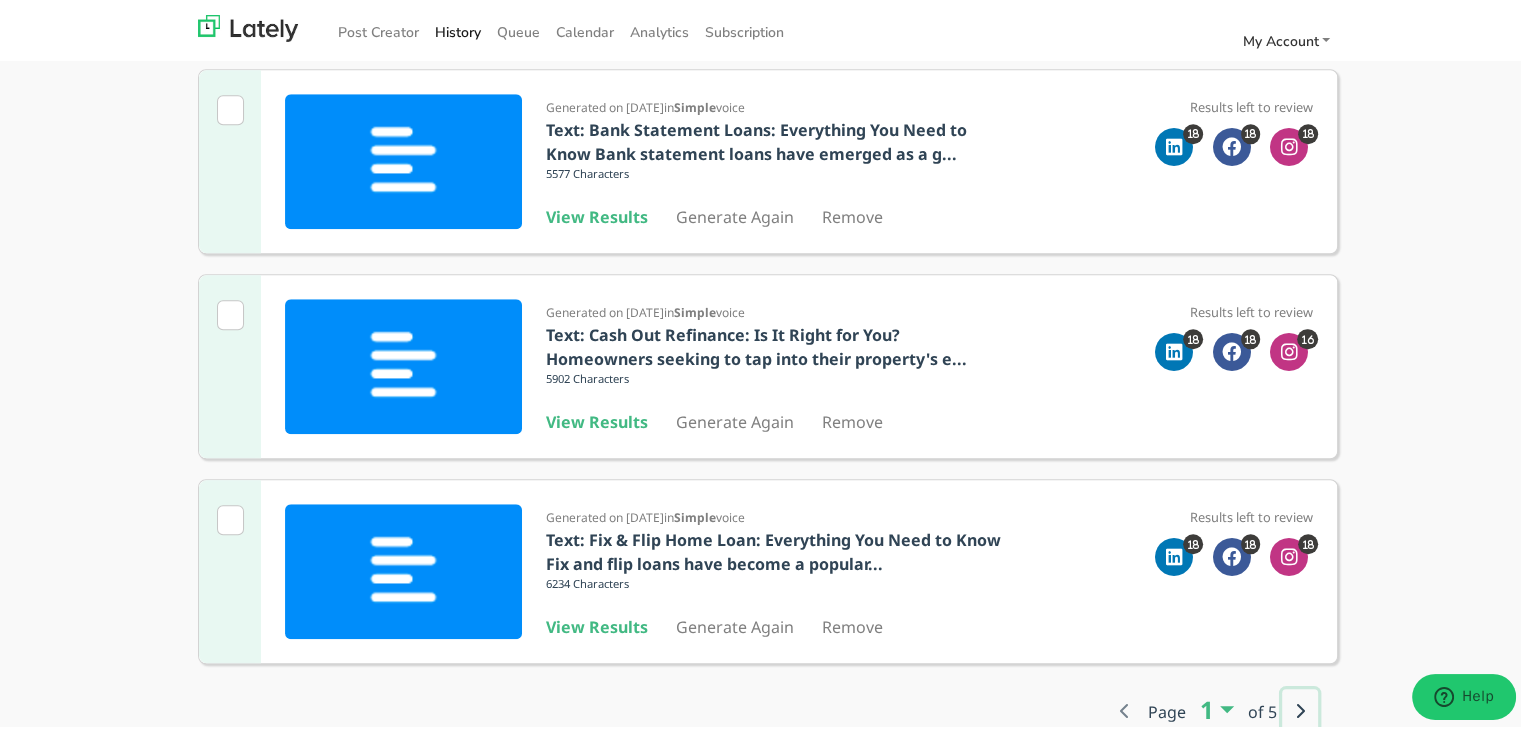 click at bounding box center (1300, 707) 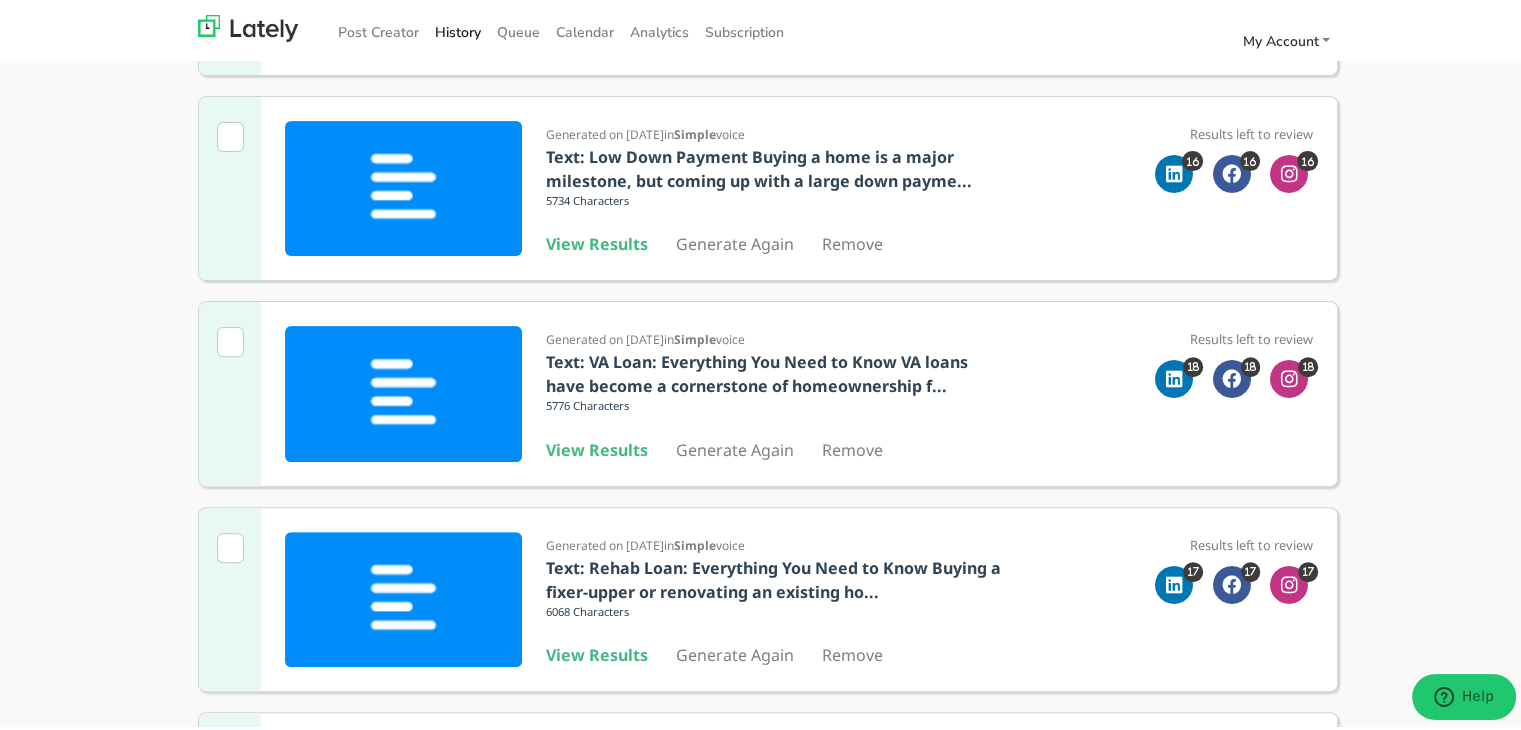 scroll, scrollTop: 552, scrollLeft: 0, axis: vertical 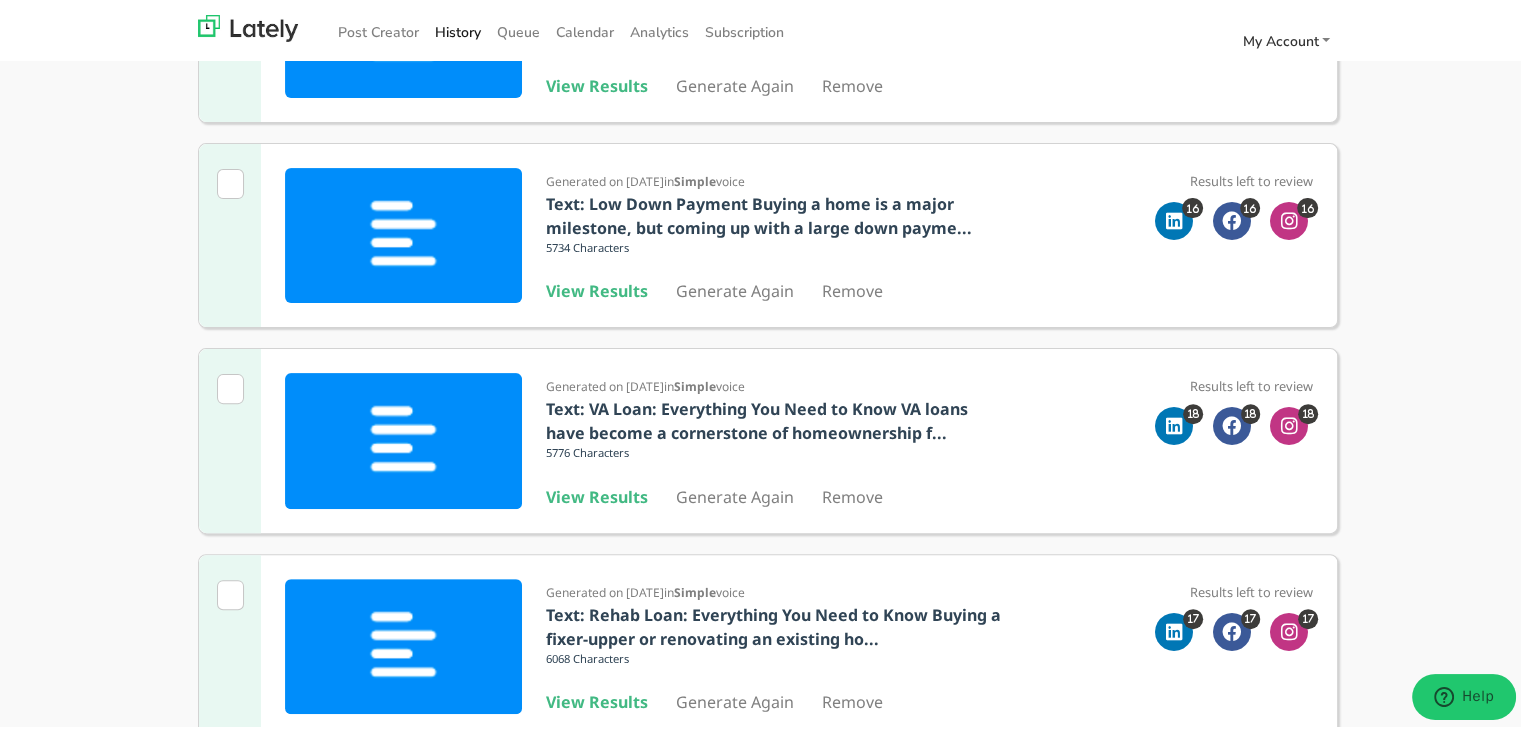 click on "View Results" at bounding box center (597, 493) 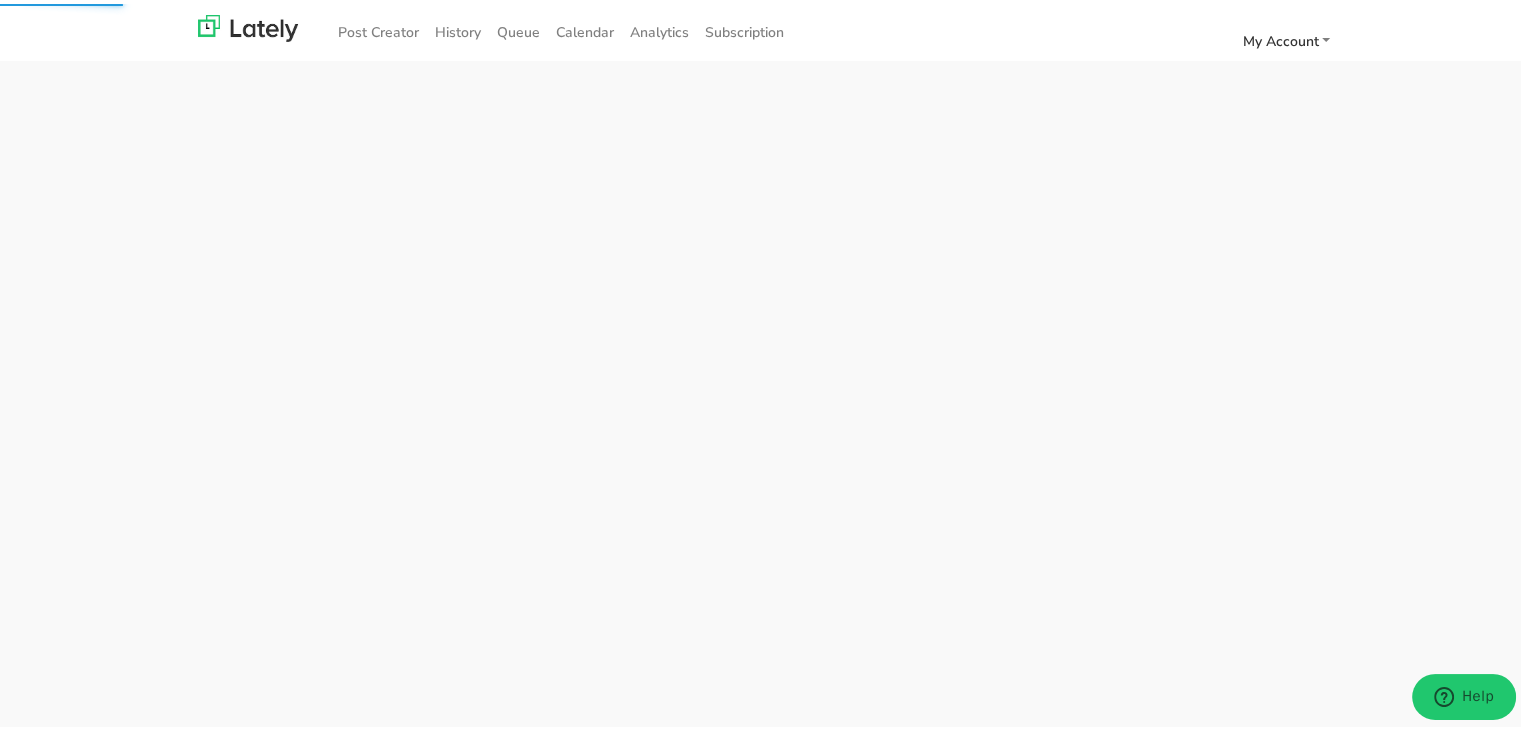 scroll, scrollTop: 0, scrollLeft: 0, axis: both 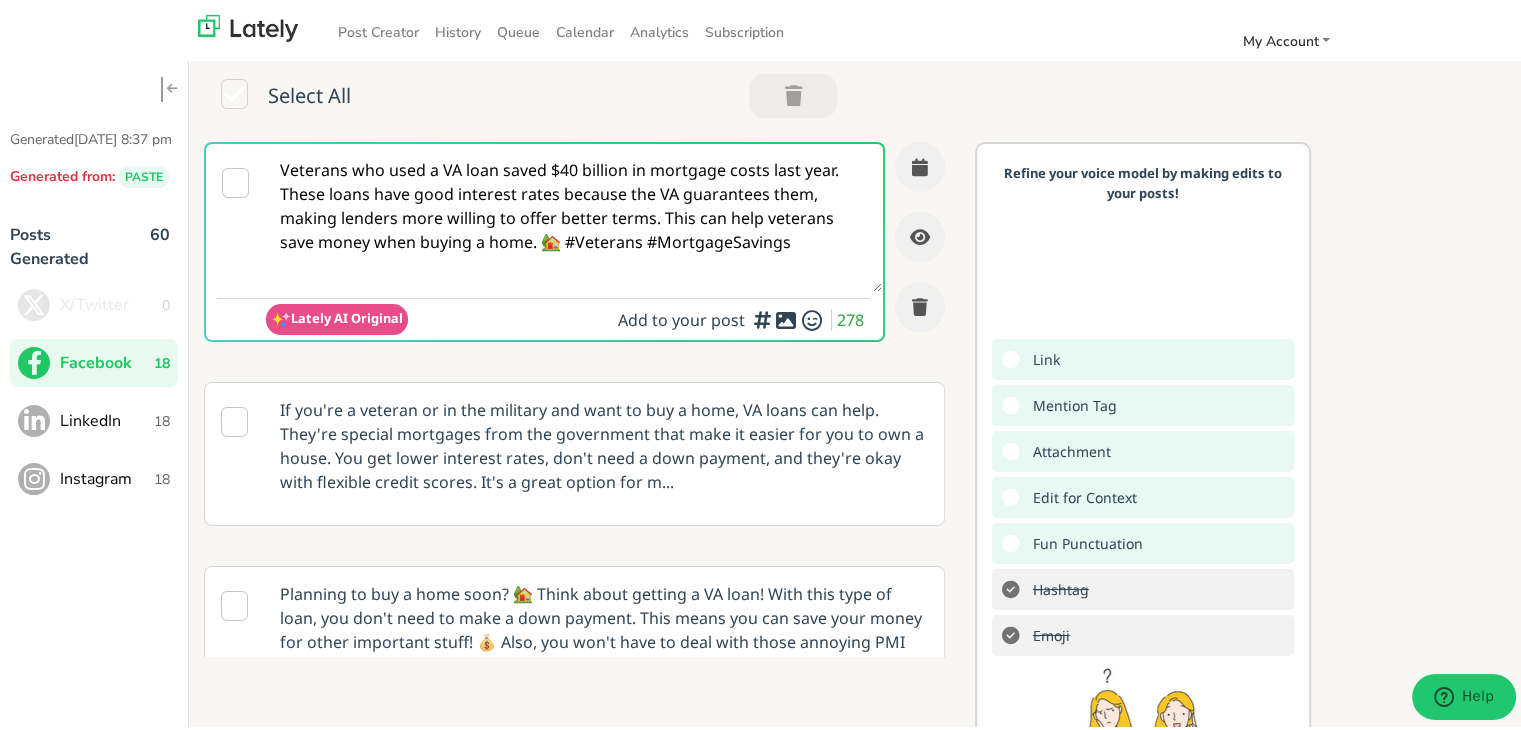 click on "Veterans who used a VA loan saved $40 billion in mortgage costs last year. These loans have good interest rates because the VA guarantees them, making lenders more willing to offer better terms. This can help veterans save money when buying a home. 🏡 #Veterans #MortgageSavings" at bounding box center (574, 214) 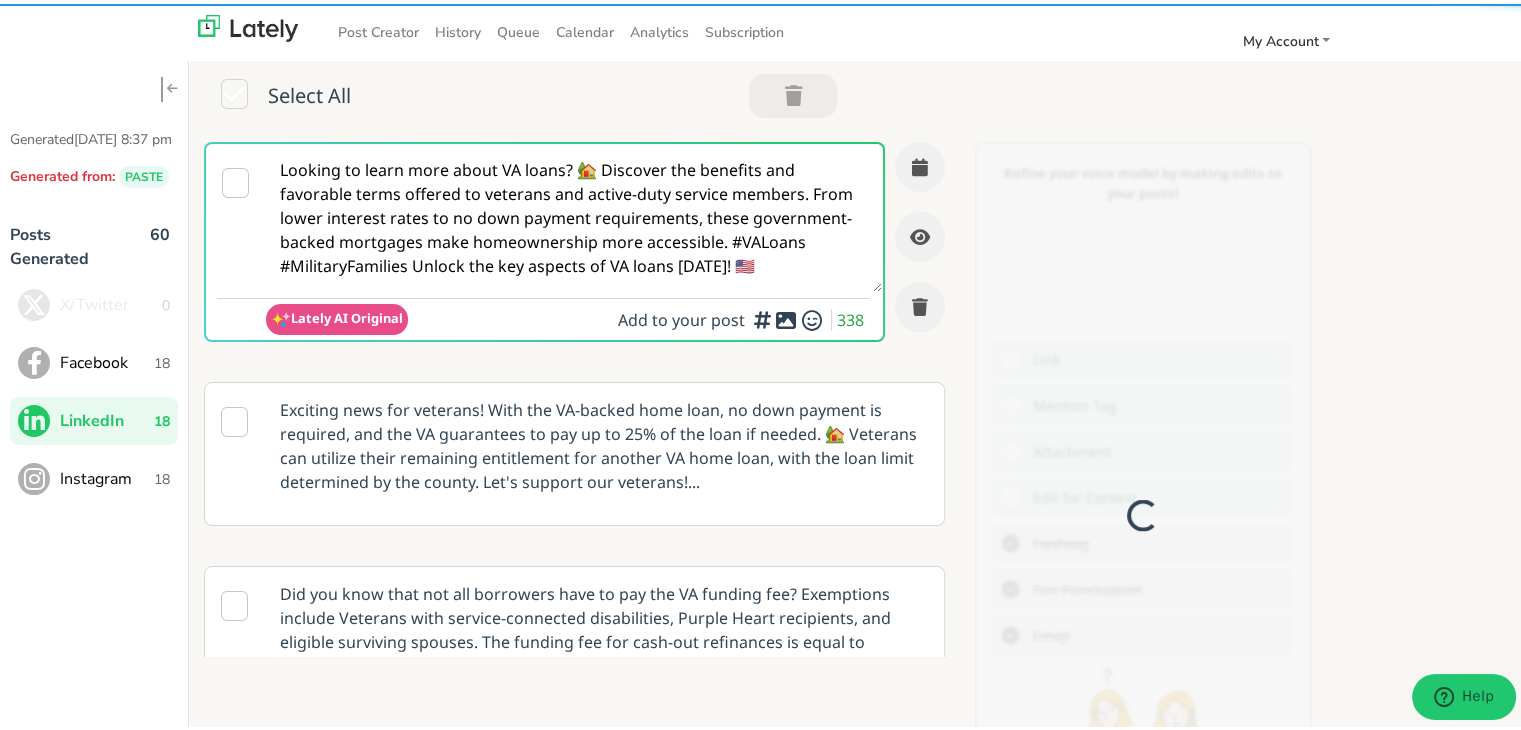 scroll, scrollTop: 0, scrollLeft: 0, axis: both 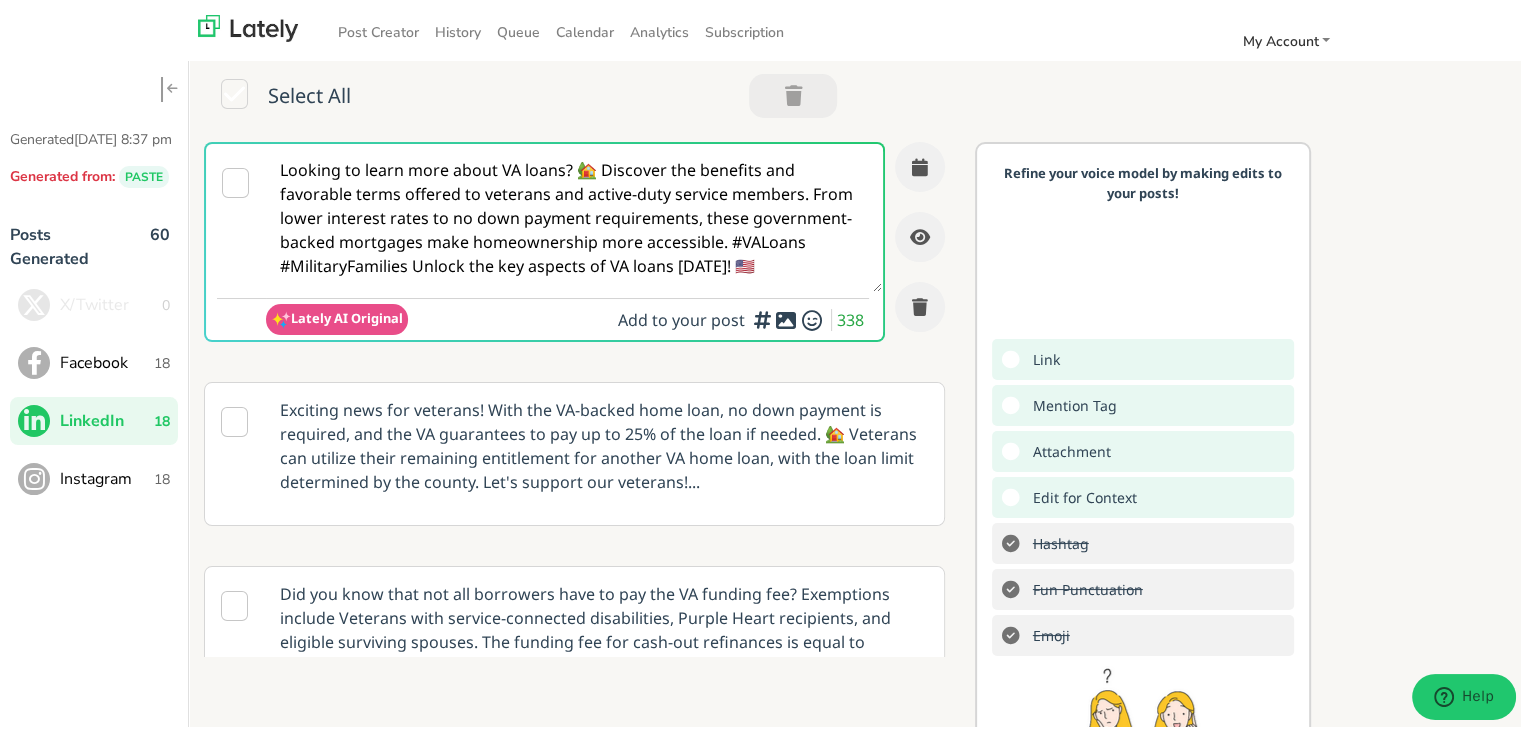 click on "Looking to learn more about VA loans? 🏡 Discover the benefits and favorable terms offered to veterans and active-duty service members. From lower interest rates to no down payment requirements, these government-backed mortgages make homeownership more accessible. #VALoans #MilitaryFamilies Unlock the key aspects of VA loans [DATE]! 🇺🇸" at bounding box center (574, 214) 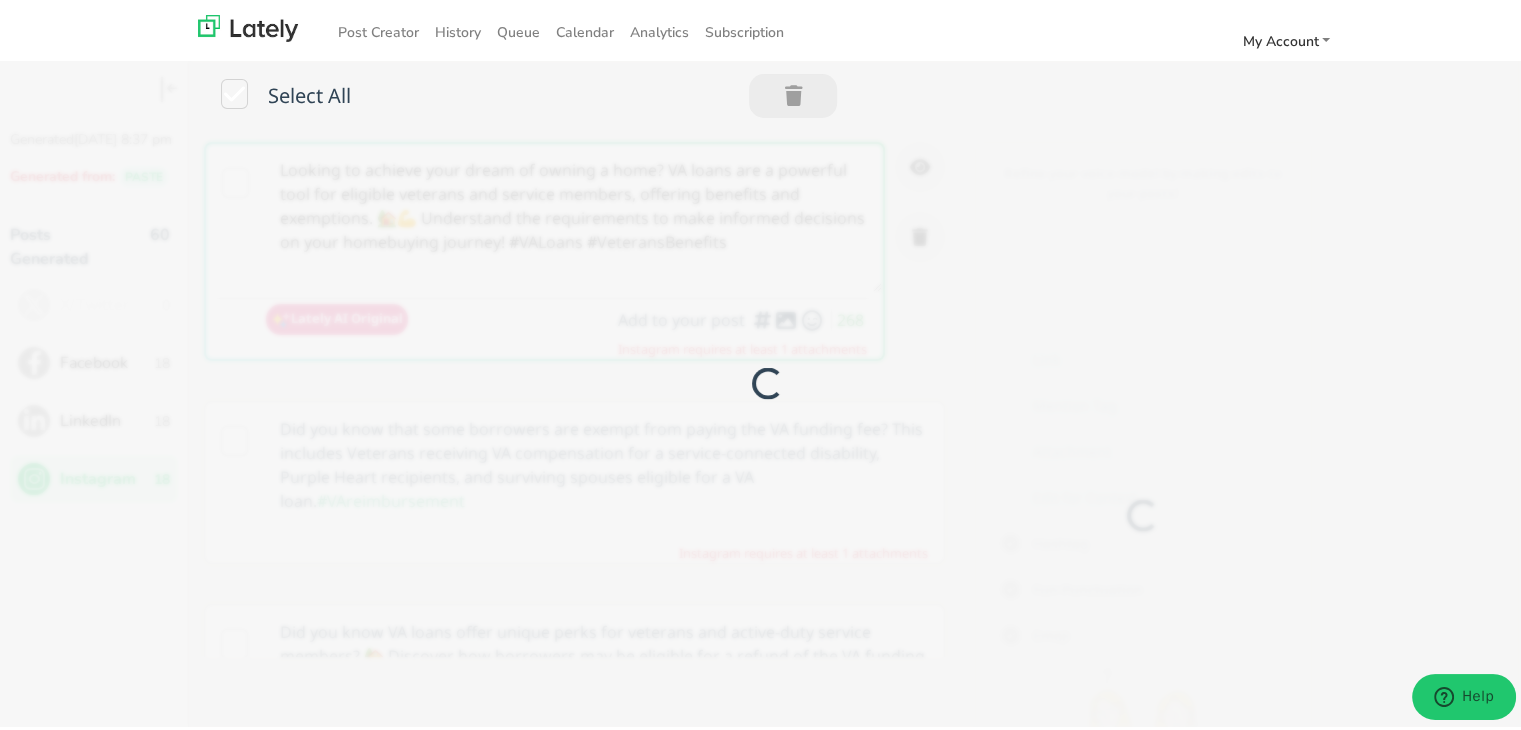 scroll, scrollTop: 0, scrollLeft: 0, axis: both 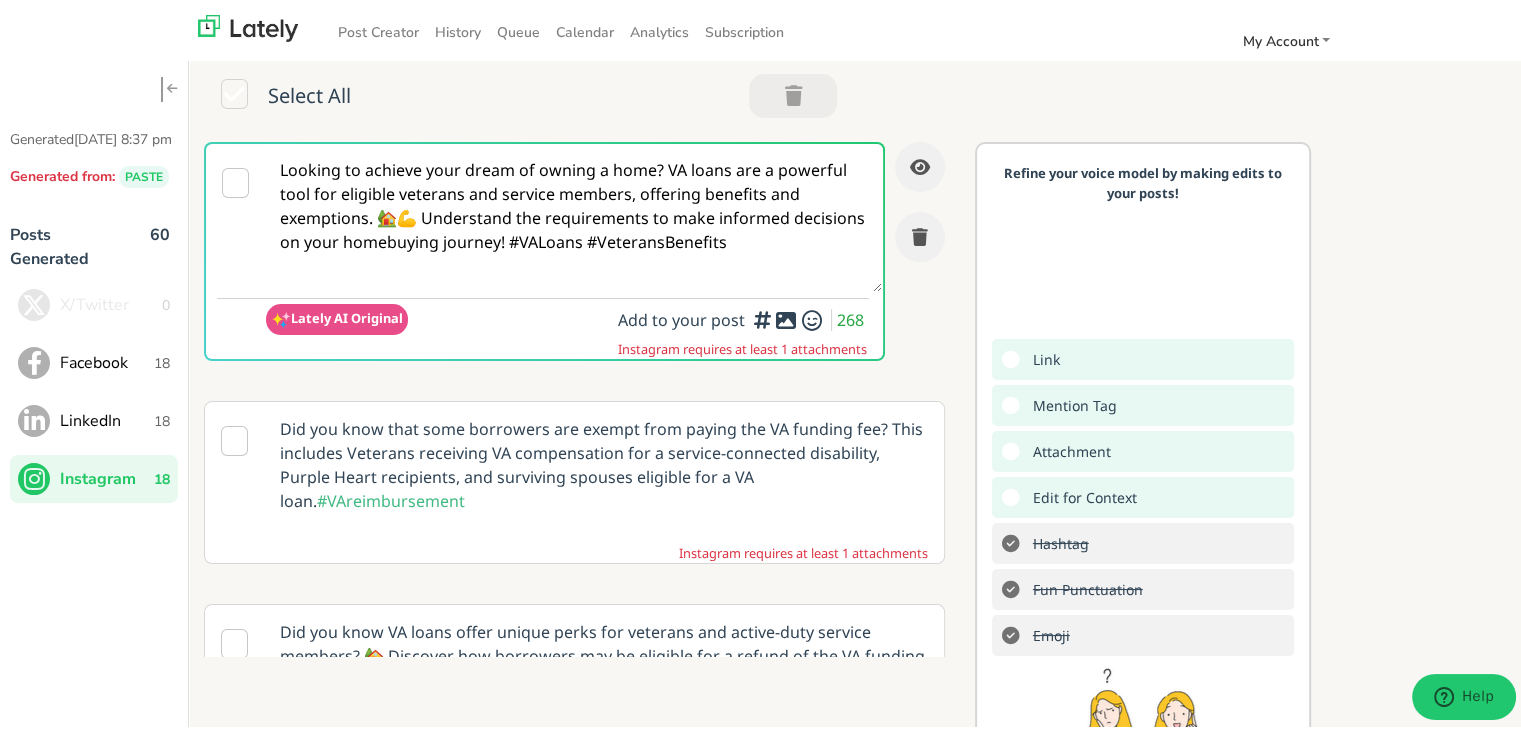 click on "Looking to achieve your dream of owning a home? VA loans are a powerful tool for eligible veterans and service members, offering benefits and exemptions. 🏡💪 Understand the requirements to make informed decisions on your homebuying journey! #VALoans #VeteransBenefits" at bounding box center [574, 214] 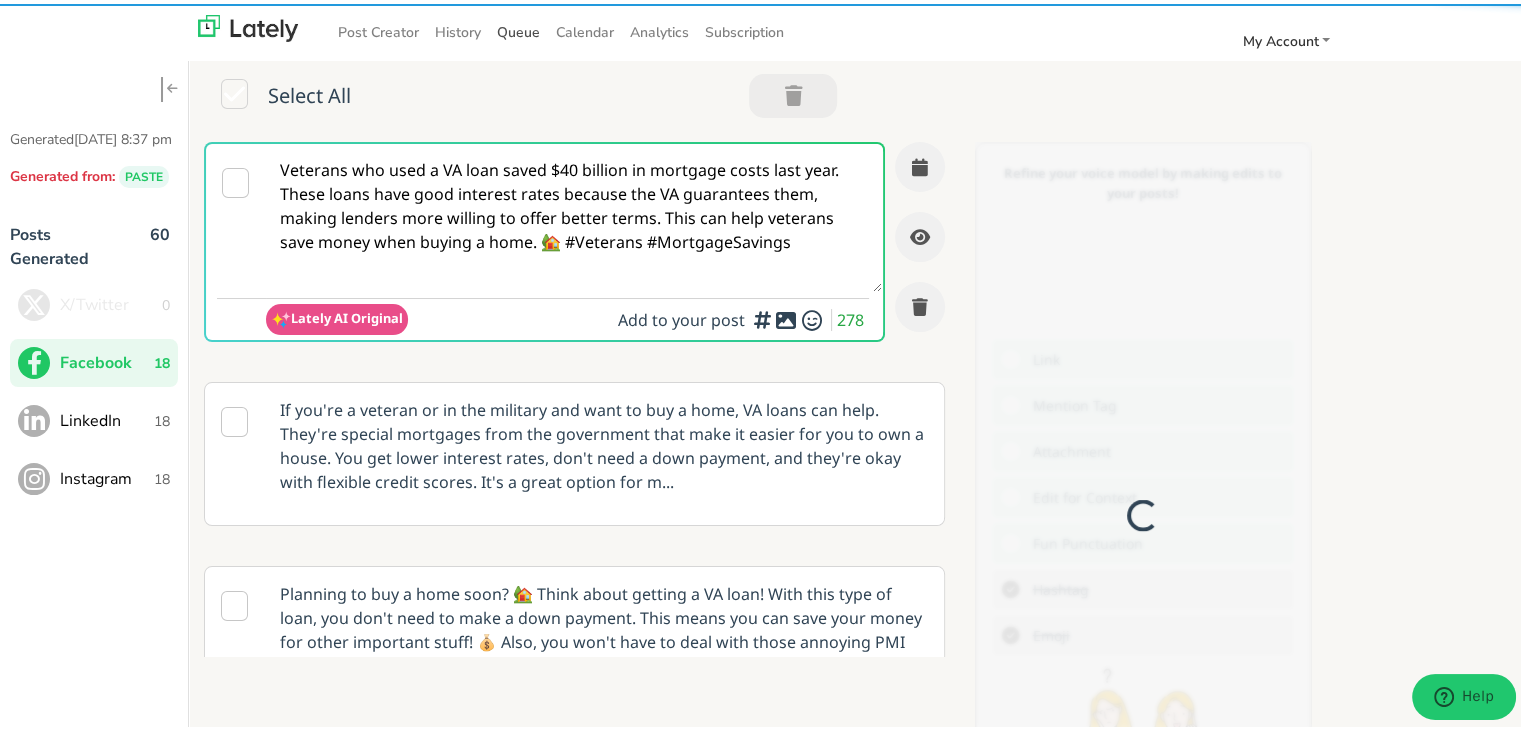 scroll, scrollTop: 0, scrollLeft: 0, axis: both 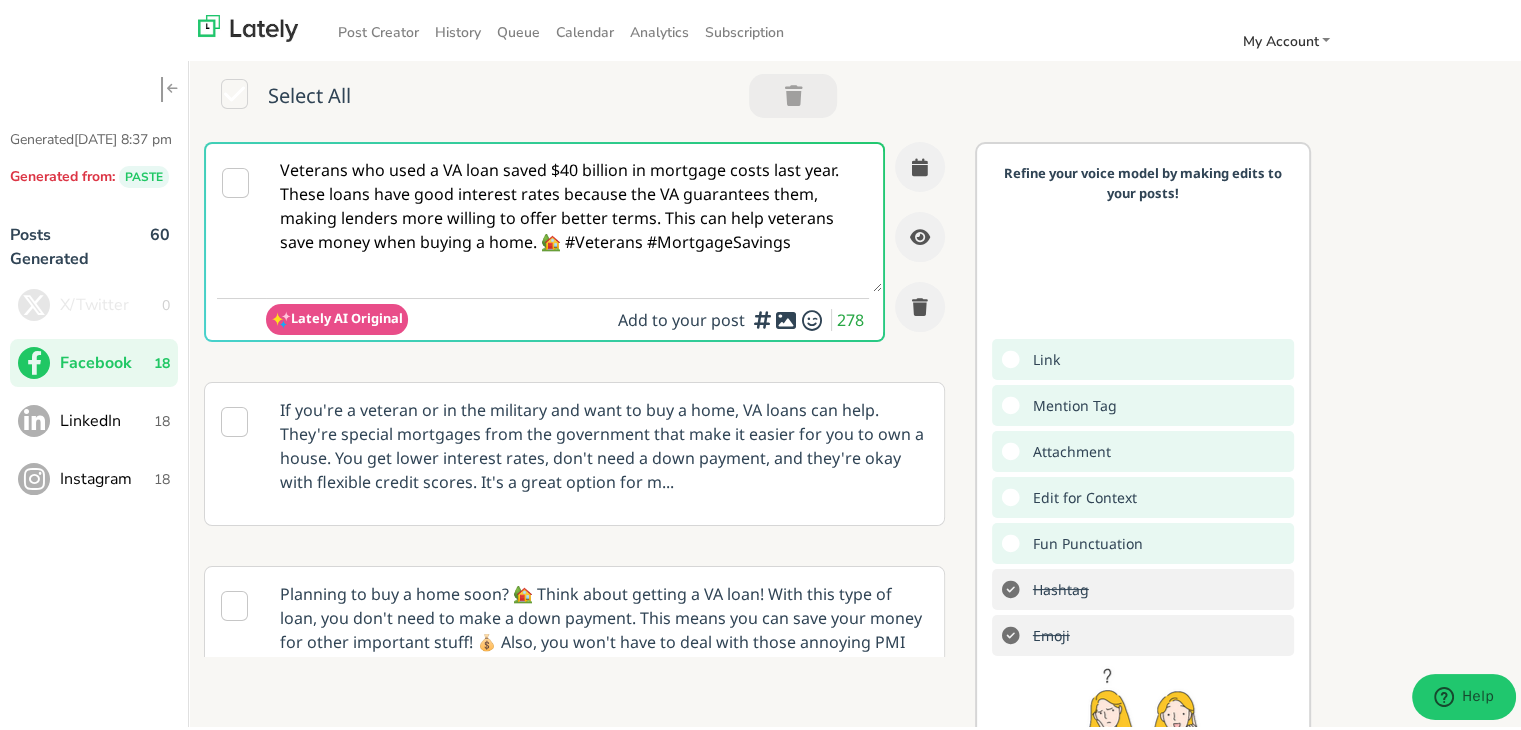 click on "Veterans who used a VA loan saved $40 billion in mortgage costs last year. These loans have good interest rates because the VA guarantees them, making lenders more willing to offer better terms. This can help veterans save money when buying a home. 🏡 #Veterans #MortgageSavings" at bounding box center [574, 214] 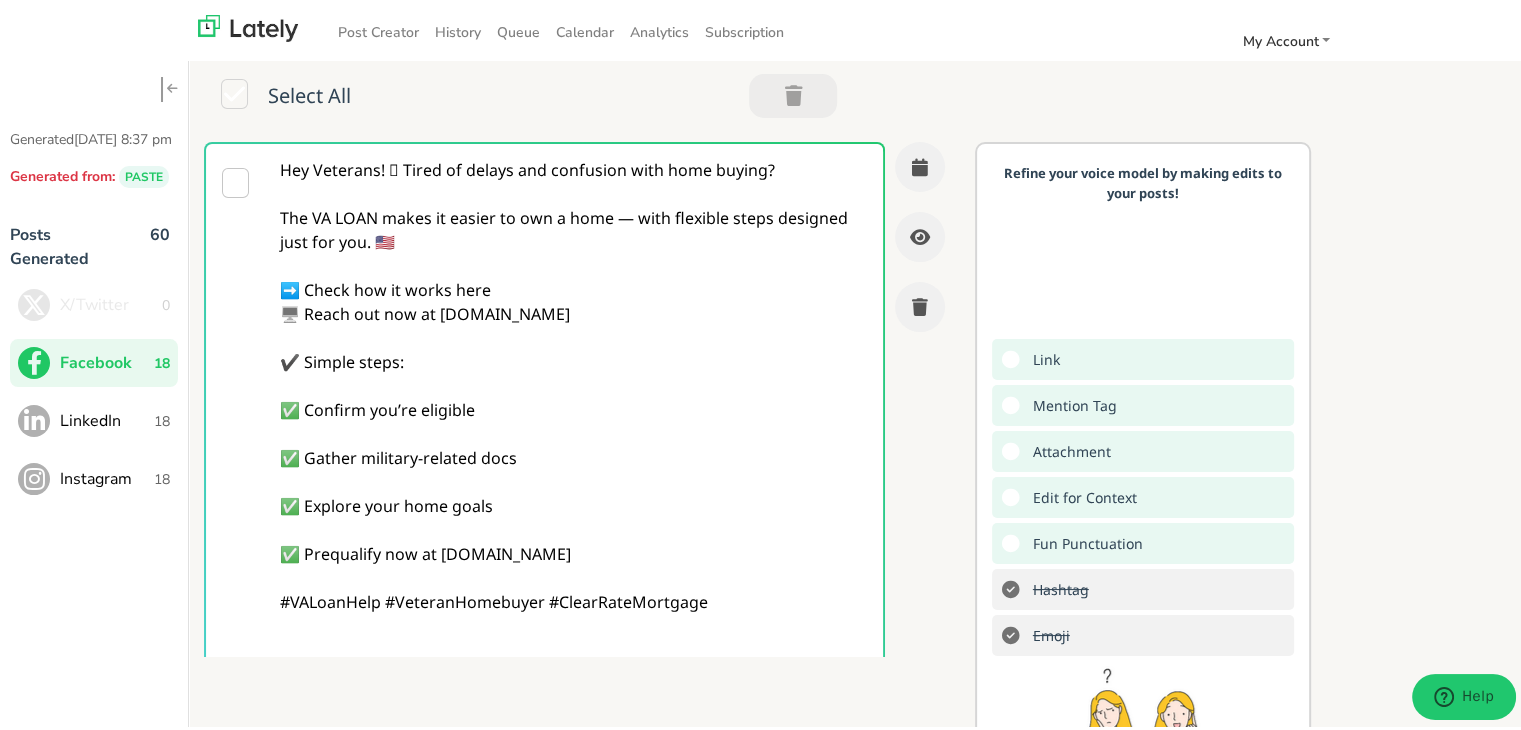 scroll, scrollTop: 3, scrollLeft: 0, axis: vertical 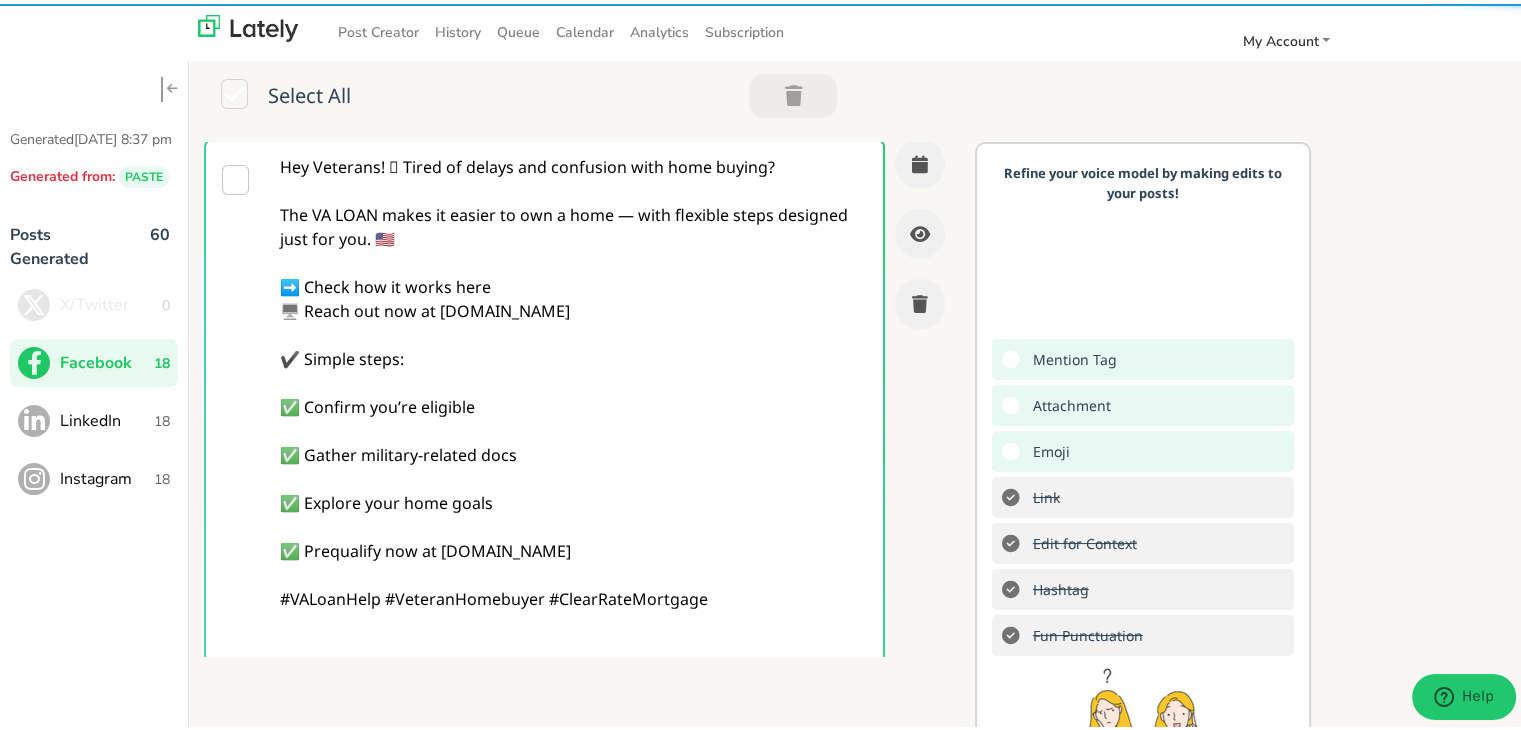 click on "Hey Veterans! 🫡 Tired of delays and confusion with home buying?
The VA LOAN makes it easier to own a home — with flexible steps designed just for you. 🇺🇸
➡️ Check how it works here
🖥️ Reach out now at [DOMAIN_NAME]
✔️ Simple steps:
✅ Confirm you’re eligible
✅ Gather military-related docs
✅ Explore your home goals
✅ Prequalify now at [DOMAIN_NAME]
#VALoanHelp #VeteranHomebuyer #ClearRateMortgage" at bounding box center (574, 403) 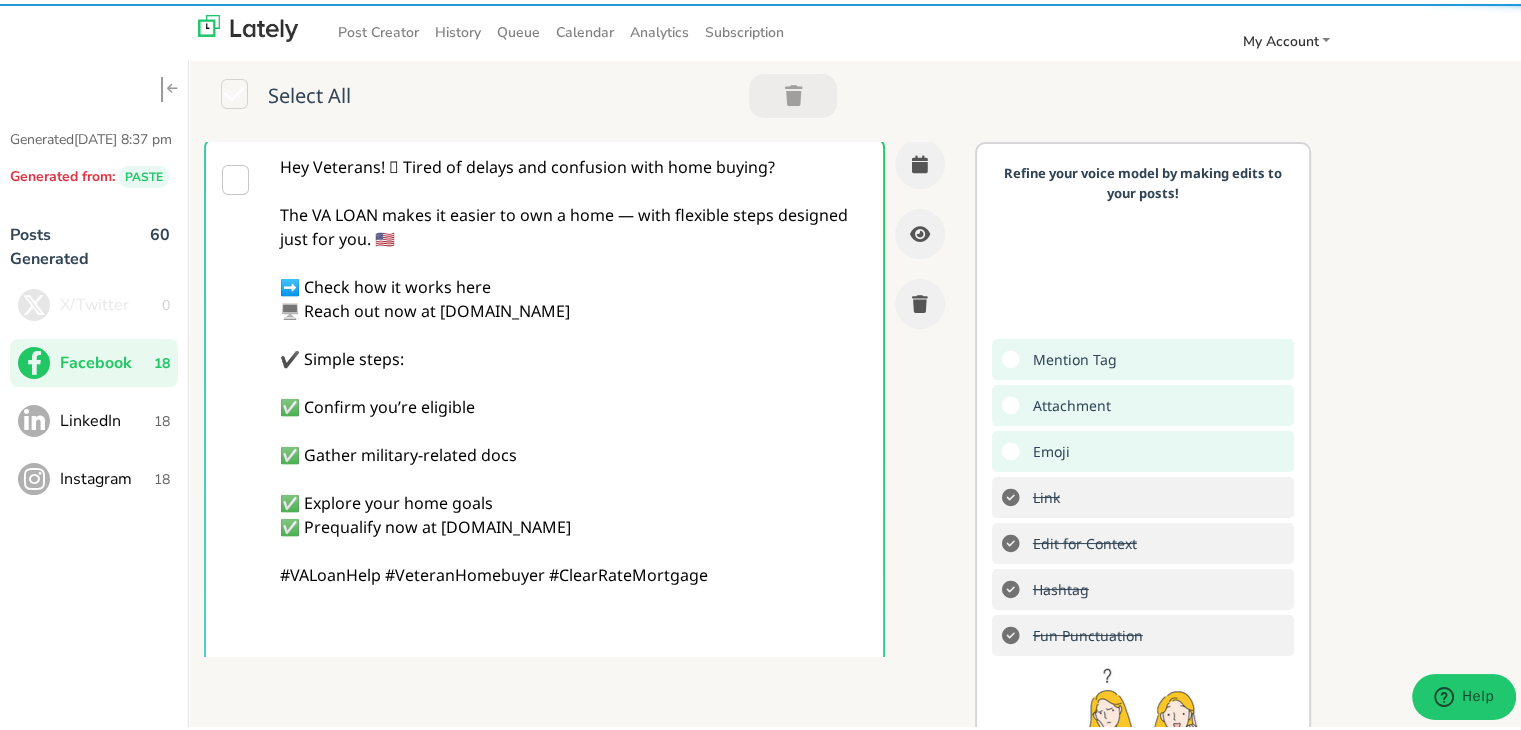click on "Hey Veterans! 🫡 Tired of delays and confusion with home buying?
The VA LOAN makes it easier to own a home — with flexible steps designed just for you. 🇺🇸
➡️ Check how it works here
🖥️ Reach out now at [DOMAIN_NAME]
✔️ Simple steps:
✅ Confirm you’re eligible
✅ Gather military-related docs
✅ Explore your home goals
✅ Prequalify now at [DOMAIN_NAME]
#VALoanHelp #VeteranHomebuyer #ClearRateMortgage" at bounding box center (574, 403) 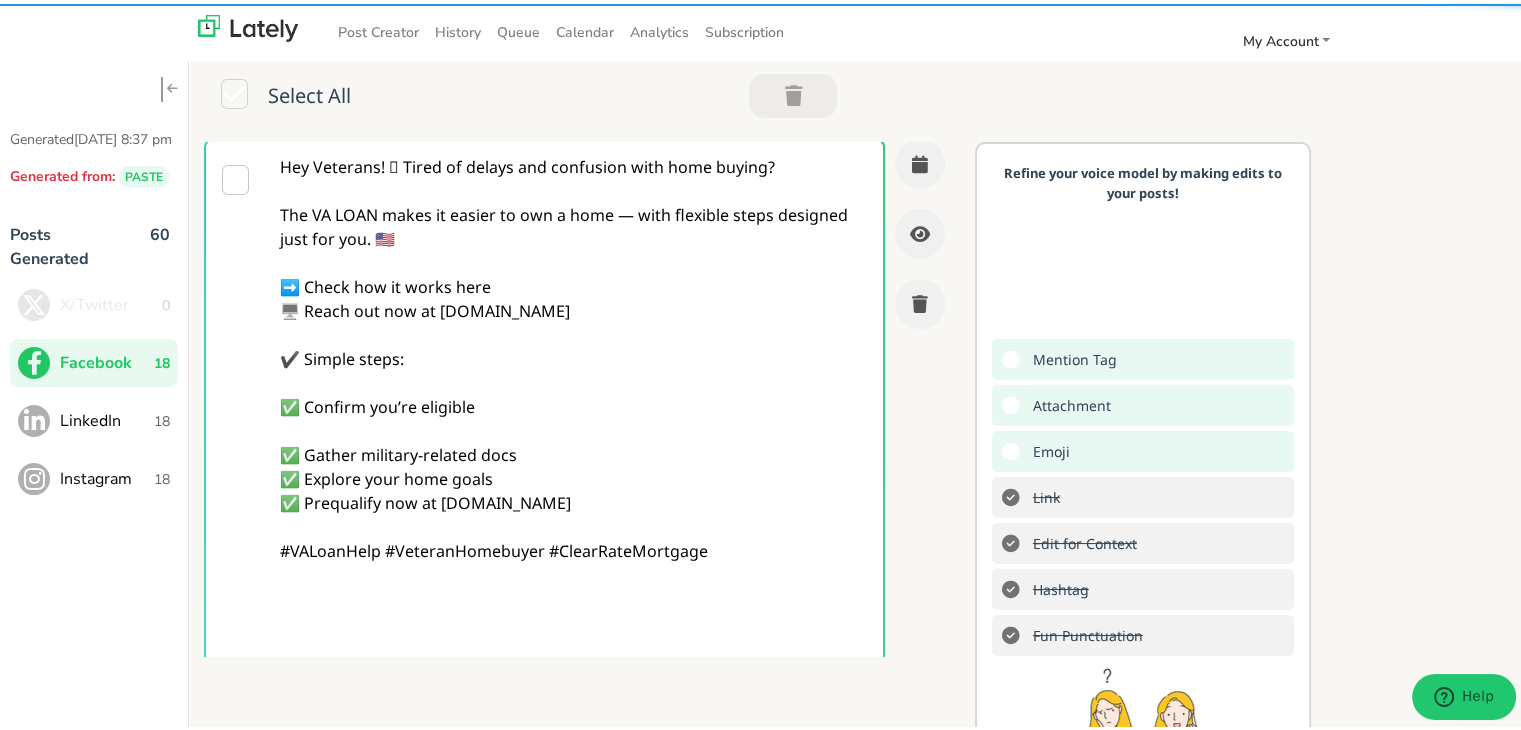 click on "Hey Veterans! 🫡 Tired of delays and confusion with home buying?
The VA LOAN makes it easier to own a home — with flexible steps designed just for you. 🇺🇸
➡️ Check how it works here
🖥️ Reach out now at [DOMAIN_NAME]
✔️ Simple steps:
✅ Confirm you’re eligible
✅ Gather military-related docs
✅ Explore your home goals
✅ Prequalify now at [DOMAIN_NAME]
#VALoanHelp #VeteranHomebuyer #ClearRateMortgage" at bounding box center [574, 403] 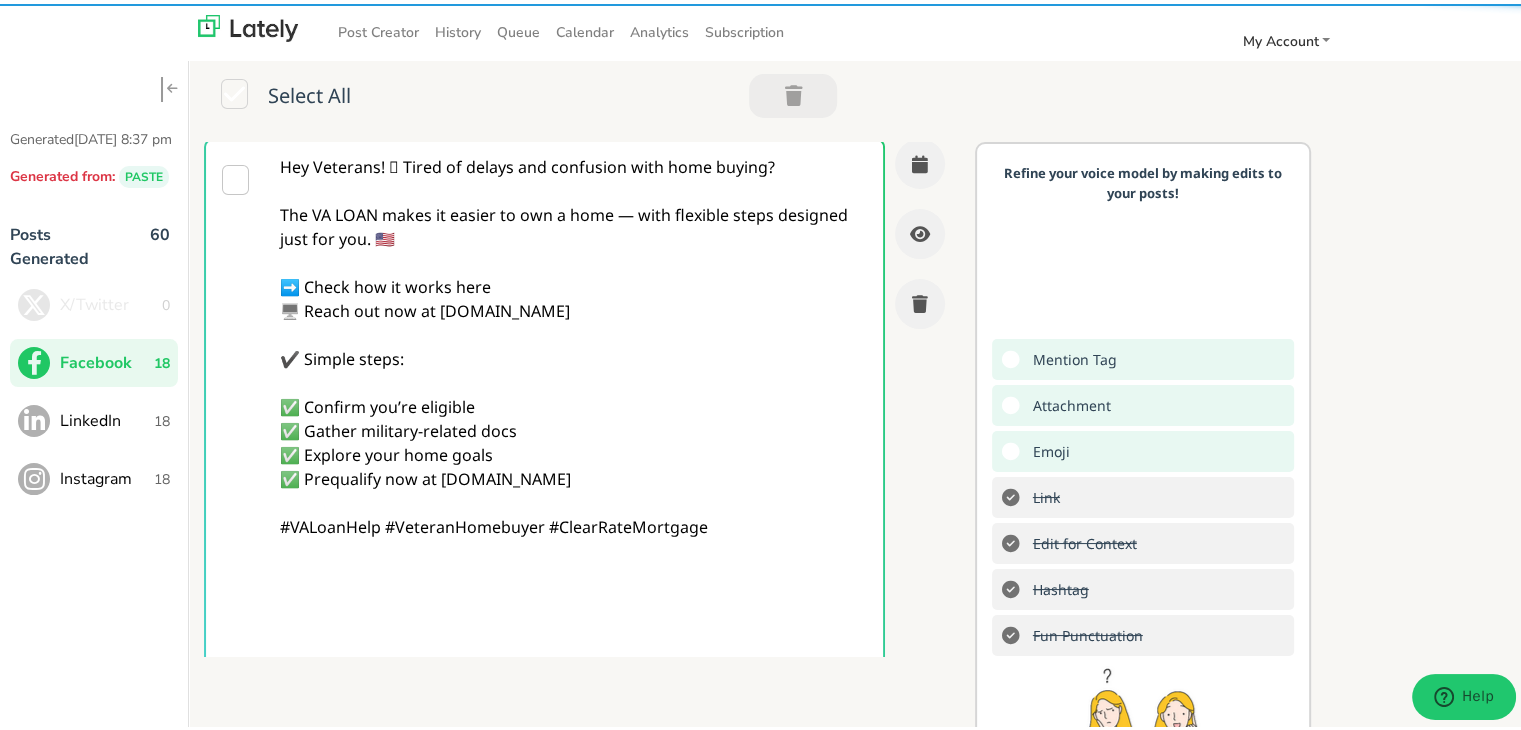 click on "Hey Veterans! 🫡 Tired of delays and confusion with home buying?
The VA LOAN makes it easier to own a home — with flexible steps designed just for you. 🇺🇸
➡️ Check how it works here
🖥️ Reach out now at [DOMAIN_NAME]
✔️ Simple steps:
✅ Confirm you’re eligible
✅ Gather military-related docs
✅ Explore your home goals
✅ Prequalify now at [DOMAIN_NAME]
#VALoanHelp #VeteranHomebuyer #ClearRateMortgage" at bounding box center (574, 403) 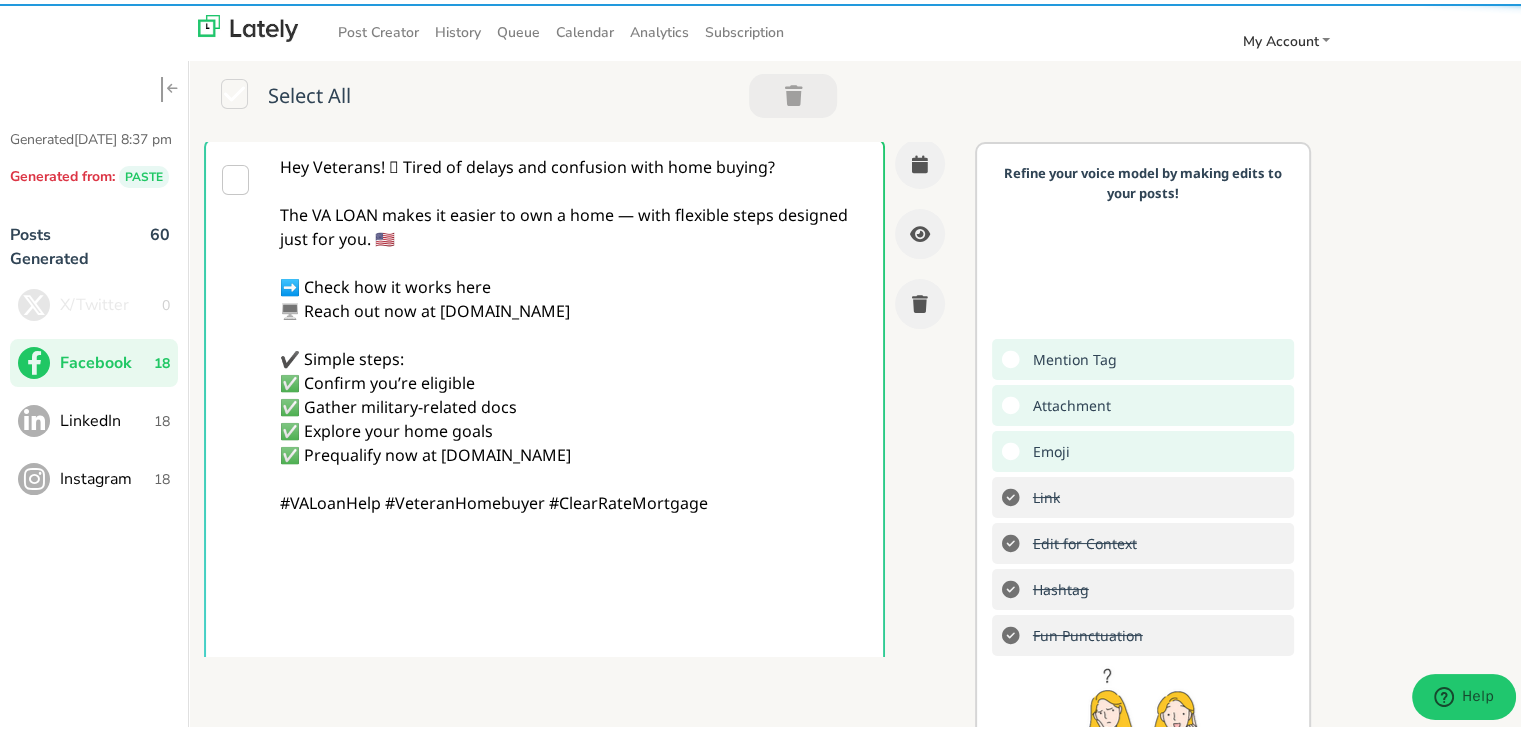 click on "Hey Veterans! 🫡 Tired of delays and confusion with home buying?
The VA LOAN makes it easier to own a home — with flexible steps designed just for you. 🇺🇸
➡️ Check how it works here
🖥️ Reach out now at [DOMAIN_NAME]
✔️ Simple steps:
✅ Confirm you’re eligible
✅ Gather military-related docs
✅ Explore your home goals
✅ Prequalify now at [DOMAIN_NAME]
#VALoanHelp #VeteranHomebuyer #ClearRateMortgage" at bounding box center [574, 403] 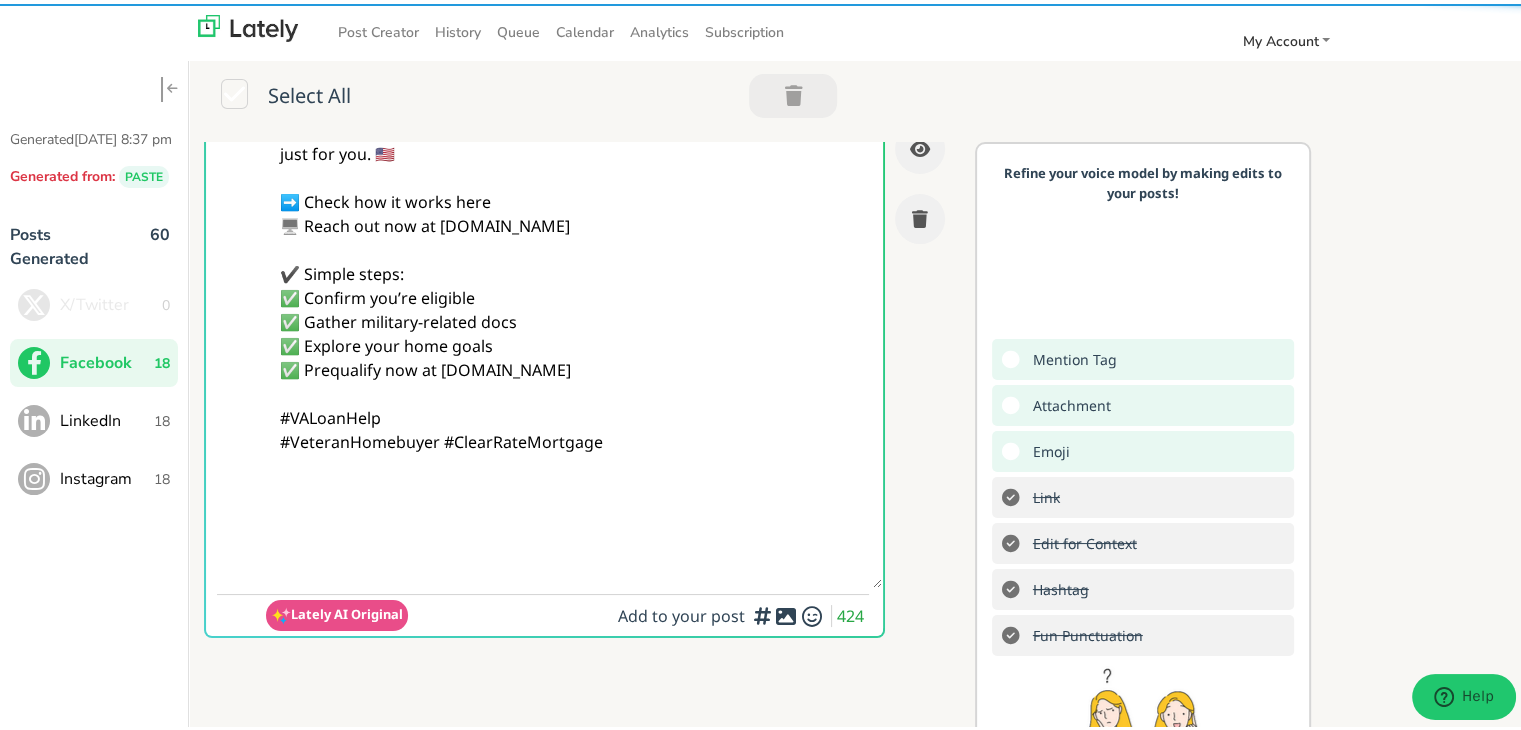 scroll, scrollTop: 203, scrollLeft: 0, axis: vertical 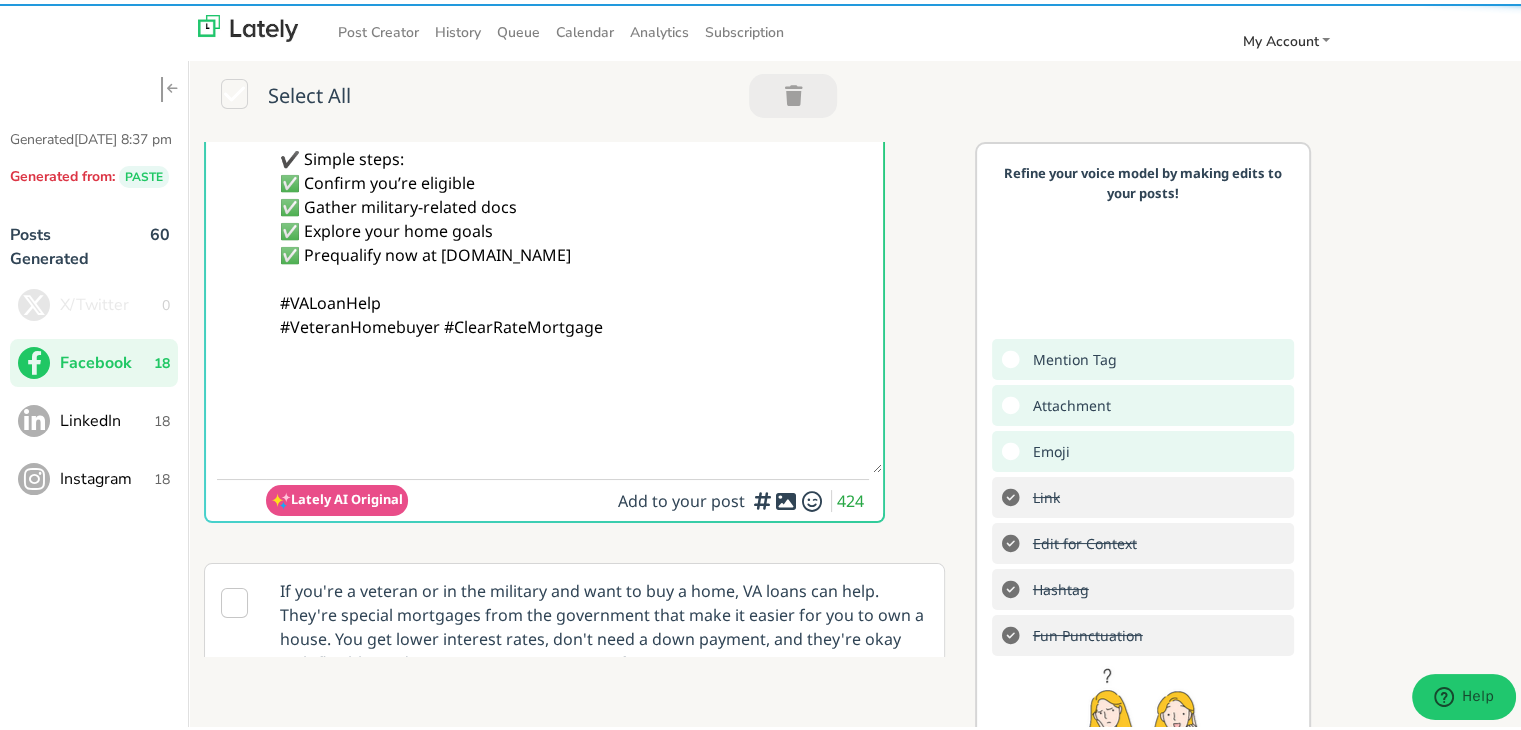 click on "Hey Veterans! 🫡 Tired of delays and confusion with home buying?
The VA LOAN makes it easier to own a home — with flexible steps designed just for you. 🇺🇸
➡️ Check how it works here
🖥️ Reach out now at [DOMAIN_NAME]
✔️ Simple steps:
✅ Confirm you’re eligible
✅ Gather military-related docs
✅ Explore your home goals
✅ Prequalify now at [DOMAIN_NAME]
#VALoanHelp
#VeteranHomebuyer #ClearRateMortgage" at bounding box center [574, 203] 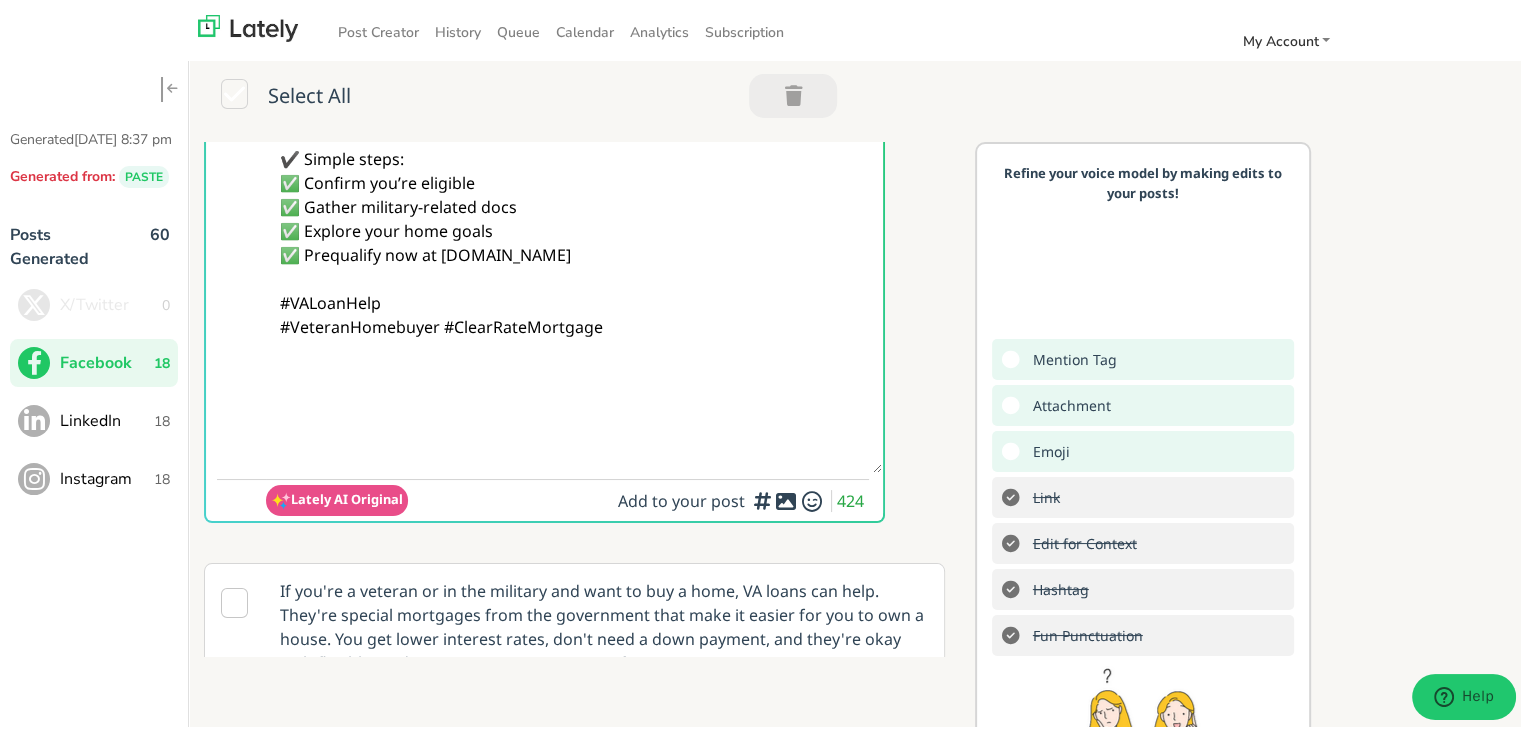 paste on "Hey Veterans! 🫡 Tired of delays and confusion with home buying?
The VA LOAN makes it easier to own a home — with flexible steps designed just for you. 🇺🇸
➡️ Check how it works here
🖥️ Reach out now at [DOMAIN_NAME]
✔️ Simple steps:
✅ Confirm you’re eligible
✅ Gather military-related docs
✅ Explore your home goals
✅ Prequalify now at [DOMAIN_NAME]
#VALoanHelp #VeteranHomebuyer #ClearRateMortgage" 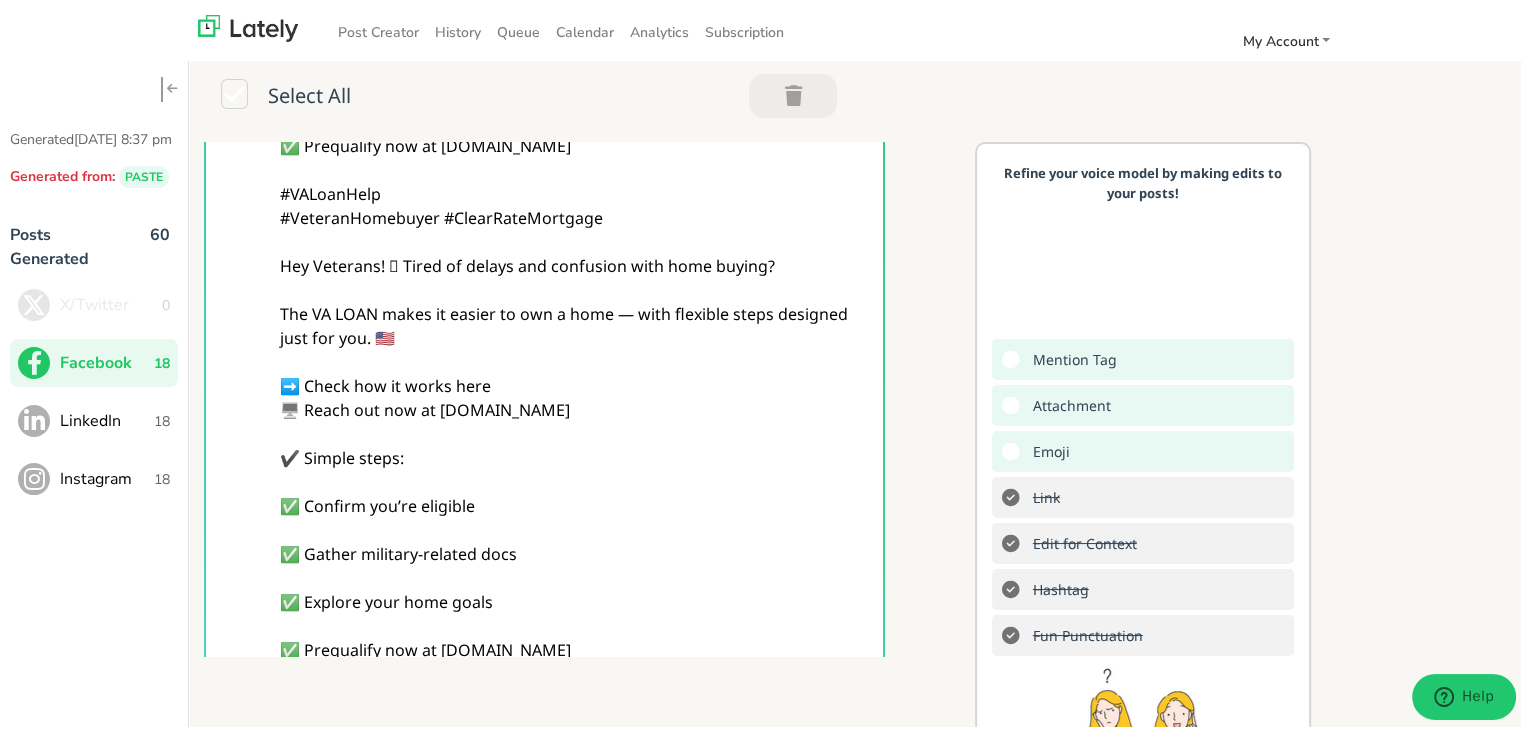 scroll, scrollTop: 311, scrollLeft: 0, axis: vertical 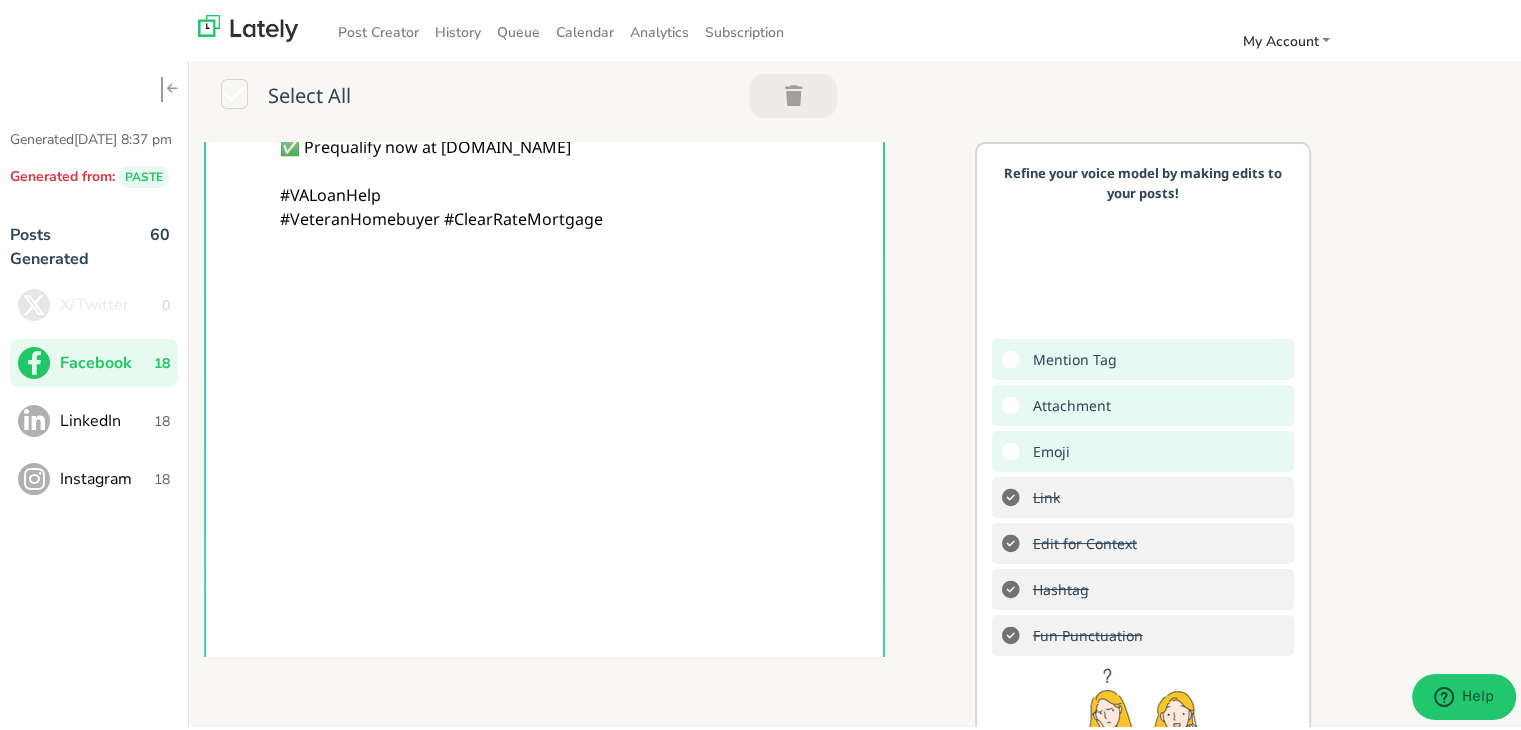 paste on "Follow Us On Our Social Media Platforms!
Facebook: [URL][DOMAIN_NAME]
LinkedIn: [URL][DOMAIN_NAME]
Instagram: [URL][DOMAIN_NAME][DOMAIN_NAME]" 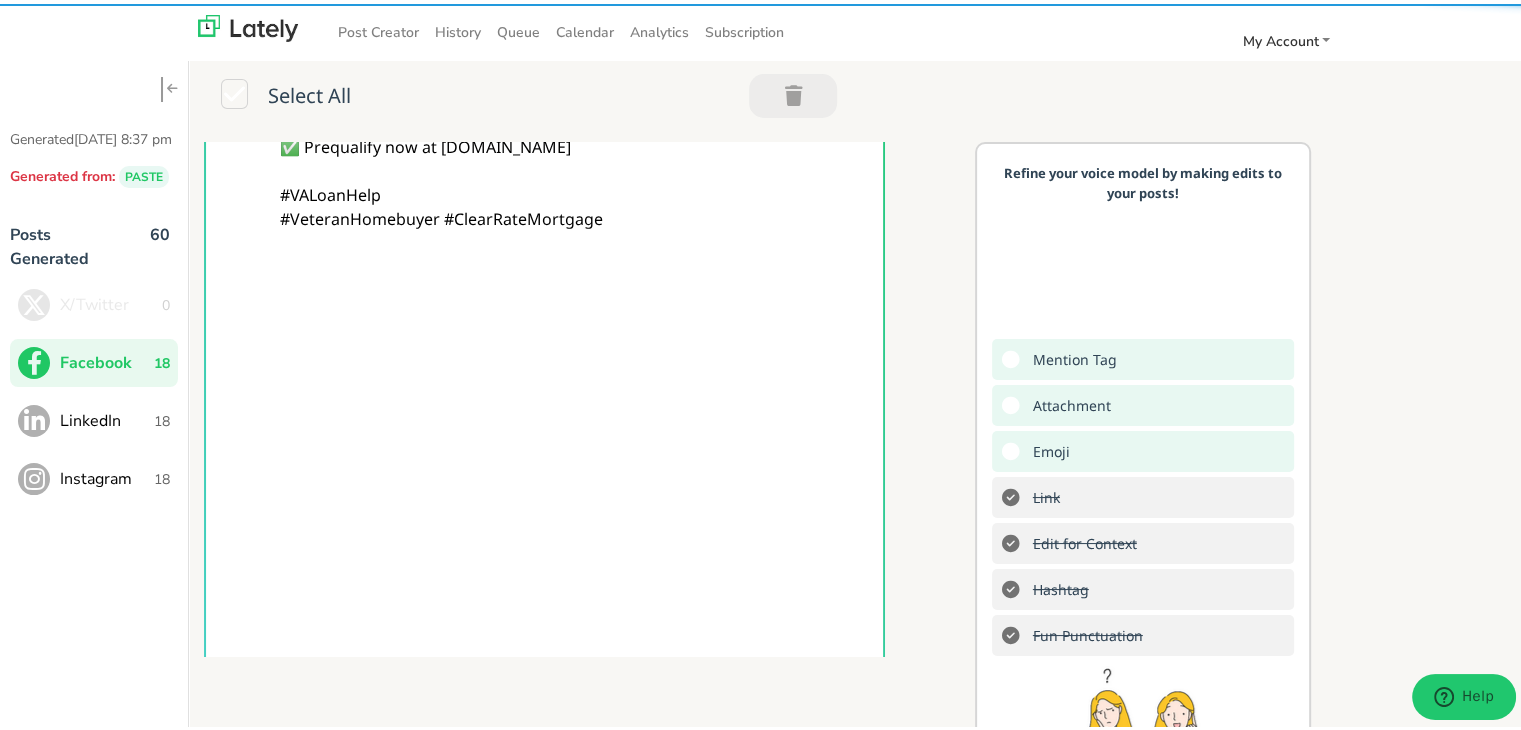 click on "Hey Veterans! 🫡 Tired of delays and confusion with home buying?
The VA LOAN makes it easier to own a home — with flexible steps designed just for you. 🇺🇸
➡️ Check how it works here
🖥️ Reach out now at [DOMAIN_NAME]
✔️ Simple steps:
✅ Confirm you’re eligible
✅ Gather military-related docs
✅ Explore your home goals
✅ Prequalify now at [DOMAIN_NAME]
#VALoanHelp
#VeteranHomebuyer #ClearRateMortgage" at bounding box center (574, 299) 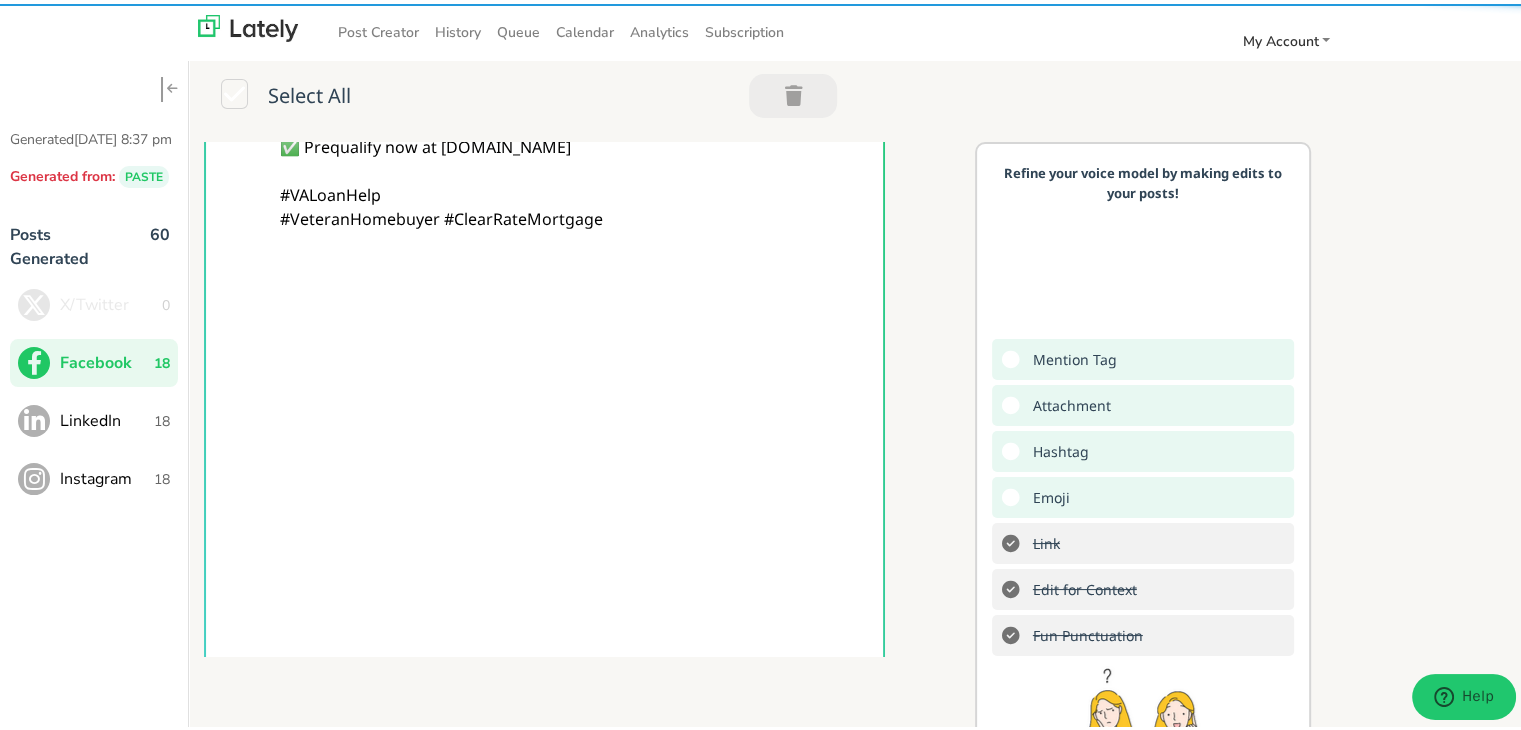 paste on "Follow Us On Our Social Media Platforms!
Facebook: [URL][DOMAIN_NAME]
LinkedIn: [URL][DOMAIN_NAME]
Instagram: [URL][DOMAIN_NAME][DOMAIN_NAME]" 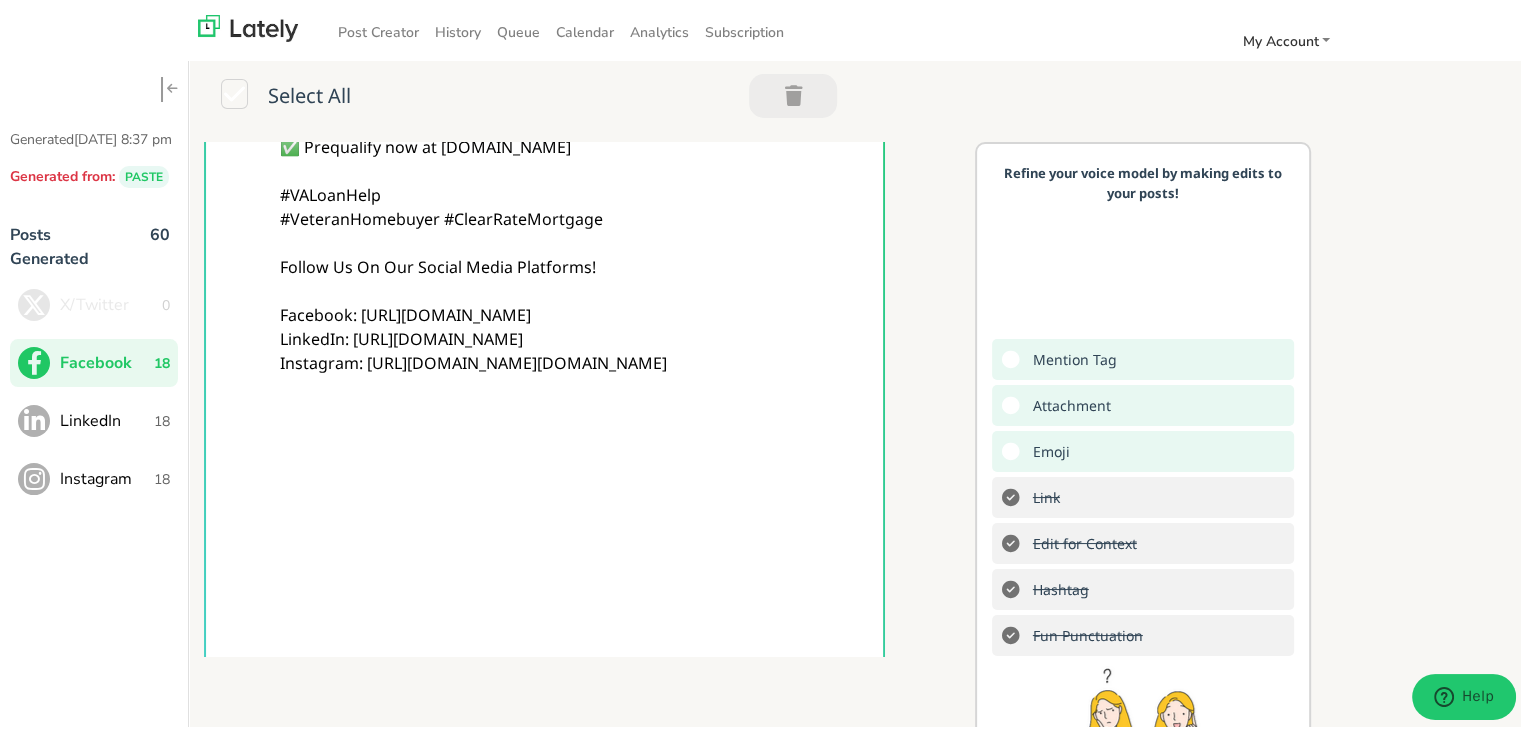 click on "Hey Veterans! 🫡 Tired of delays and confusion with home buying?
The VA LOAN makes it easier to own a home — with flexible steps designed just for you. 🇺🇸
➡️ Check how it works here
🖥️ Reach out now at [DOMAIN_NAME]
✔️ Simple steps:
✅ Confirm you’re eligible
✅ Gather military-related docs
✅ Explore your home goals
✅ Prequalify now at [DOMAIN_NAME]
#VALoanHelp
#VeteranHomebuyer #ClearRateMortgage
Follow Us On Our Social Media Platforms!
Facebook: [URL][DOMAIN_NAME]
LinkedIn: [URL][DOMAIN_NAME]
Instagram: [URL][DOMAIN_NAME][DOMAIN_NAME]" at bounding box center (574, 299) 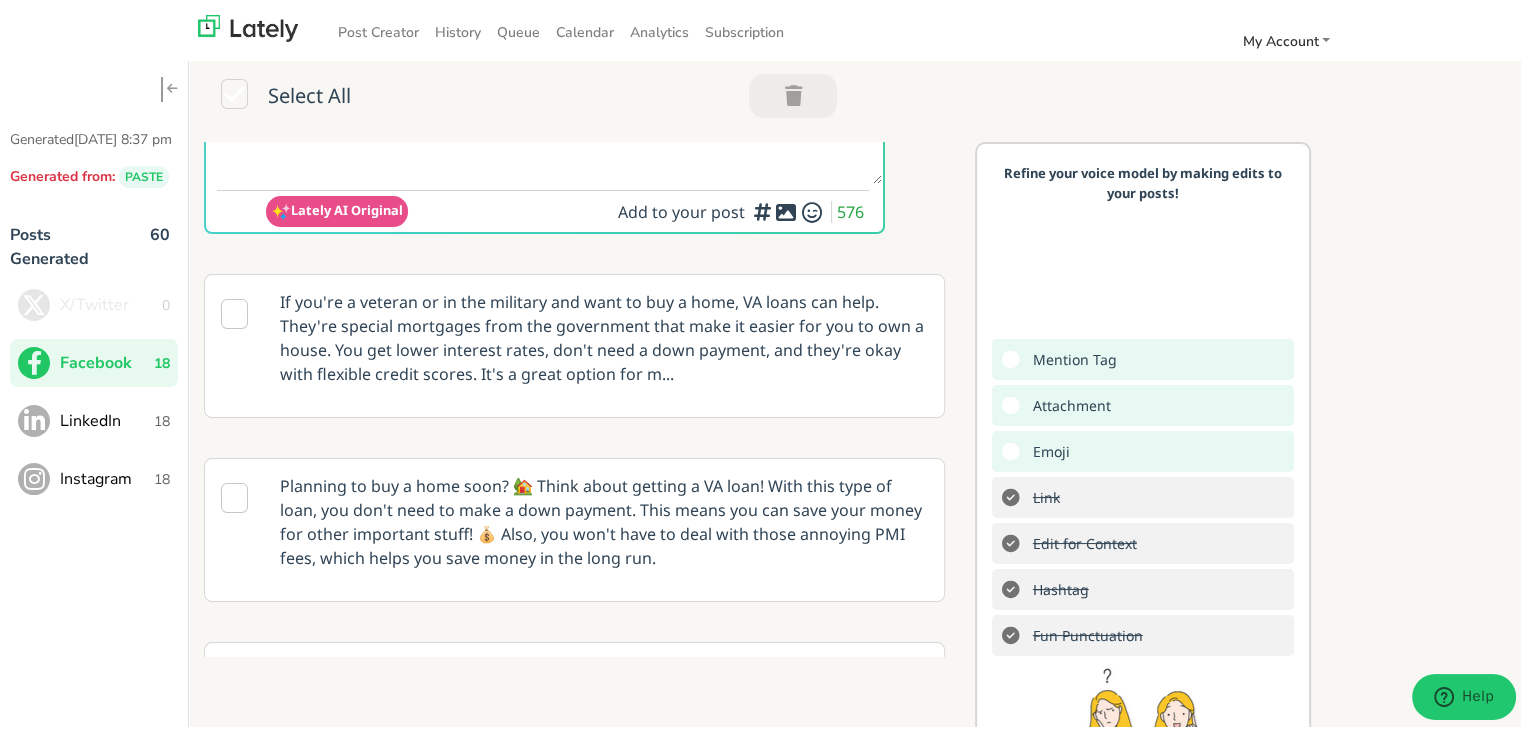scroll, scrollTop: 911, scrollLeft: 0, axis: vertical 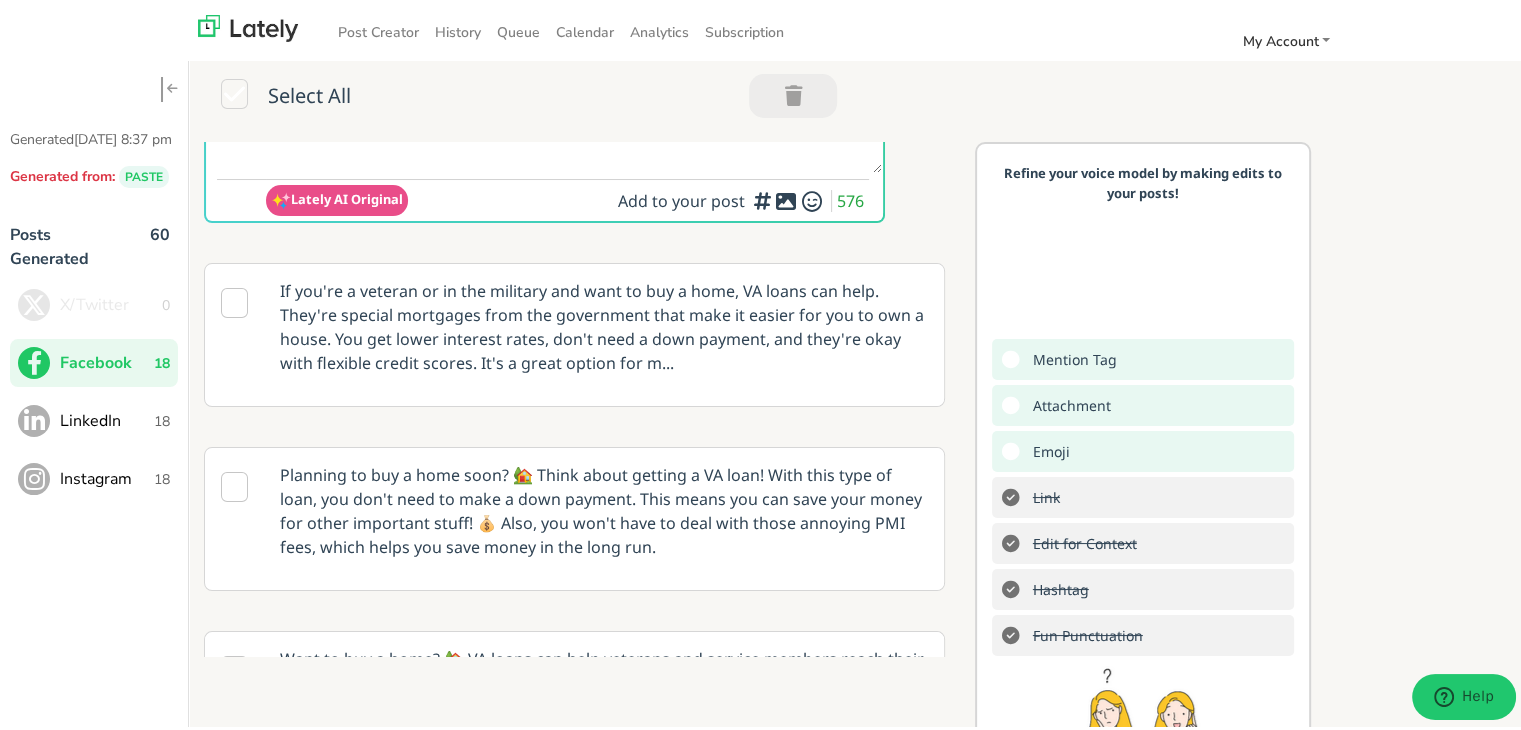 click on "Add emojis to clarify and drive home the tone of your message." at bounding box center (788, 239) 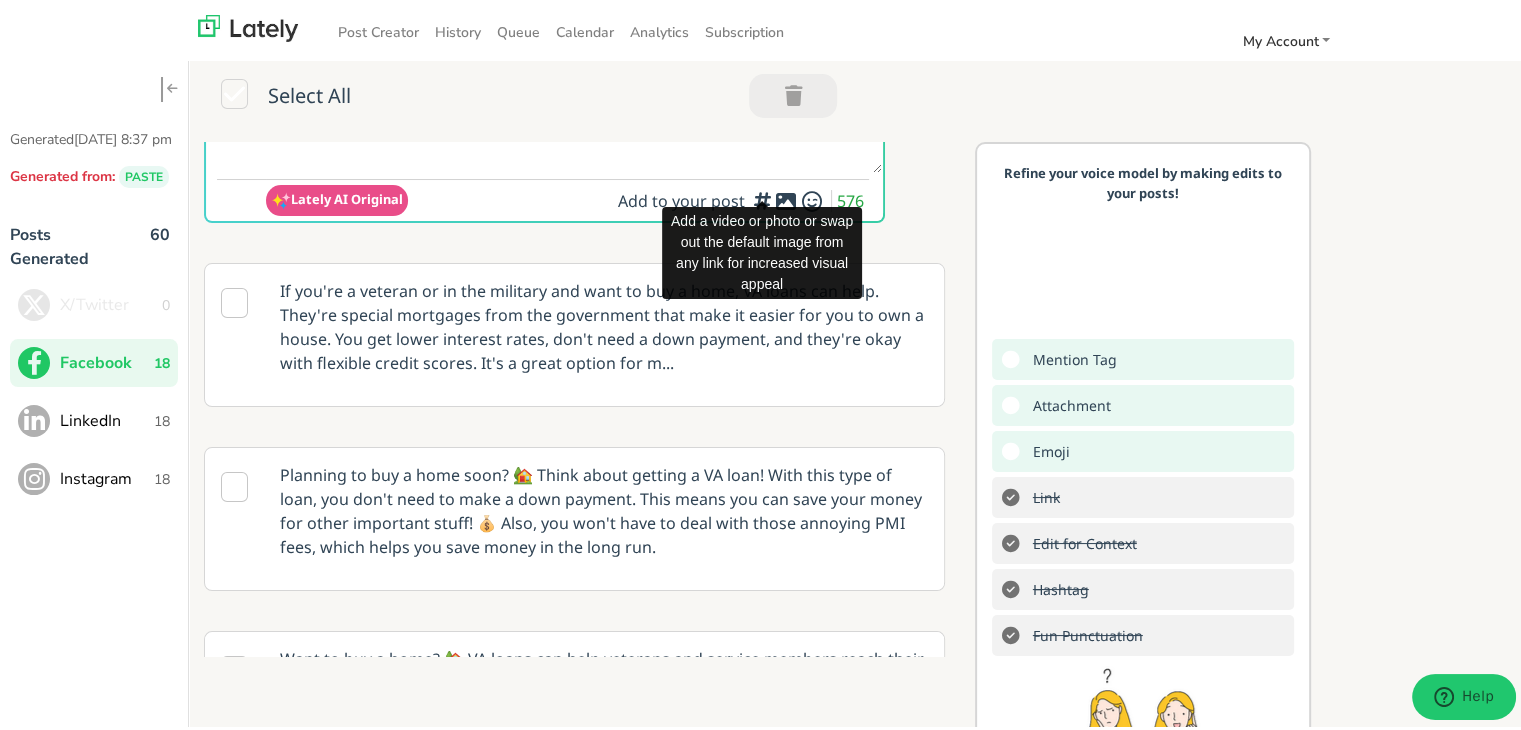 click at bounding box center (786, 197) 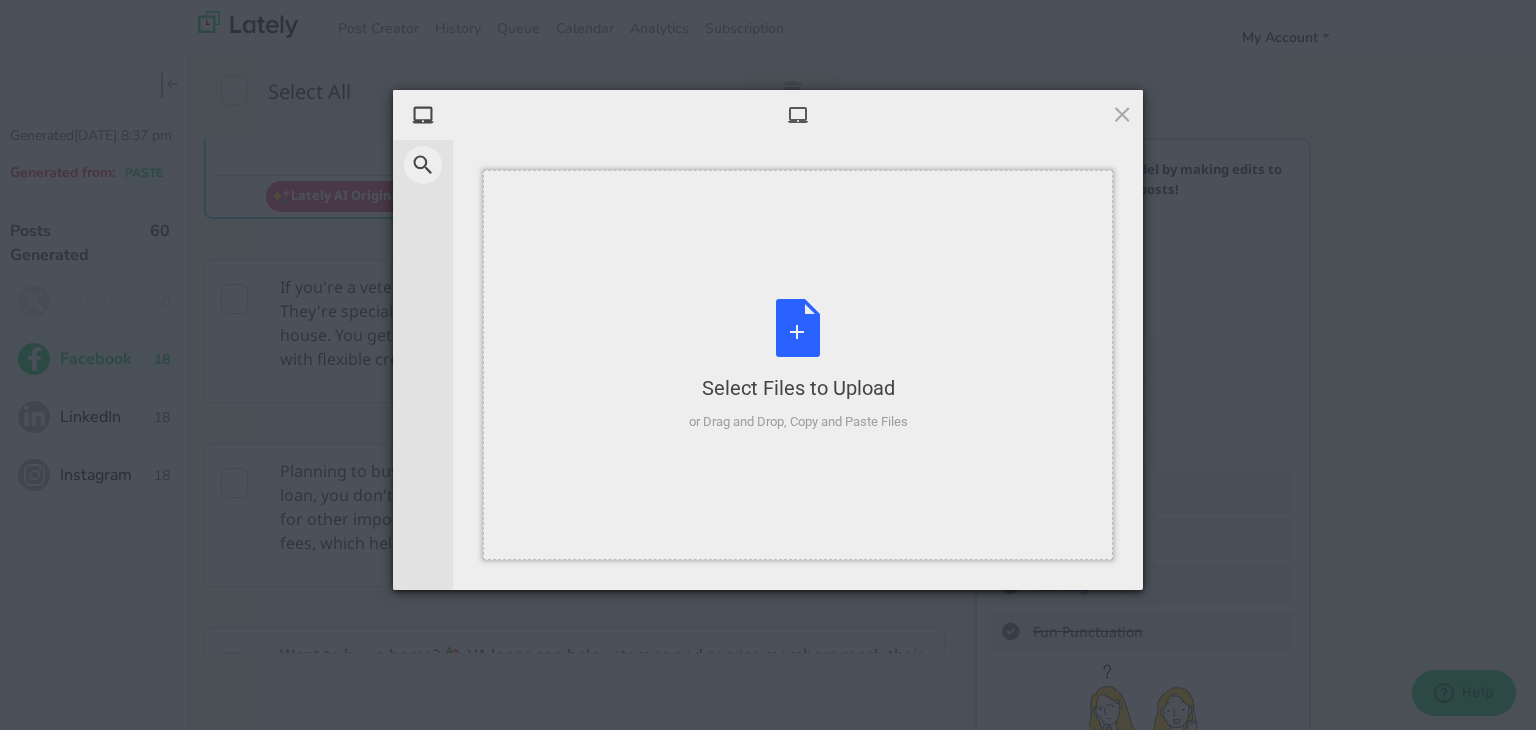 click on "Select Files to Upload
or Drag and Drop, Copy and Paste Files" at bounding box center [798, 365] 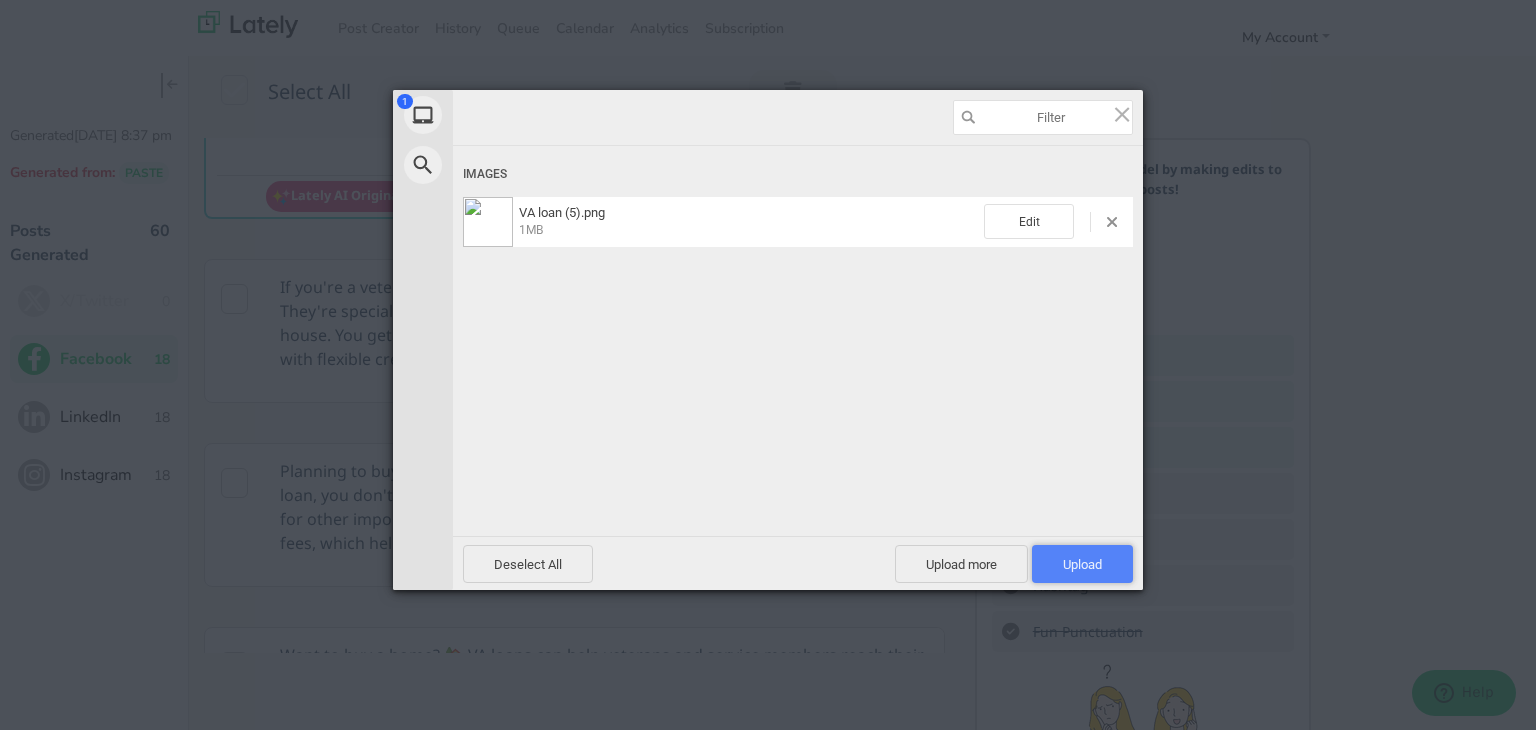 click on "Upload
1" at bounding box center (1082, 564) 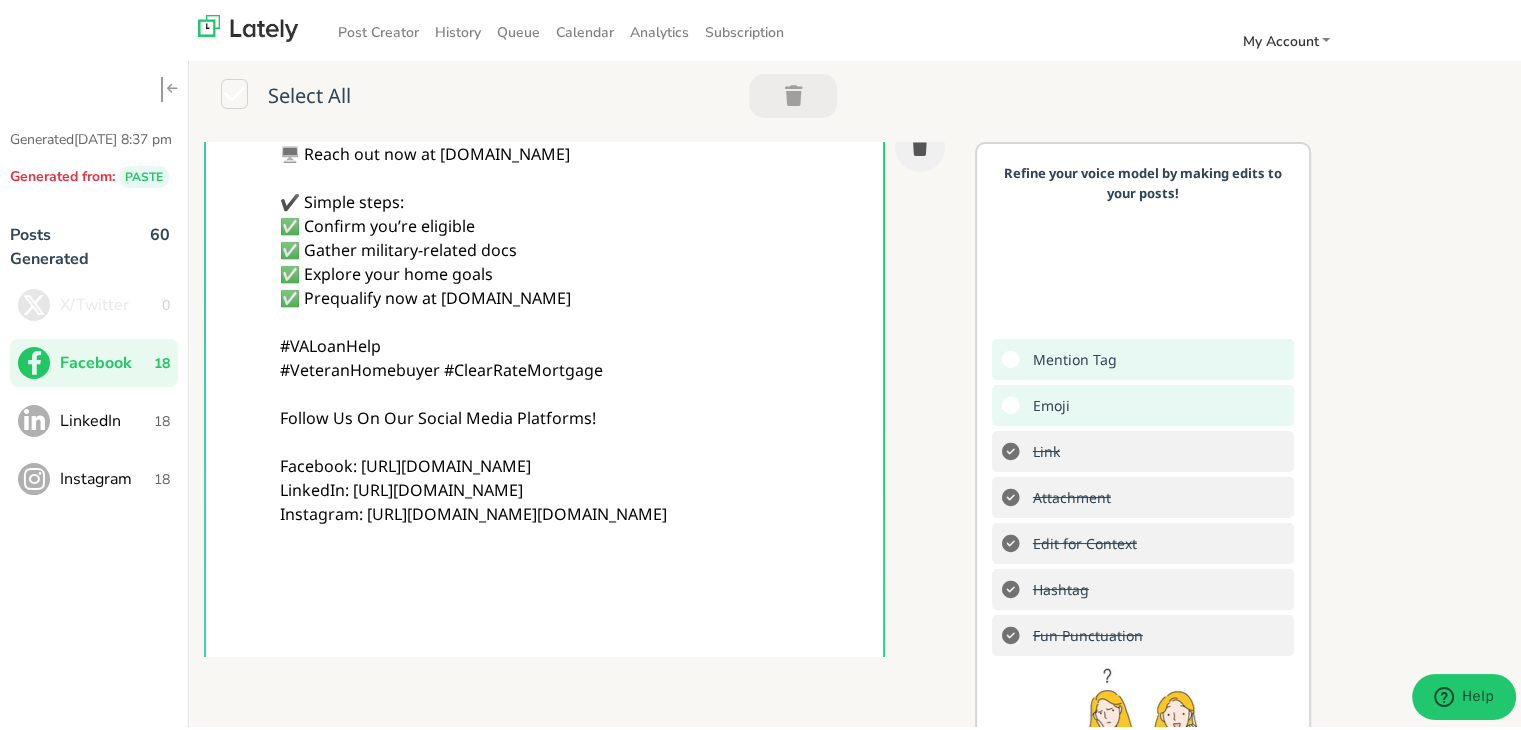 scroll, scrollTop: 0, scrollLeft: 0, axis: both 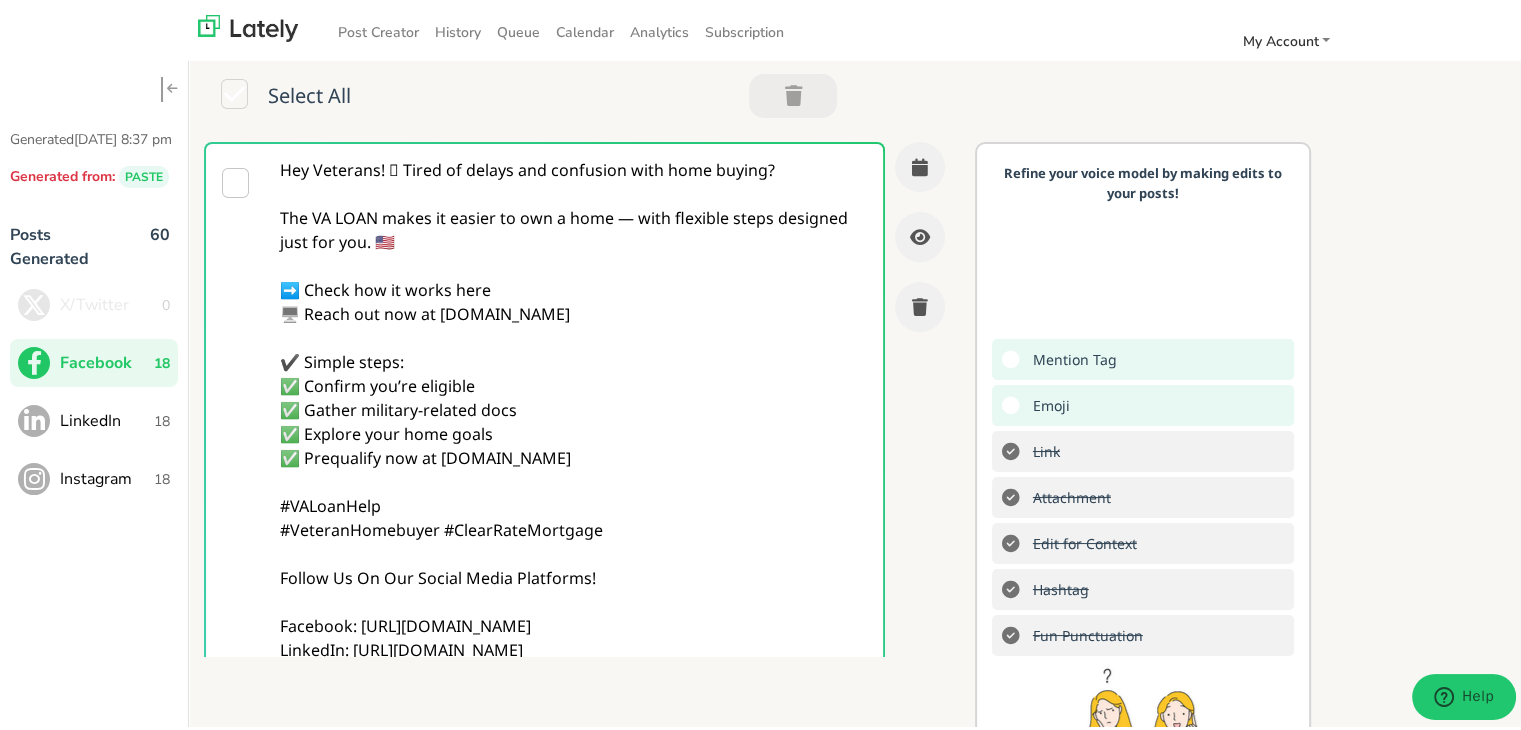 click on "Hey Veterans! 🫡 Tired of delays and confusion with home buying?
The VA LOAN makes it easier to own a home — with flexible steps designed just for you. 🇺🇸
➡️ Check how it works here
🖥️ Reach out now at [DOMAIN_NAME]
✔️ Simple steps:
✅ Confirm you’re eligible
✅ Gather military-related docs
✅ Explore your home goals
✅ Prequalify now at [DOMAIN_NAME]
#VALoanHelp
#VeteranHomebuyer #ClearRateMortgage
Follow Us On Our Social Media Platforms!
Facebook: [URL][DOMAIN_NAME]
LinkedIn: [URL][DOMAIN_NAME]
Instagram: [URL][DOMAIN_NAME][DOMAIN_NAME]" at bounding box center [574, 610] 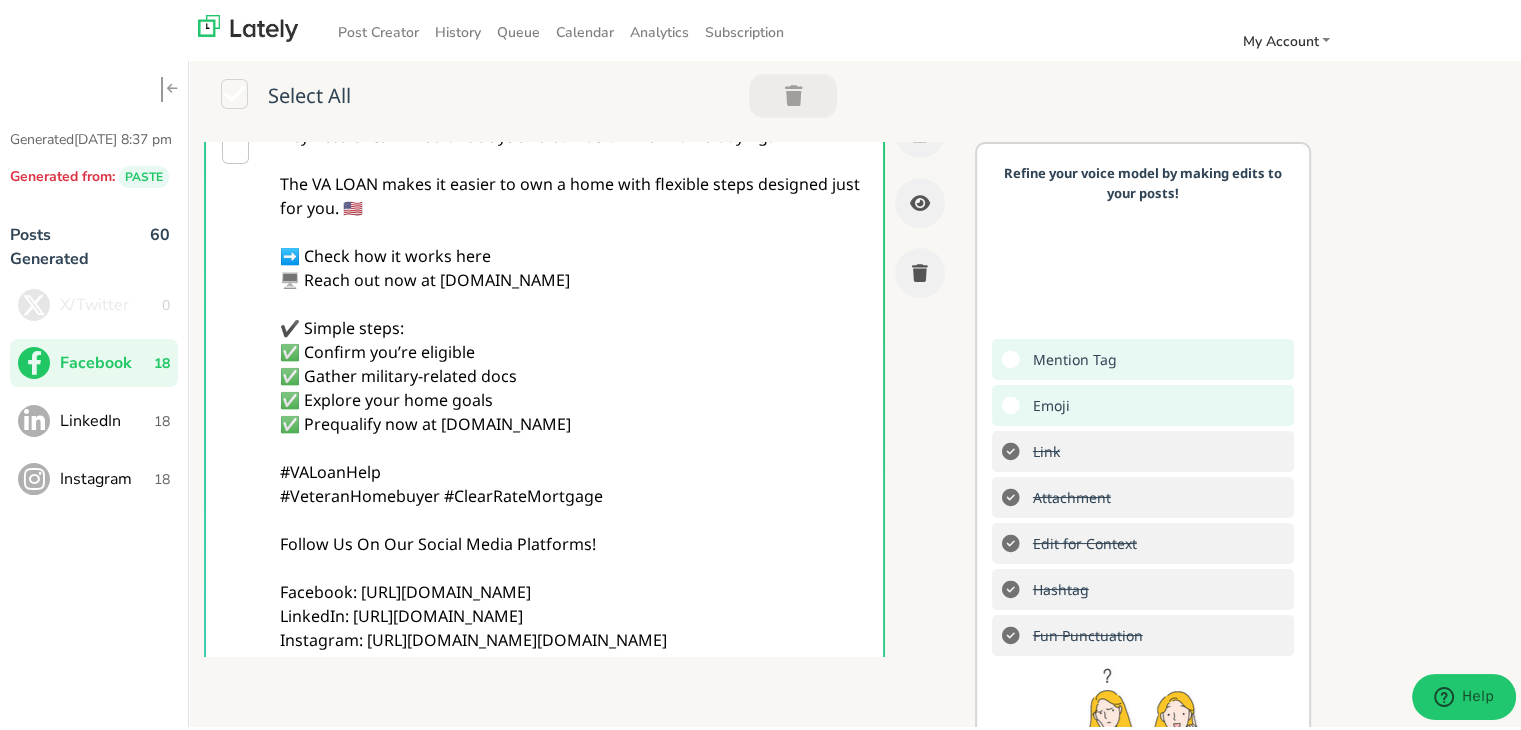 scroll, scrollTop: 0, scrollLeft: 0, axis: both 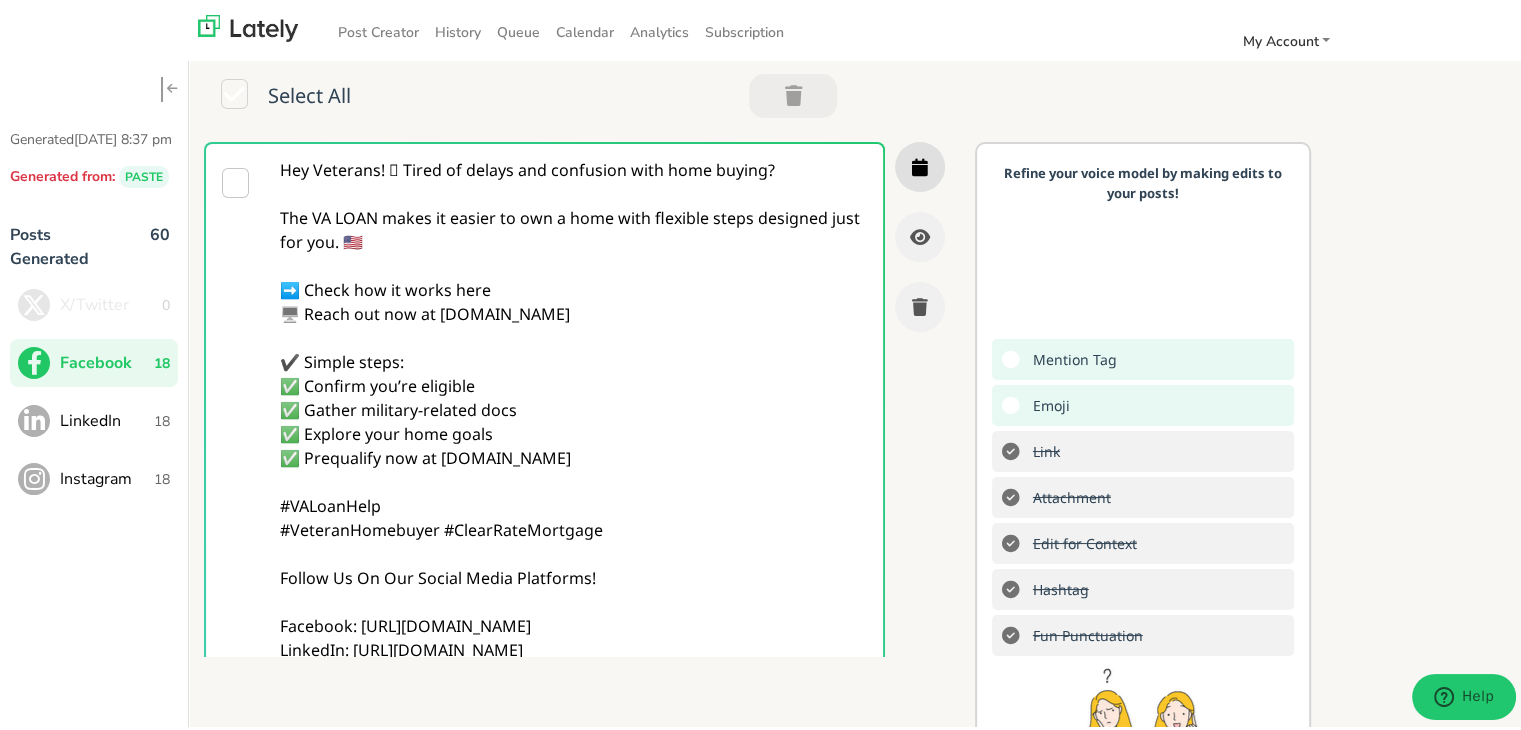 type on "Hey Veterans! 🫡 Tired of delays and confusion with home buying?
The VA LOAN makes it easier to own a home with flexible steps designed just for you. 🇺🇸
➡️ Check how it works here
🖥️ Reach out now at [DOMAIN_NAME]
✔️ Simple steps:
✅ Confirm you’re eligible
✅ Gather military-related docs
✅ Explore your home goals
✅ Prequalify now at [DOMAIN_NAME]
#VALoanHelp
#VeteranHomebuyer #ClearRateMortgage
Follow Us On Our Social Media Platforms!
Facebook: [URL][DOMAIN_NAME]
LinkedIn: [URL][DOMAIN_NAME]
Instagram: [URL][DOMAIN_NAME][DOMAIN_NAME]" 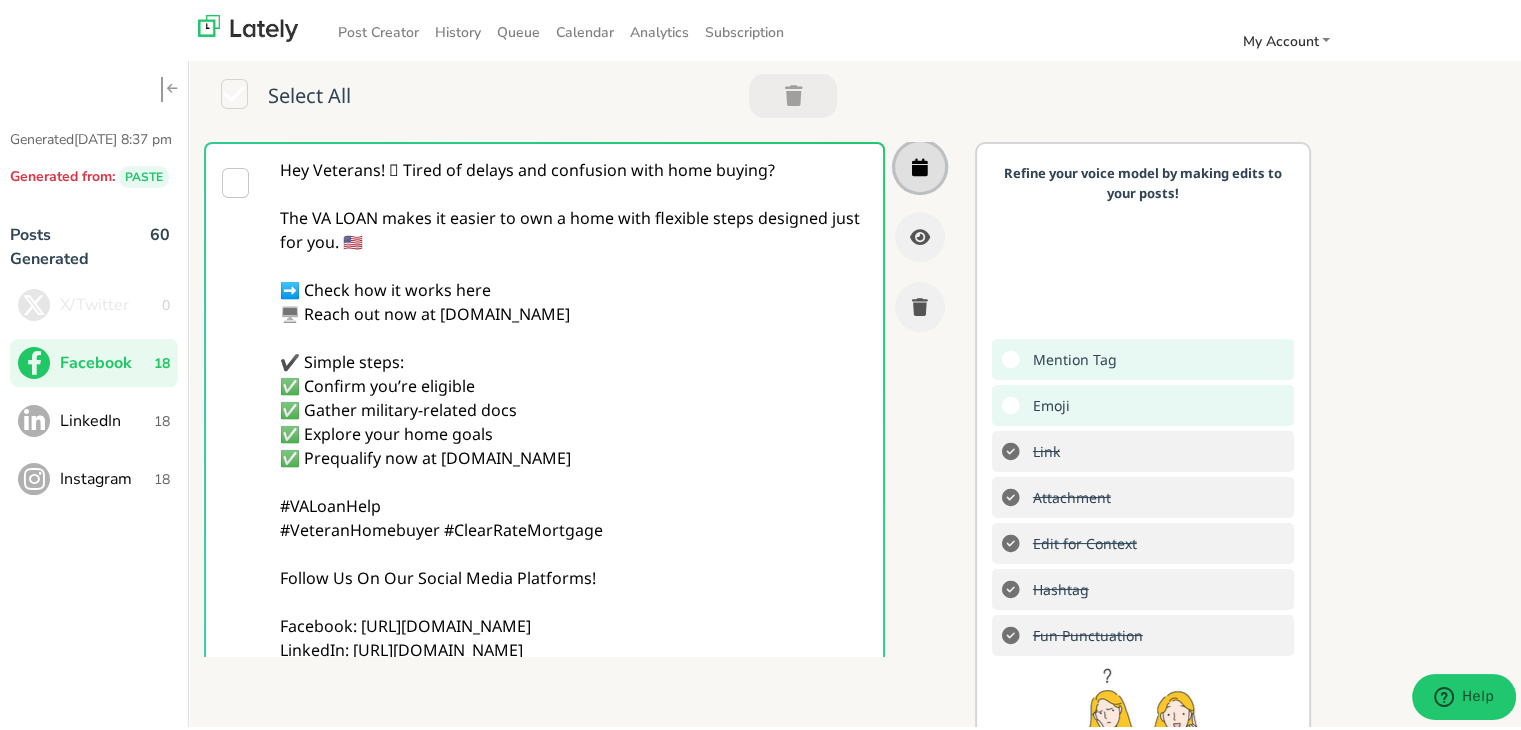 click at bounding box center [920, 163] 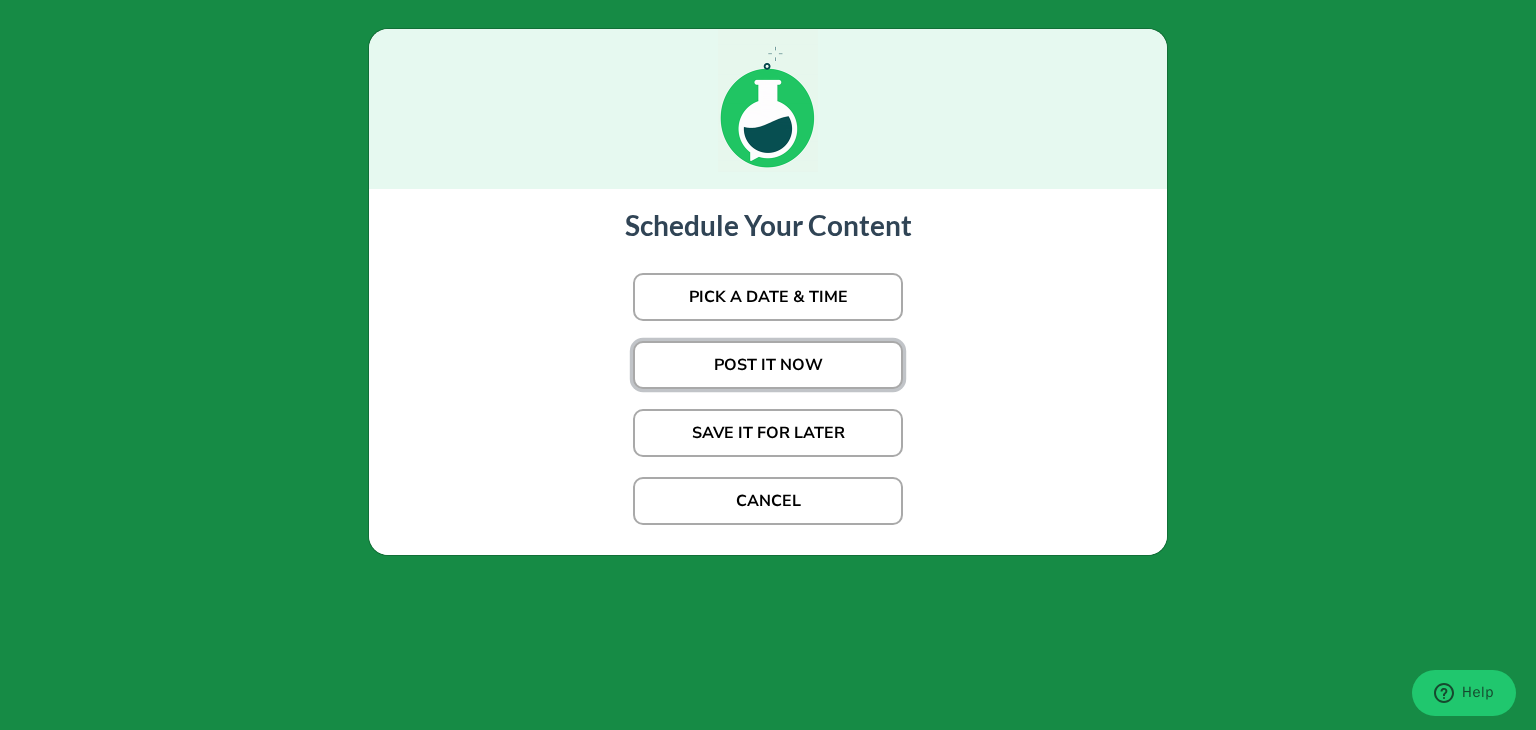 click on "POST IT NOW" at bounding box center (768, 365) 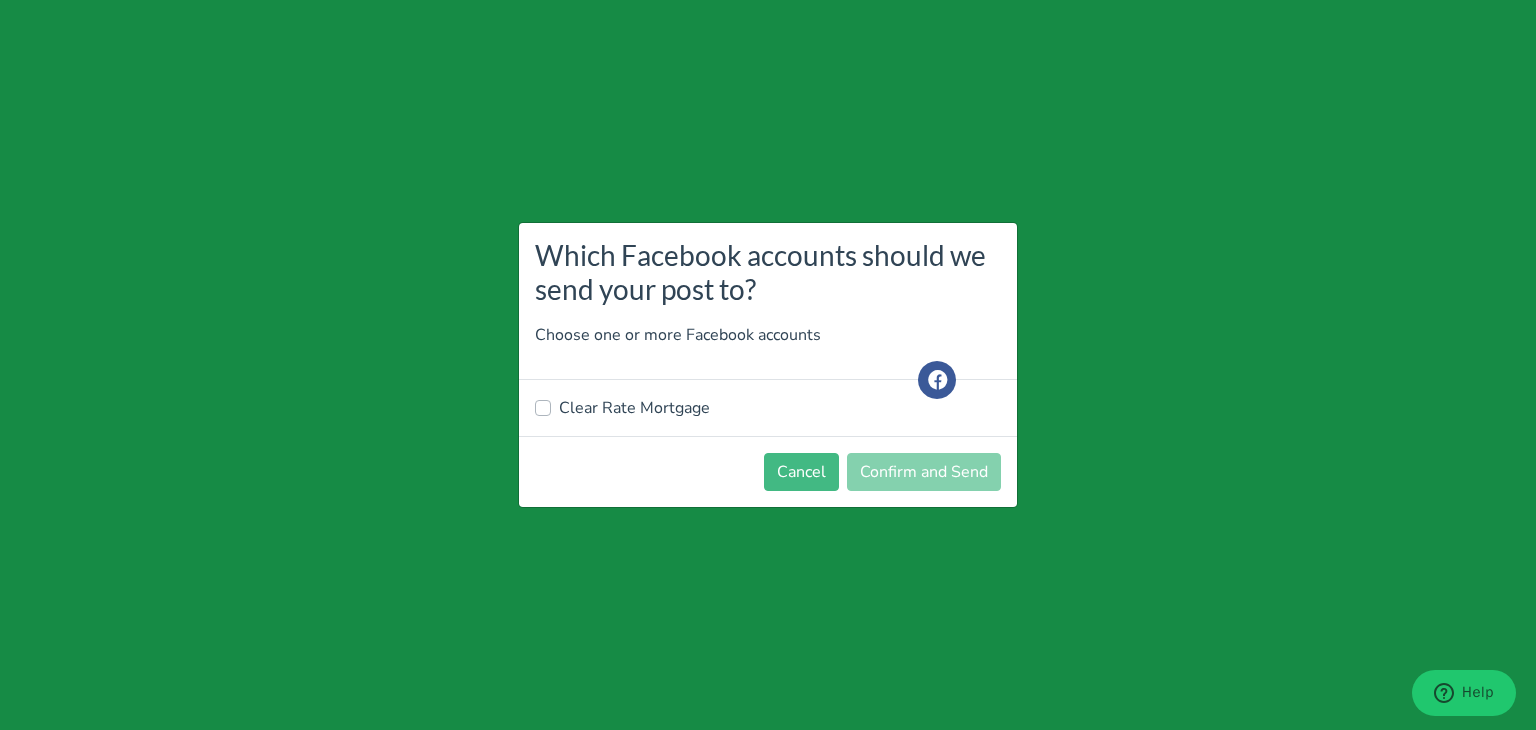 click on "Clear Rate Mortgage" at bounding box center [634, 408] 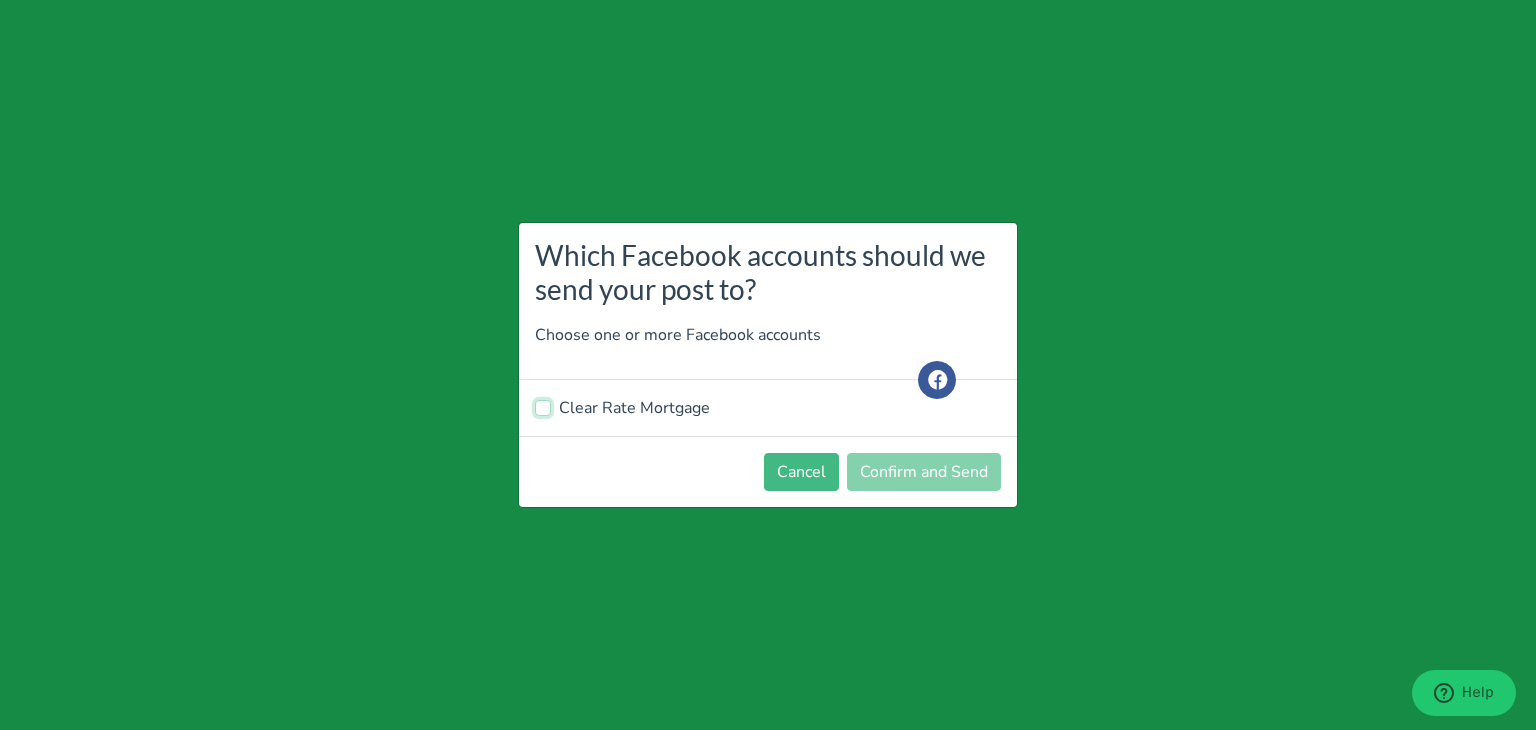 click on "Clear Rate Mortgage" at bounding box center [543, 406] 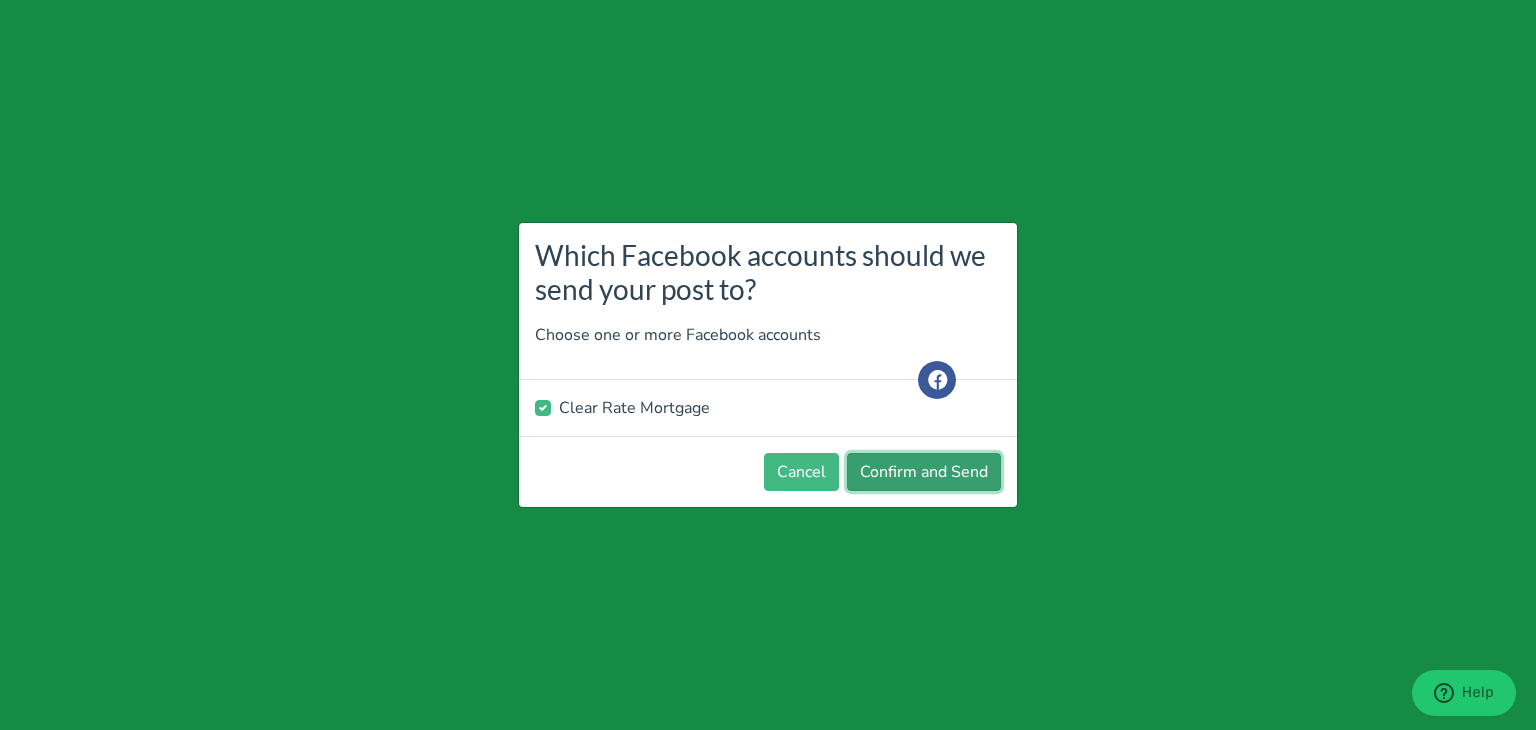 click on "Confirm and Send" at bounding box center (924, 472) 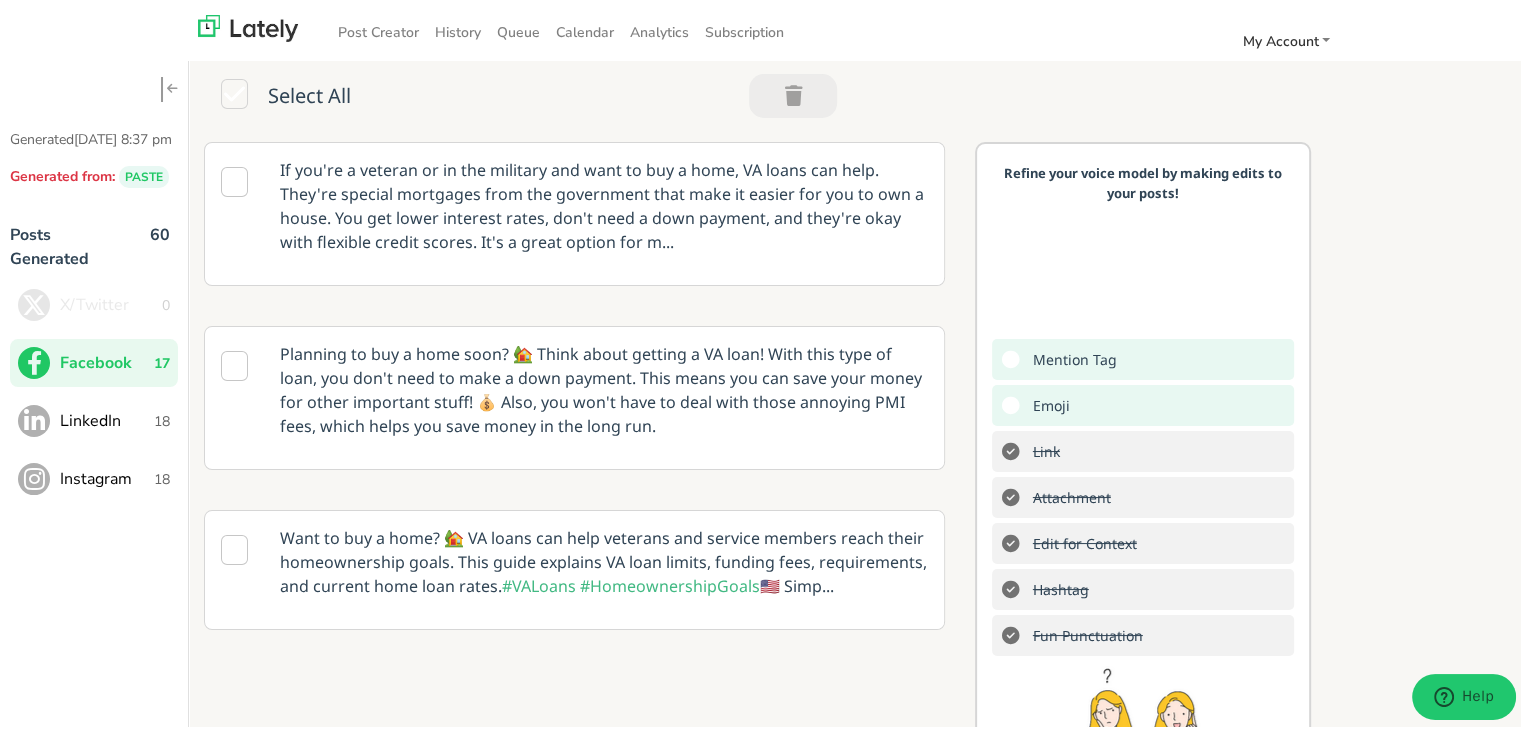 click on "18" at bounding box center (162, 417) 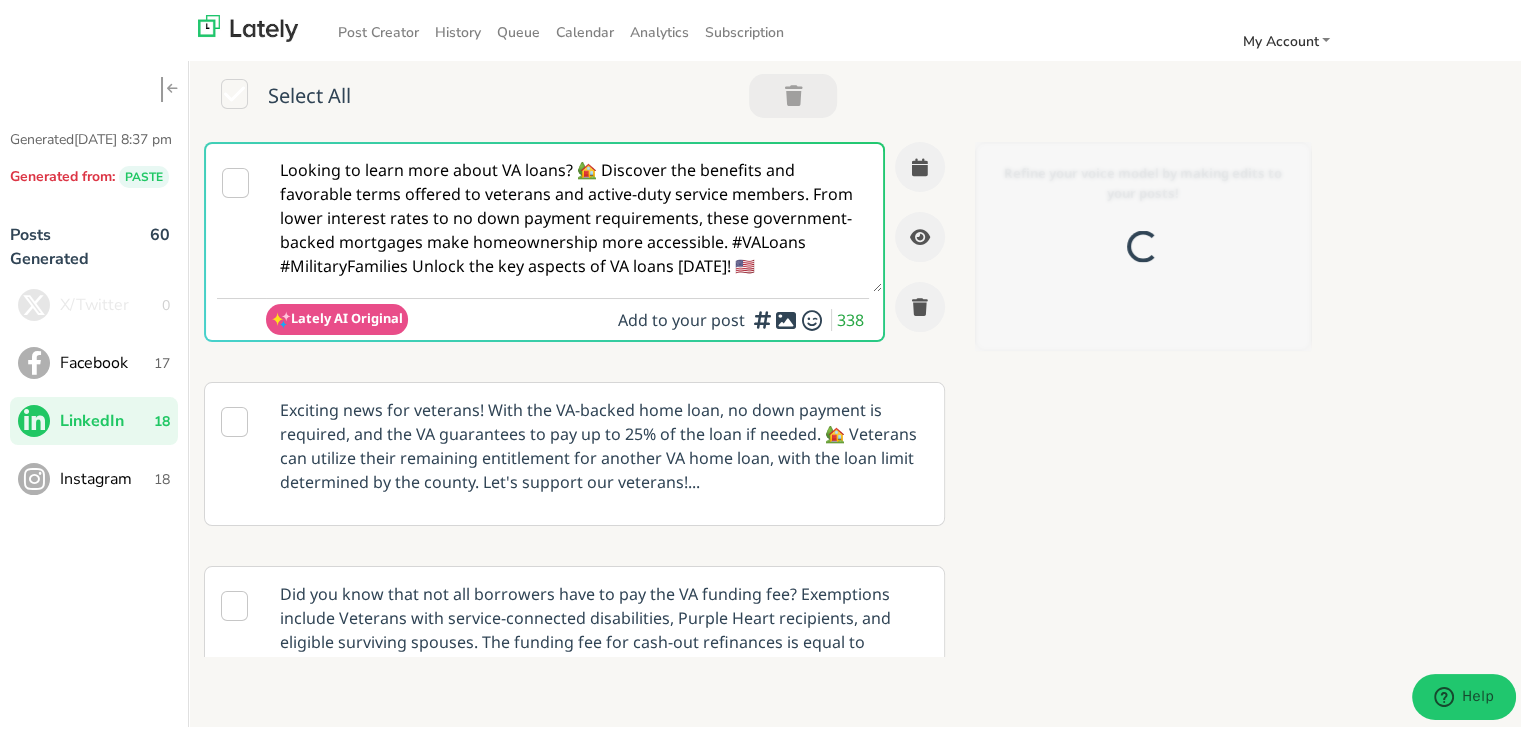 scroll, scrollTop: 0, scrollLeft: 0, axis: both 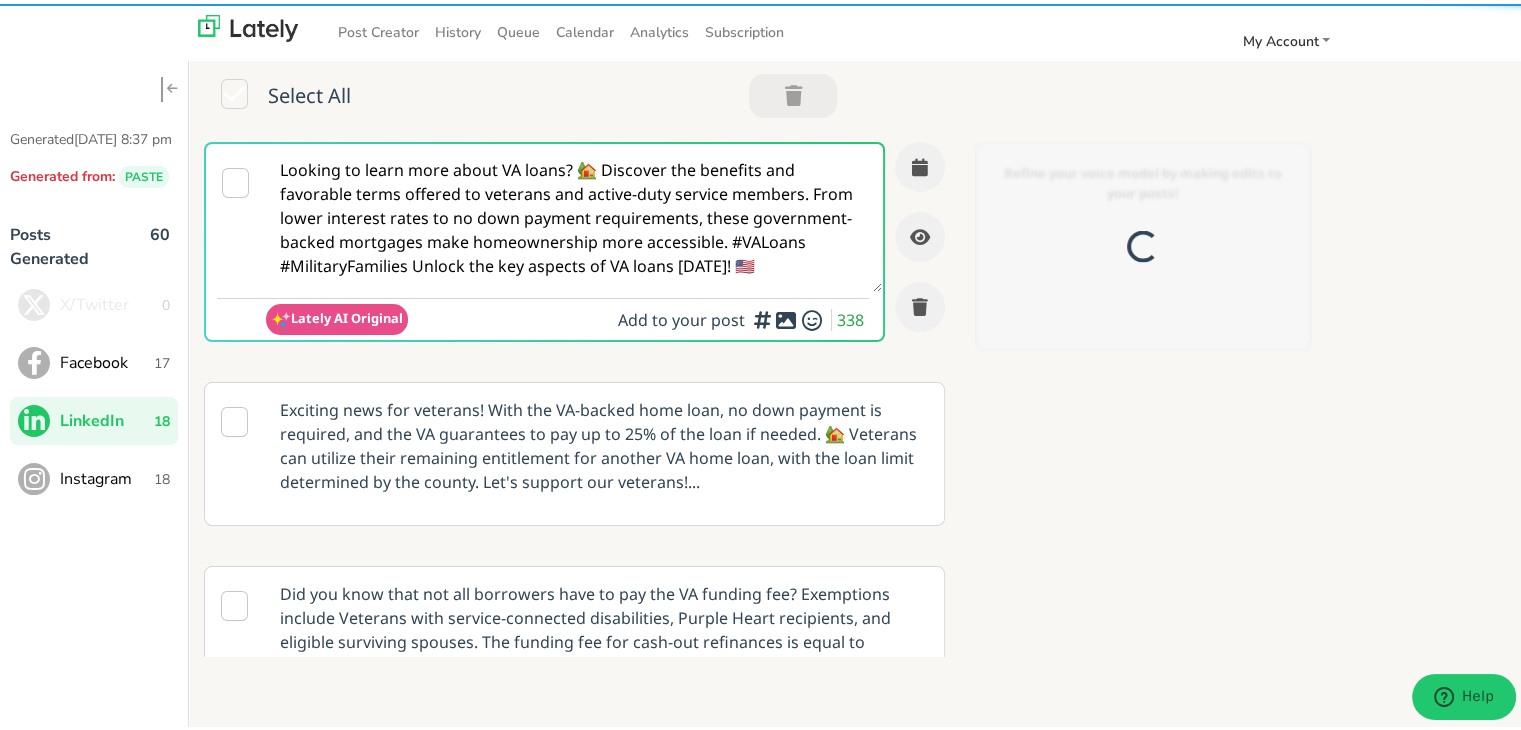 click on "Looking to learn more about VA loans? 🏡 Discover the benefits and favorable terms offered to veterans and active-duty service members. From lower interest rates to no down payment requirements, these government-backed mortgages make homeownership more accessible. #VALoans #MilitaryFamilies Unlock the key aspects of VA loans [DATE]! 🇺🇸" at bounding box center (574, 214) 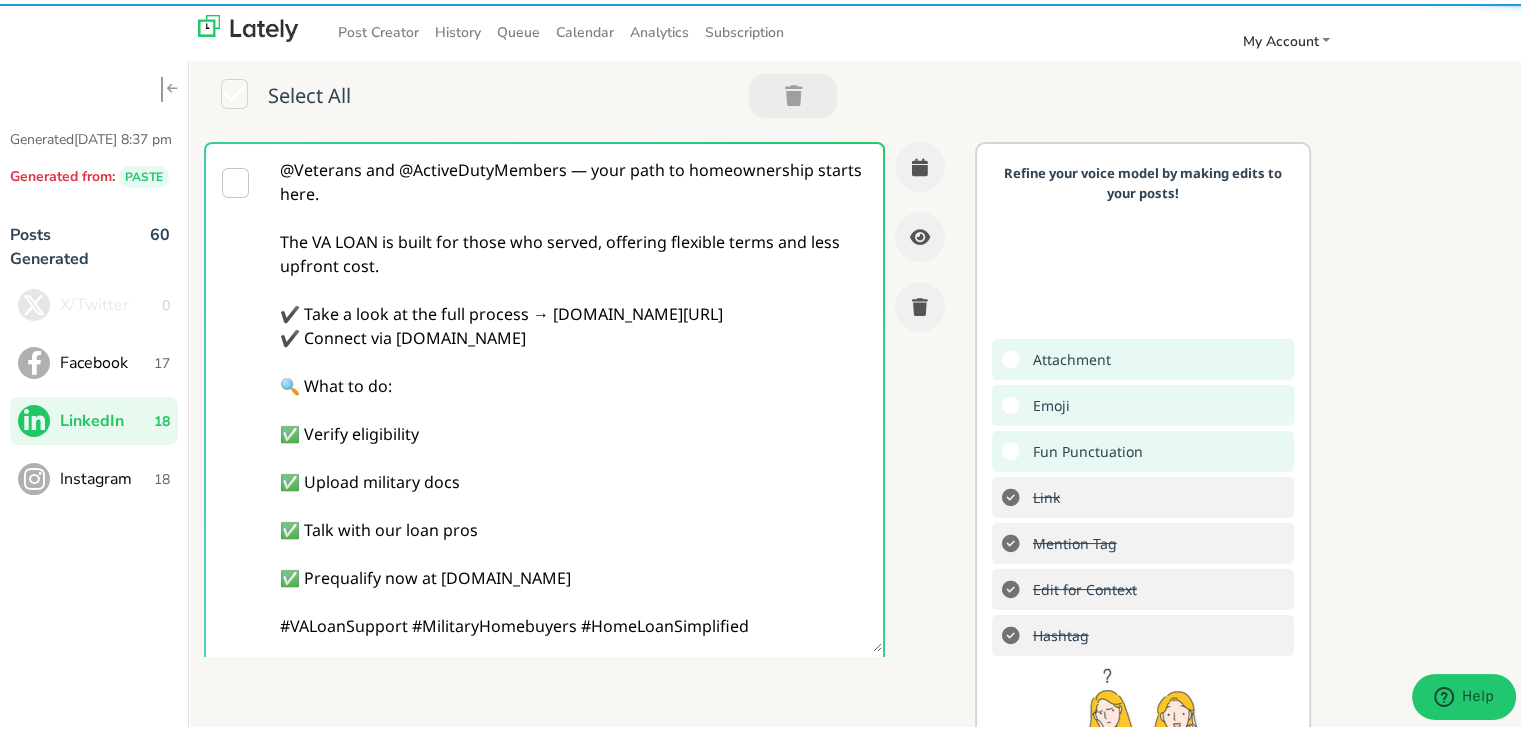 click on "@Veterans and @ActiveDutyMembers — your path to homeownership starts here.
The VA LOAN is built for those who served, offering flexible terms and less upfront cost.
✔️ Take a look at the full process → [DOMAIN_NAME][URL]
✔️ Connect via [DOMAIN_NAME]
🔍 What to do:
✅ Verify eligibility
✅ Upload military docs
✅ Talk with our loan pros
✅ Prequalify now at [DOMAIN_NAME]
#VALoanSupport #MilitaryHomebuyers #HomeLoanSimplified" at bounding box center (574, 394) 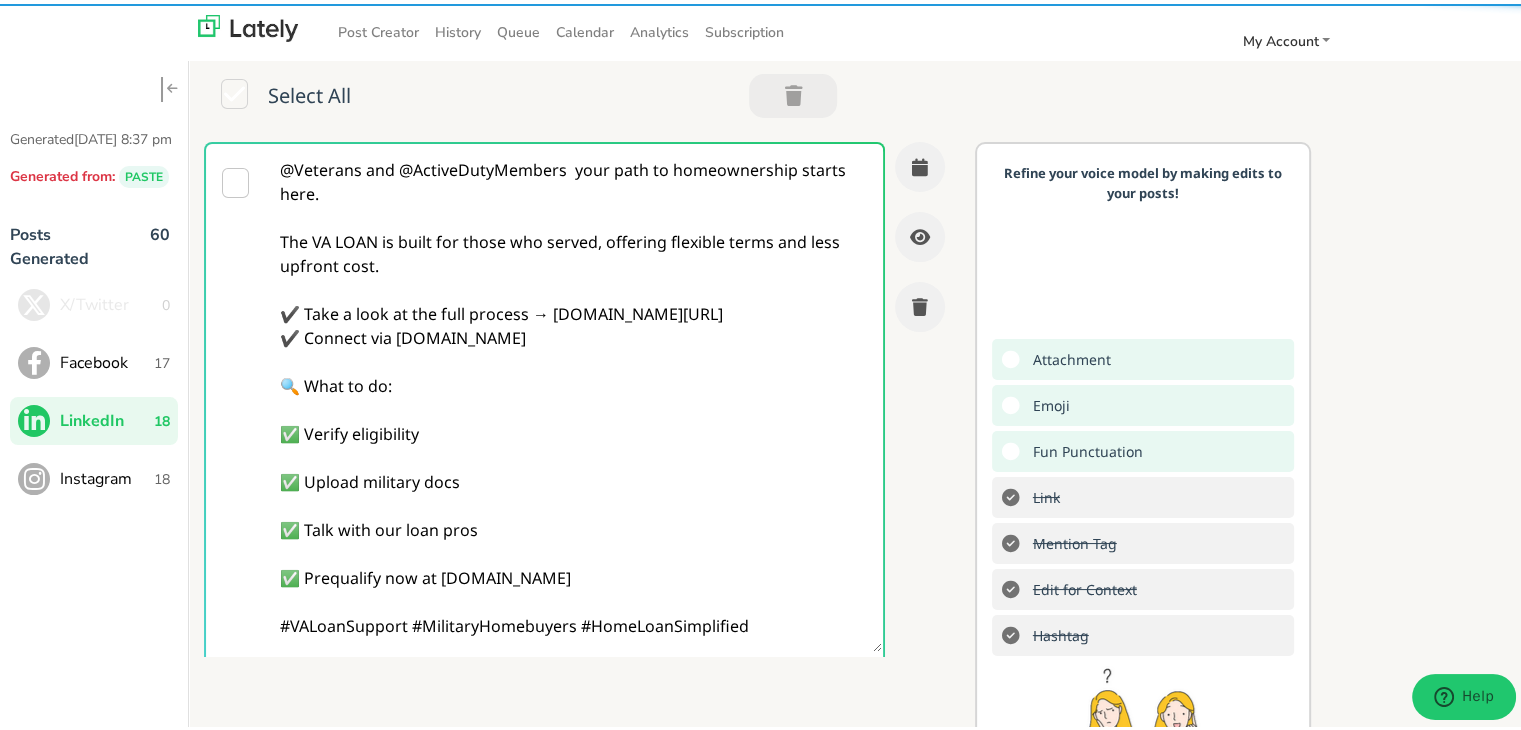 click on "@Veterans and @ActiveDutyMembers  your path to homeownership starts here.
The VA LOAN is built for those who served, offering flexible terms and less upfront cost.
✔️ Take a look at the full process → [DOMAIN_NAME][URL]
✔️ Connect via [DOMAIN_NAME]
🔍 What to do:
✅ Verify eligibility
✅ Upload military docs
✅ Talk with our loan pros
✅ Prequalify now at [DOMAIN_NAME]
#VALoanSupport #MilitaryHomebuyers #HomeLoanSimplified" at bounding box center [574, 394] 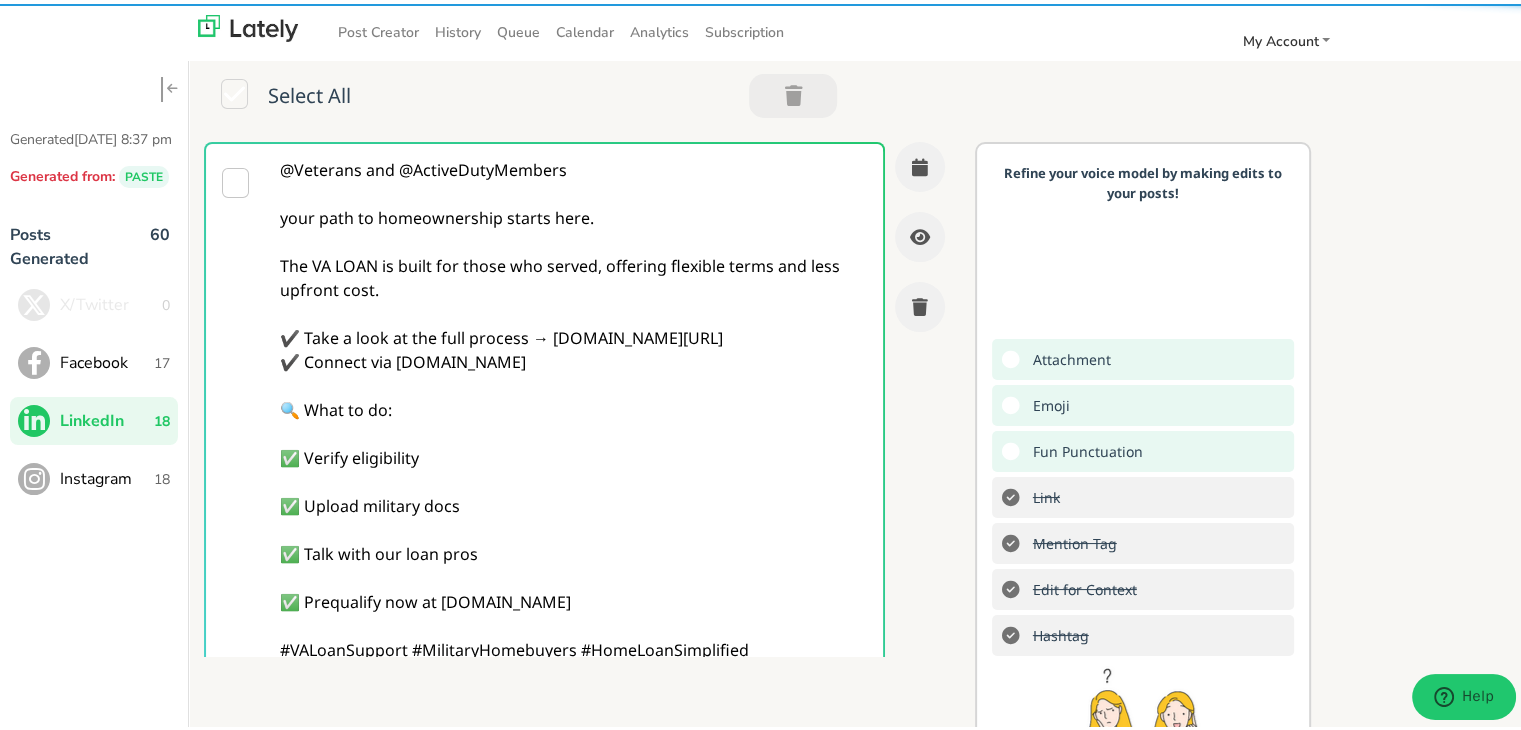 drag, startPoint x: 260, startPoint y: 459, endPoint x: 264, endPoint y: 469, distance: 10.770329 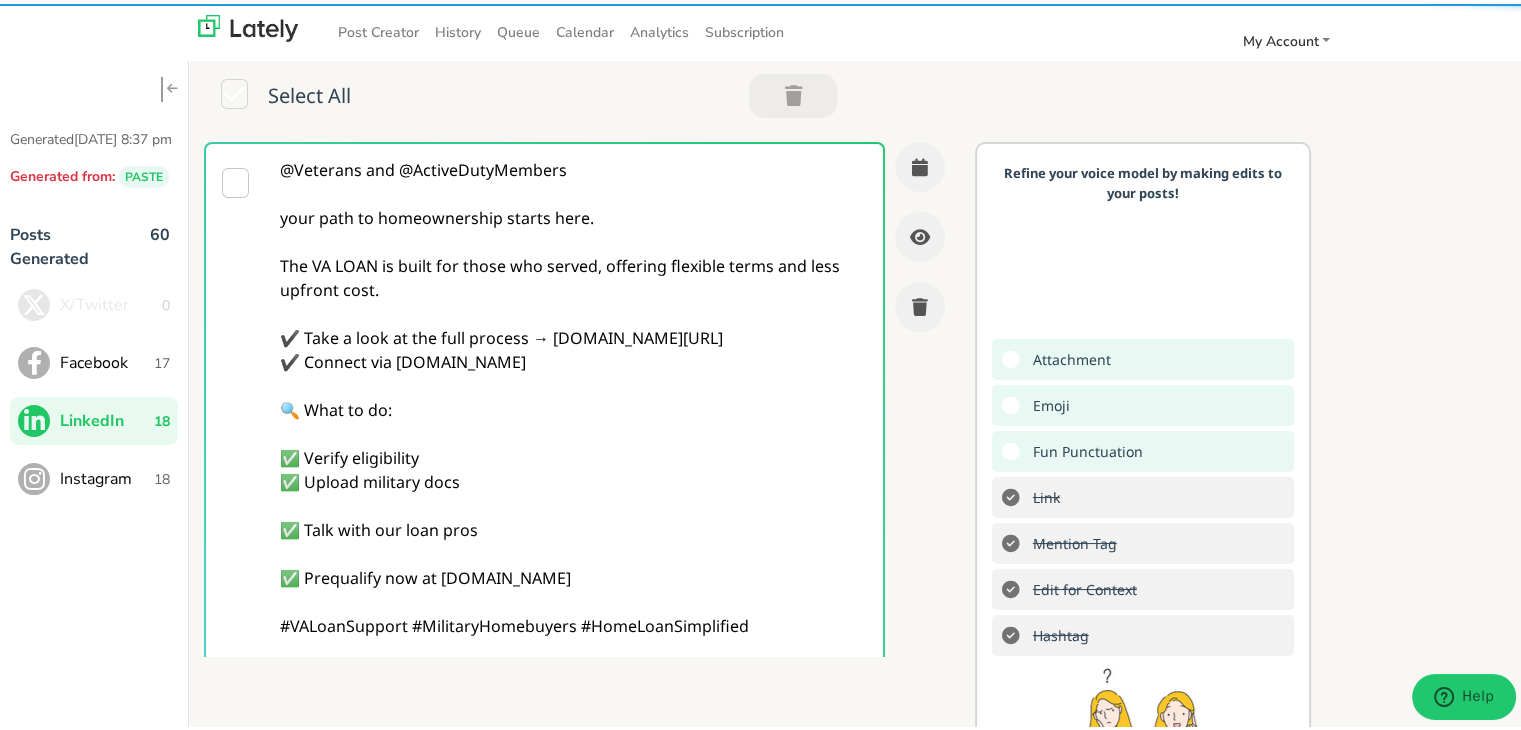 click on "@Veterans and @ActiveDutyMembers
your path to homeownership starts here.
The VA LOAN is built for those who served, offering flexible terms and less upfront cost.
✔️ Take a look at the full process → [DOMAIN_NAME][URL]
✔️ Connect via [DOMAIN_NAME]
🔍 What to do:
✅ Verify eligibility
✅ Upload military docs
✅ Talk with our loan pros
✅ Prequalify now at [DOMAIN_NAME]
#VALoanSupport #MilitaryHomebuyers #HomeLoanSimplified" at bounding box center (574, 406) 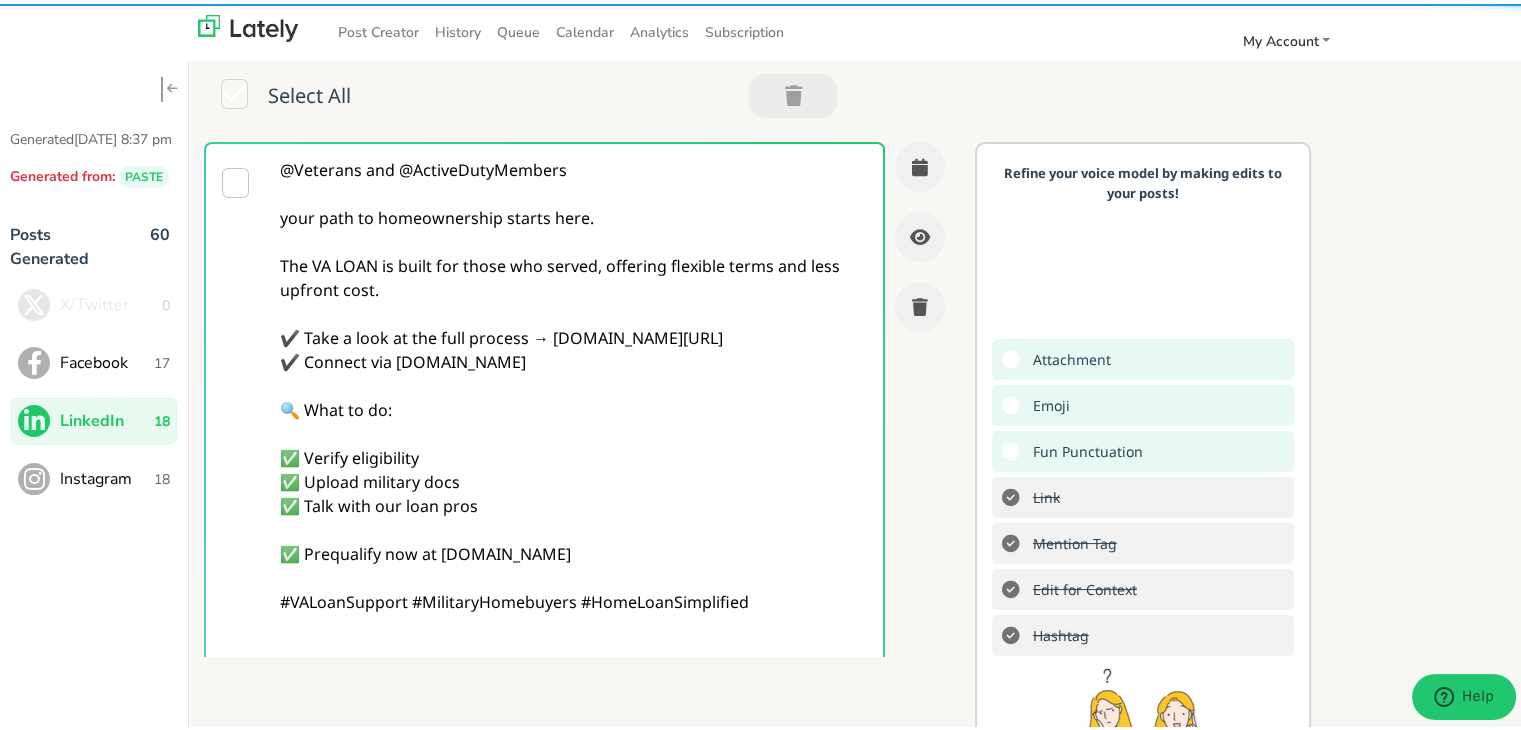 click on "@Veterans and @ActiveDutyMembers
your path to homeownership starts here.
The VA LOAN is built for those who served, offering flexible terms and less upfront cost.
✔️ Take a look at the full process → [DOMAIN_NAME][URL]
✔️ Connect via [DOMAIN_NAME]
🔍 What to do:
✅ Verify eligibility
✅ Upload military docs
✅ Talk with our loan pros
✅ Prequalify now at [DOMAIN_NAME]
#VALoanSupport #MilitaryHomebuyers #HomeLoanSimplified" at bounding box center (574, 406) 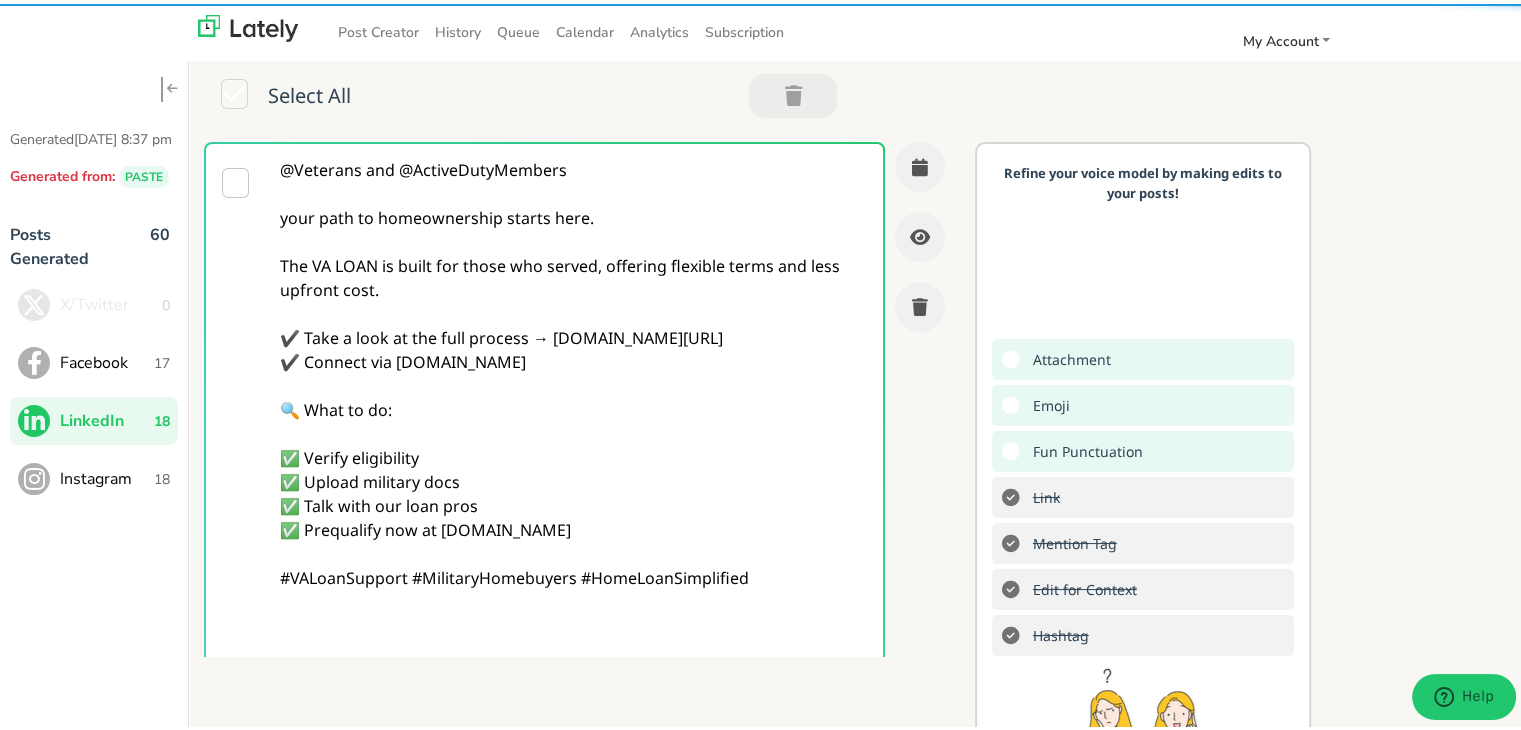 click on "@Veterans and @ActiveDutyMembers
your path to homeownership starts here.
The VA LOAN is built for those who served, offering flexible terms and less upfront cost.
✔️ Take a look at the full process → [DOMAIN_NAME][URL]
✔️ Connect via [DOMAIN_NAME]
🔍 What to do:
✅ Verify eligibility
✅ Upload military docs
✅ Talk with our loan pros
✅ Prequalify now at [DOMAIN_NAME]
#VALoanSupport #MilitaryHomebuyers #HomeLoanSimplified" at bounding box center [574, 406] 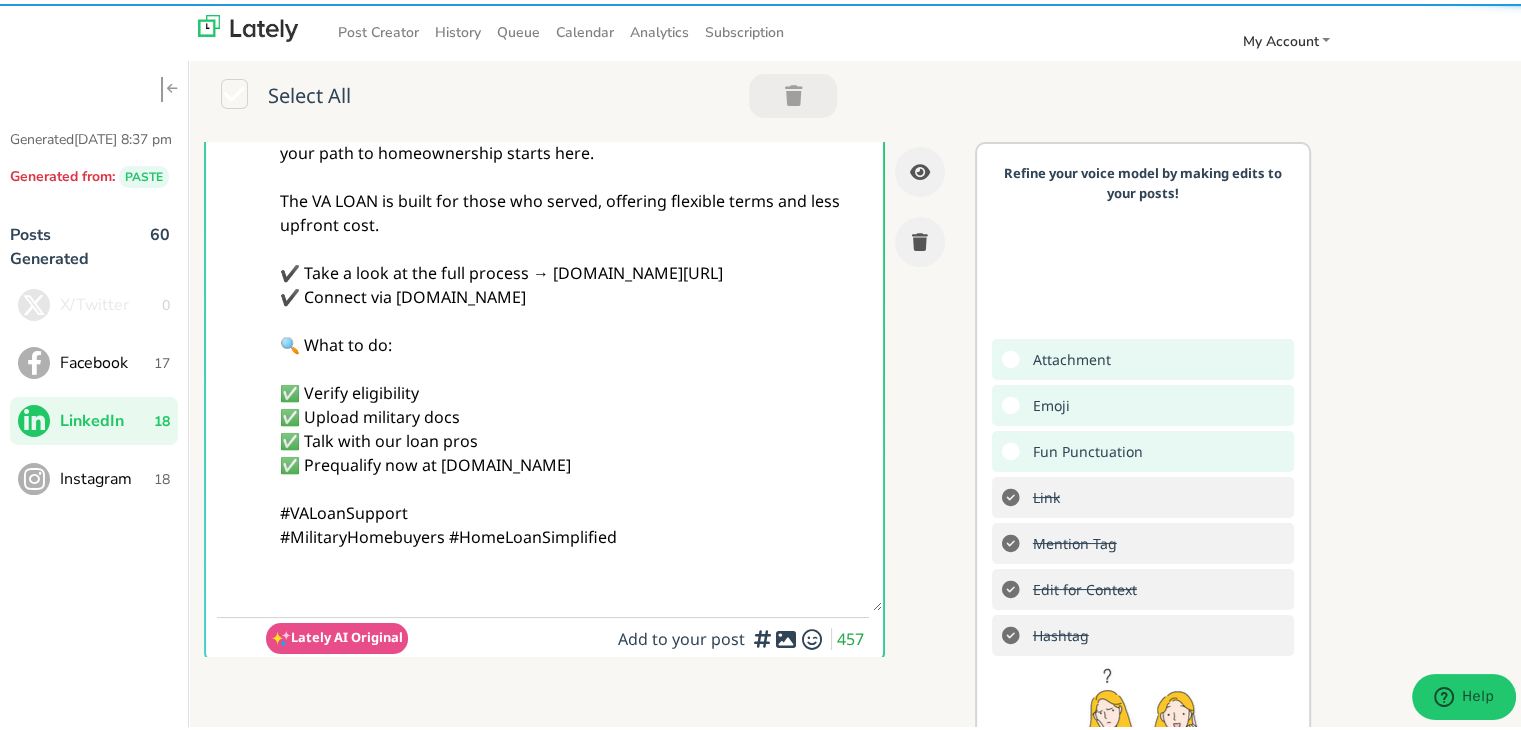 scroll, scrollTop: 100, scrollLeft: 0, axis: vertical 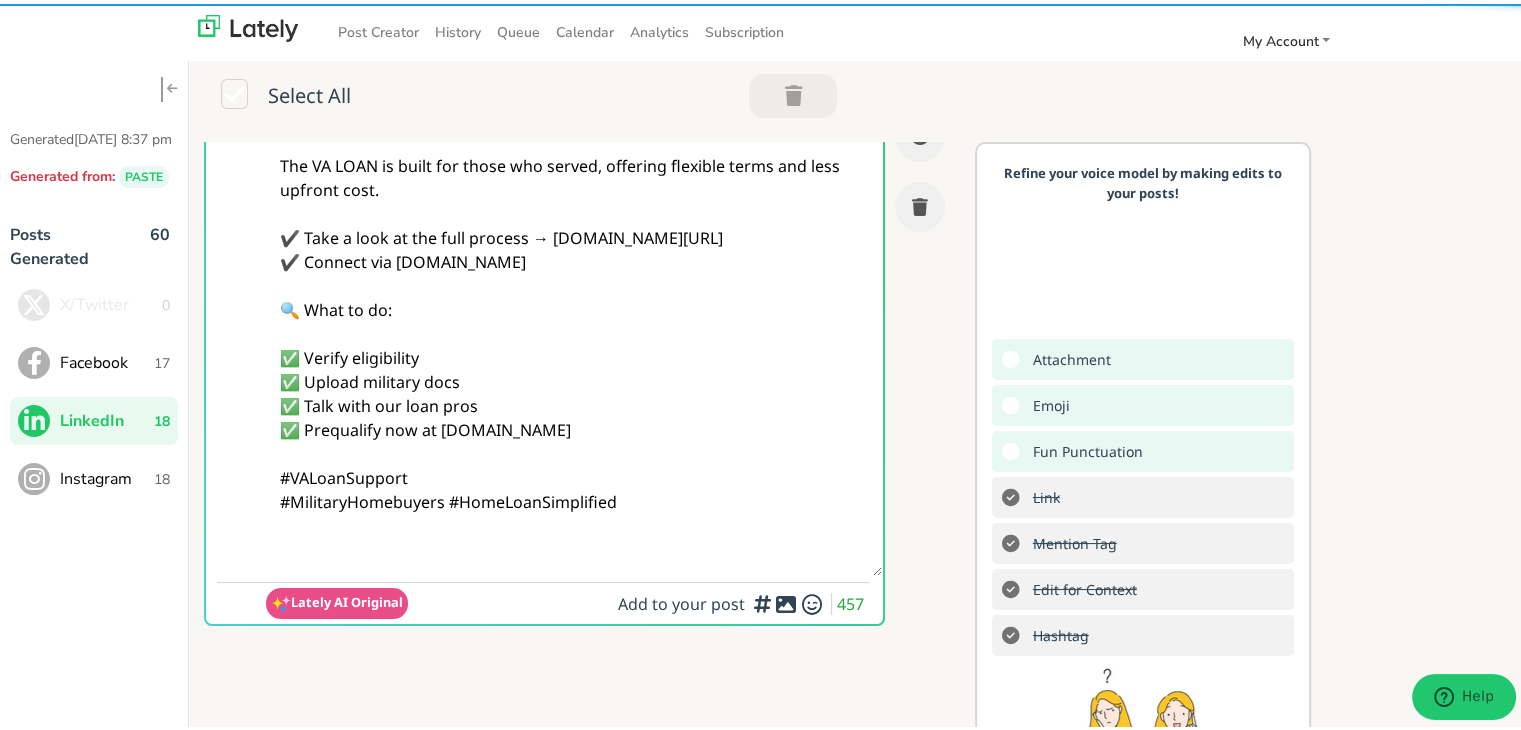click on "@Veterans and @ActiveDutyMembers
your path to homeownership starts here.
The VA LOAN is built for those who served, offering flexible terms and less upfront cost.
✔️ Take a look at the full process → [DOMAIN_NAME][URL]
✔️ Connect via [DOMAIN_NAME]
🔍 What to do:
✅ Verify eligibility
✅ Upload military docs
✅ Talk with our loan pros
✅ Prequalify now at [DOMAIN_NAME]
#VALoanSupport
#MilitaryHomebuyers #HomeLoanSimplified" at bounding box center [574, 306] 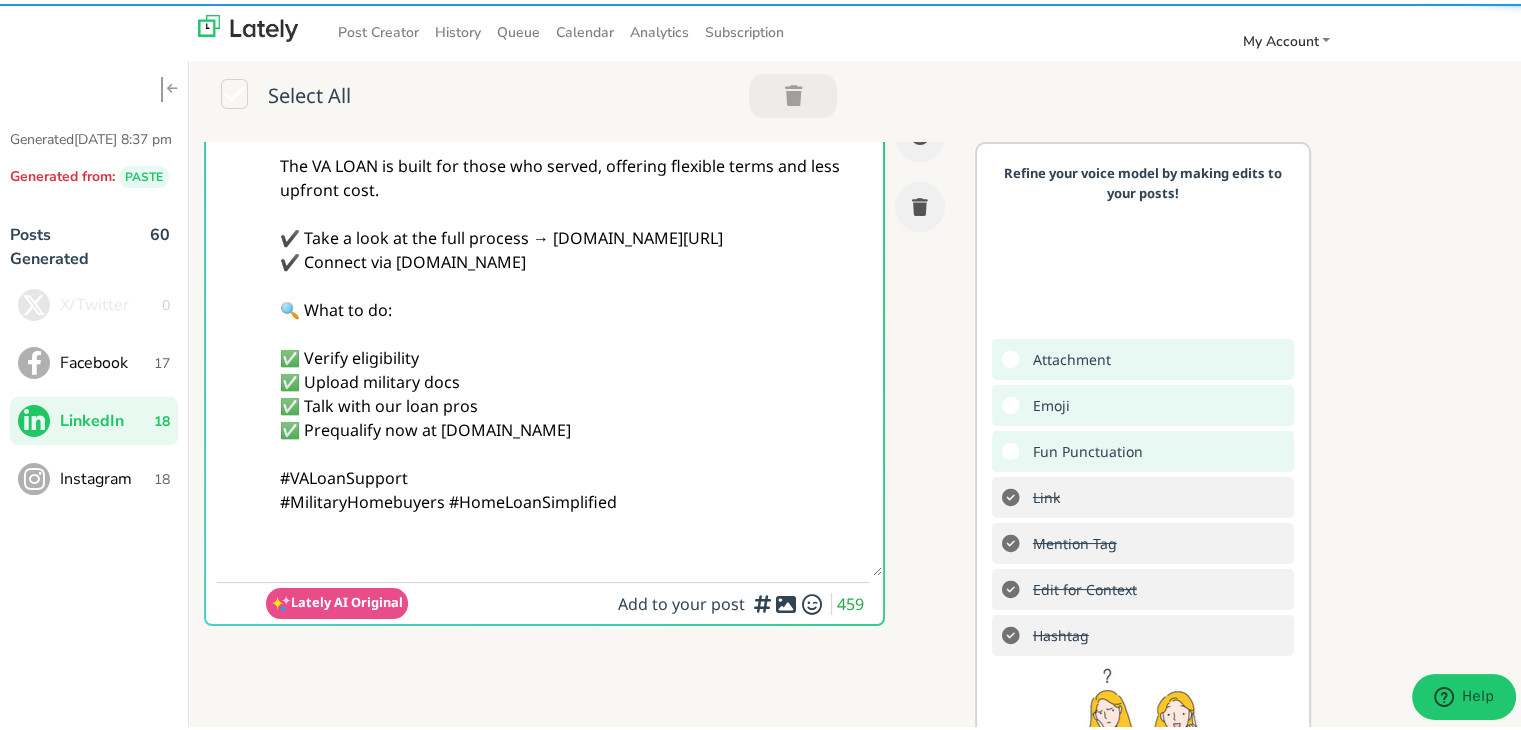 paste on "Follow Us On Our Social Media Platforms!
Facebook: [URL][DOMAIN_NAME]
LinkedIn: [URL][DOMAIN_NAME]
Instagram: [URL][DOMAIN_NAME][DOMAIN_NAME]" 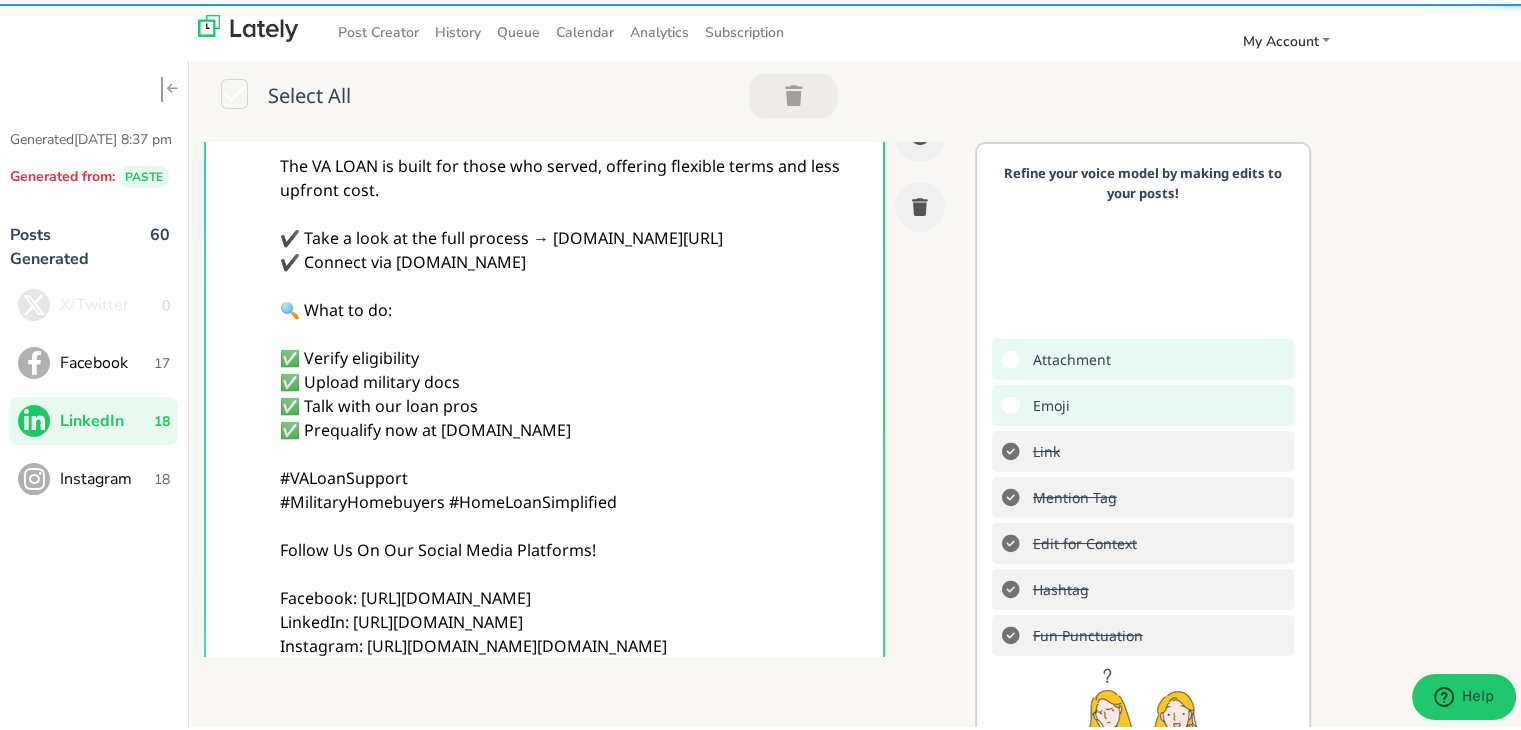 type on "@Veterans and @ActiveDutyMembers
your path to homeownership starts here.
The VA LOAN is built for those who served, offering flexible terms and less upfront cost.
✔️ Take a look at the full process → [DOMAIN_NAME][URL]
✔️ Connect via [DOMAIN_NAME]
🔍 What to do:
✅ Verify eligibility
✅ Upload military docs
✅ Talk with our loan pros
✅ Prequalify now at [DOMAIN_NAME]
#VALoanSupport
#MilitaryHomebuyers #HomeLoanSimplified
Follow Us On Our Social Media Platforms!
Facebook: [URL][DOMAIN_NAME]
LinkedIn: [URL][DOMAIN_NAME]
Instagram: [URL][DOMAIN_NAME][DOMAIN_NAME]" 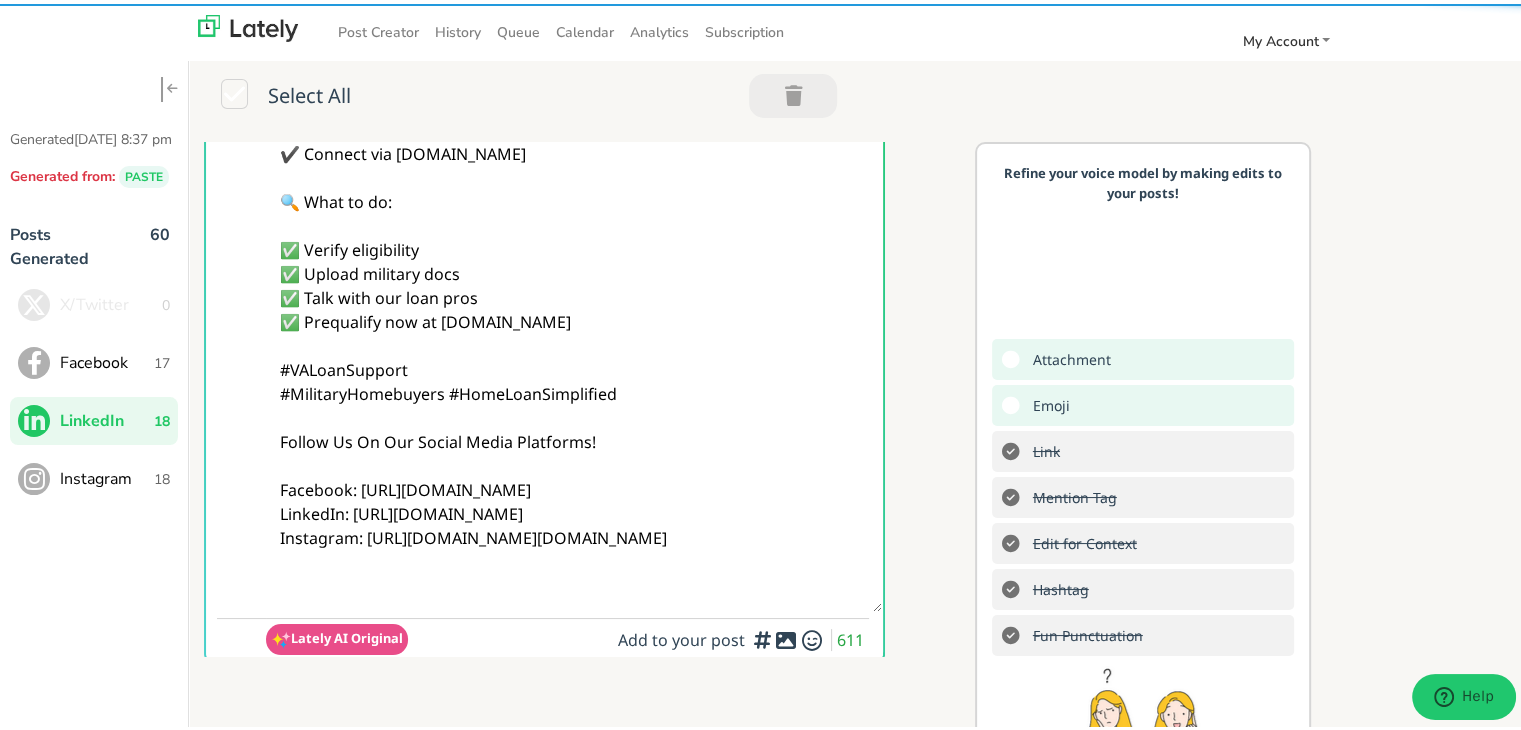 scroll, scrollTop: 400, scrollLeft: 0, axis: vertical 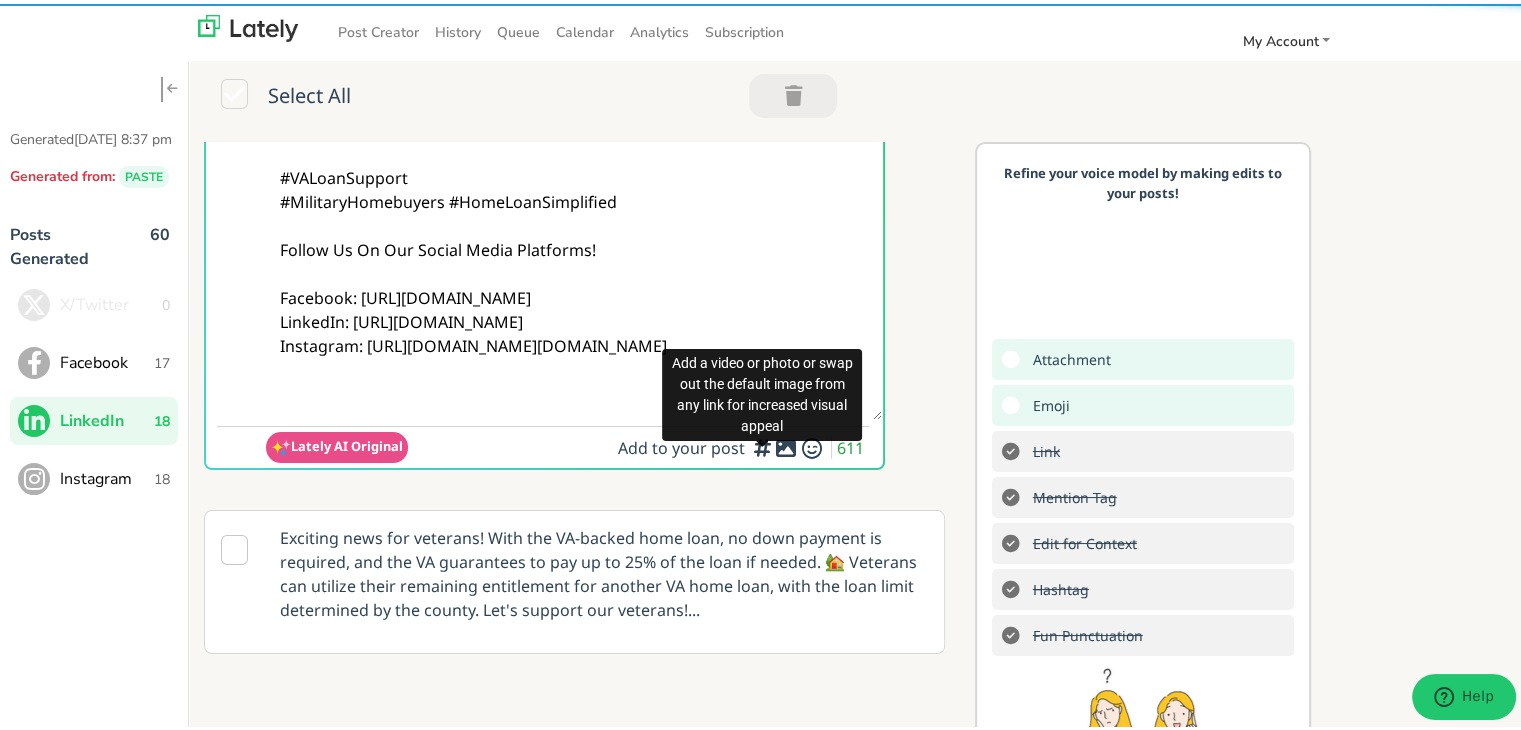 click at bounding box center [786, 444] 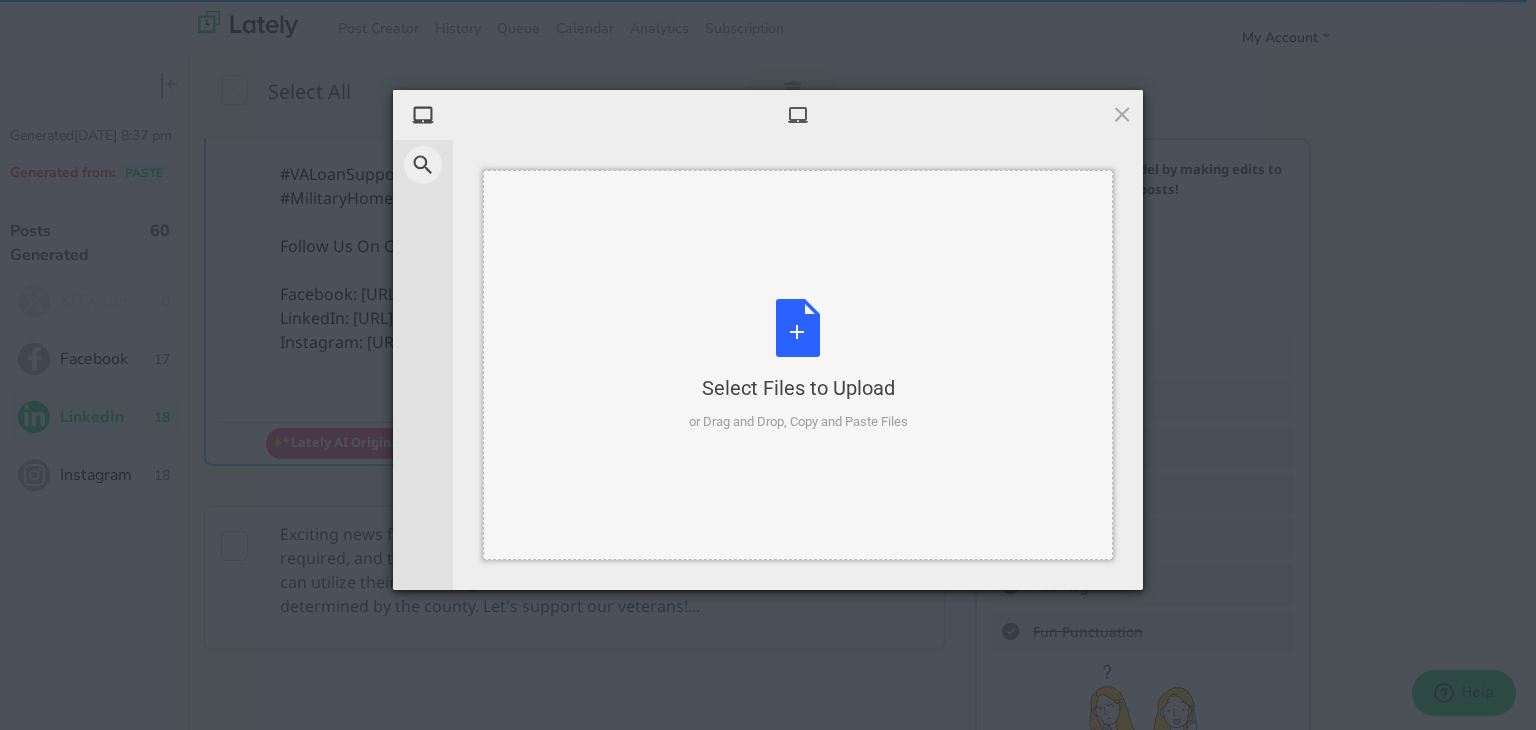 click on "Select Files to Upload
or Drag and Drop, Copy and Paste Files" at bounding box center (798, 365) 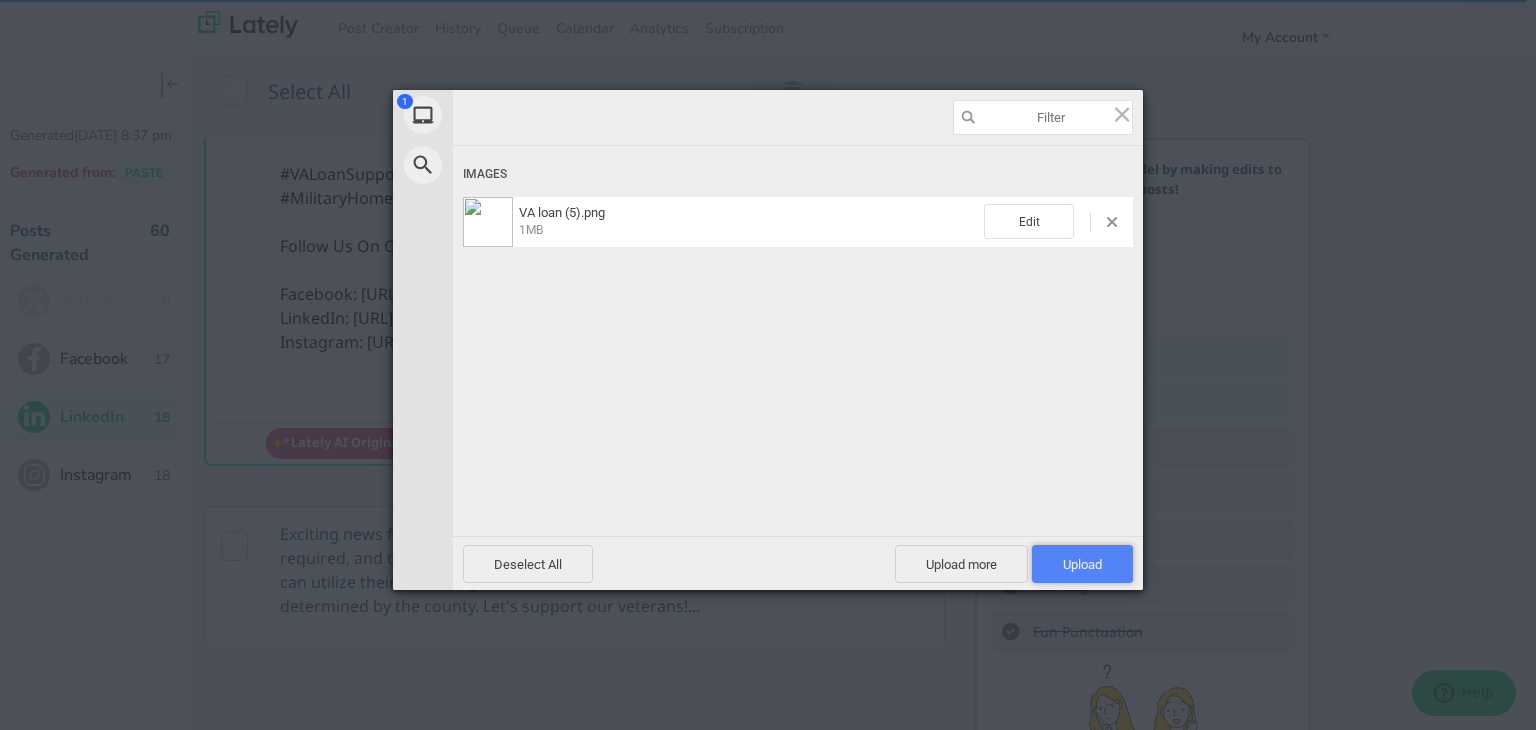 click on "Upload
1" at bounding box center [1082, 564] 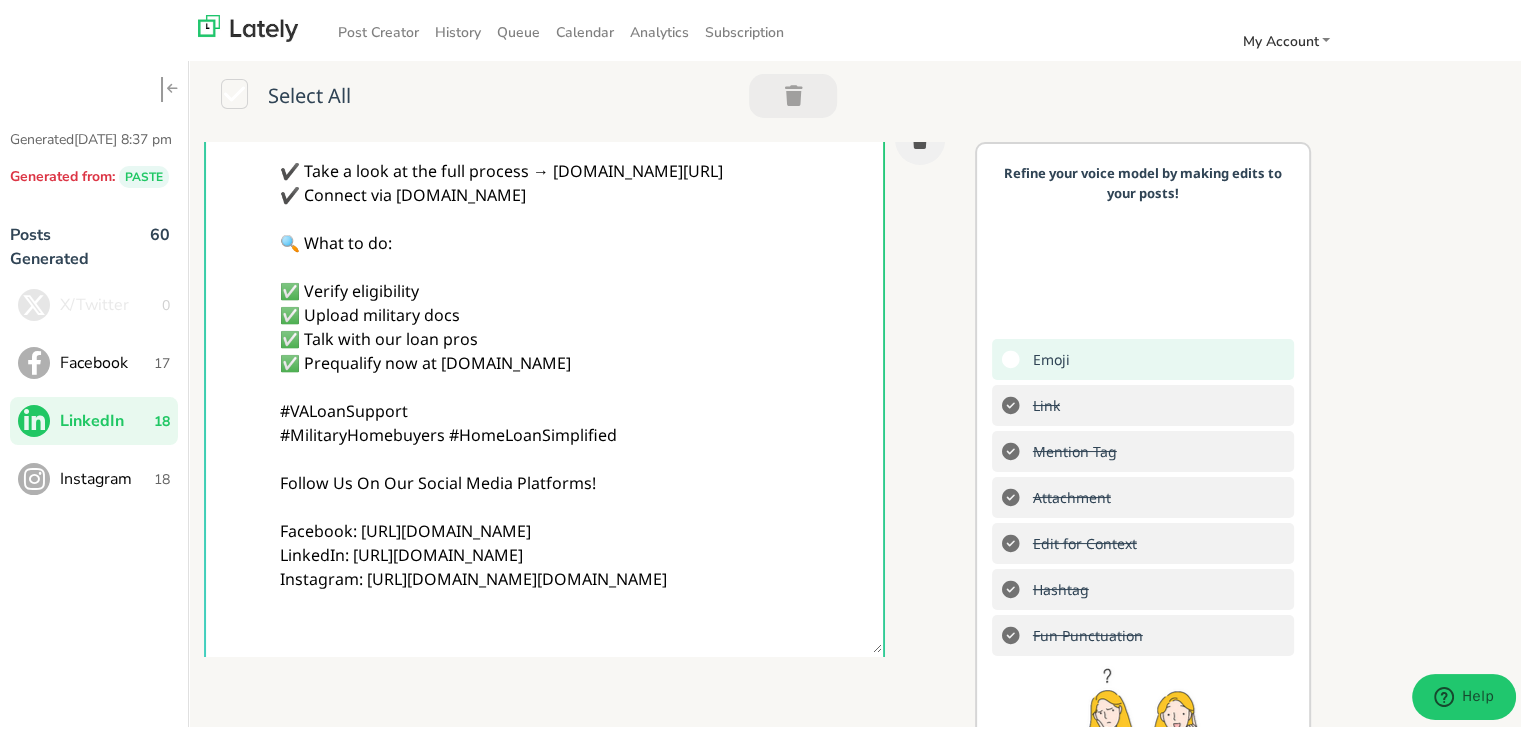 scroll, scrollTop: 0, scrollLeft: 0, axis: both 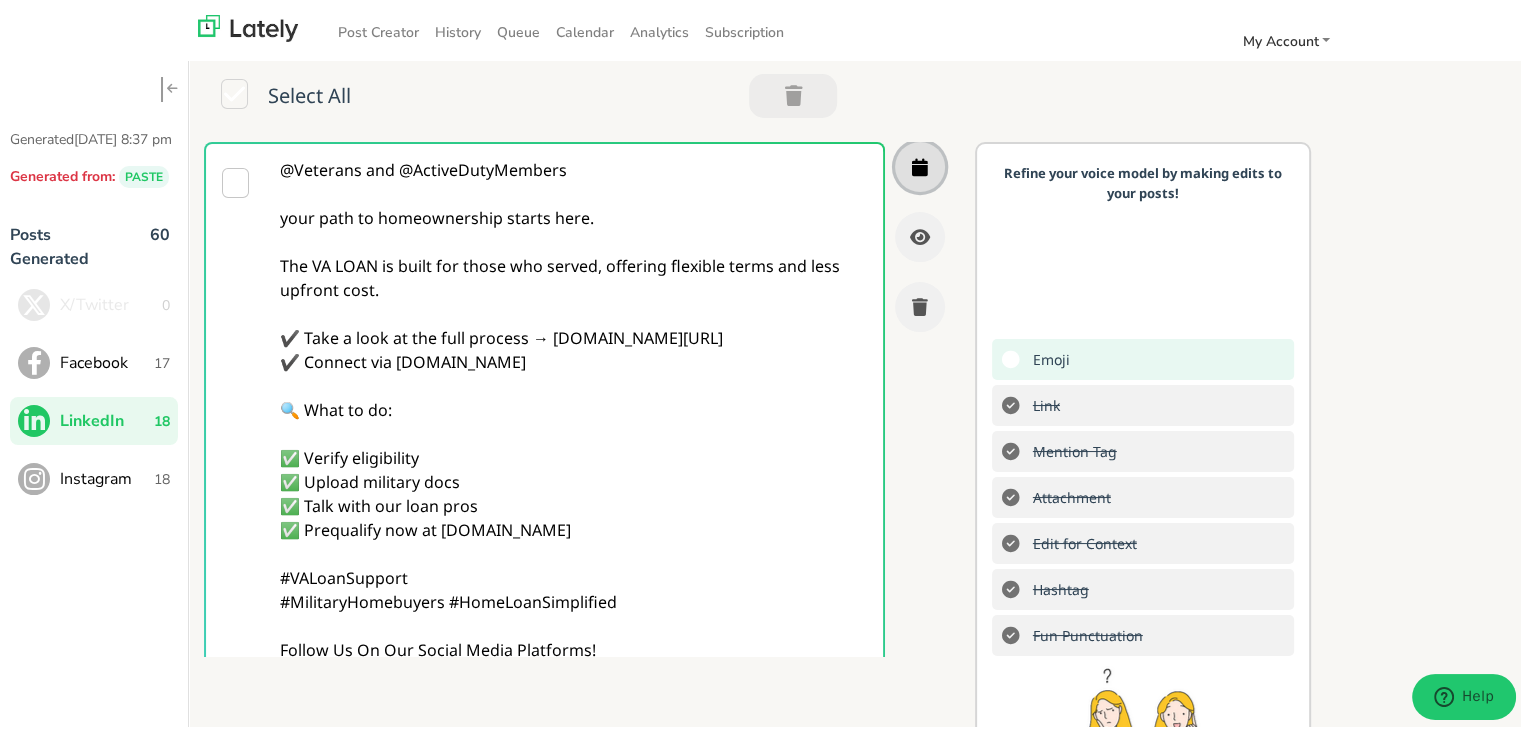 click at bounding box center [920, 163] 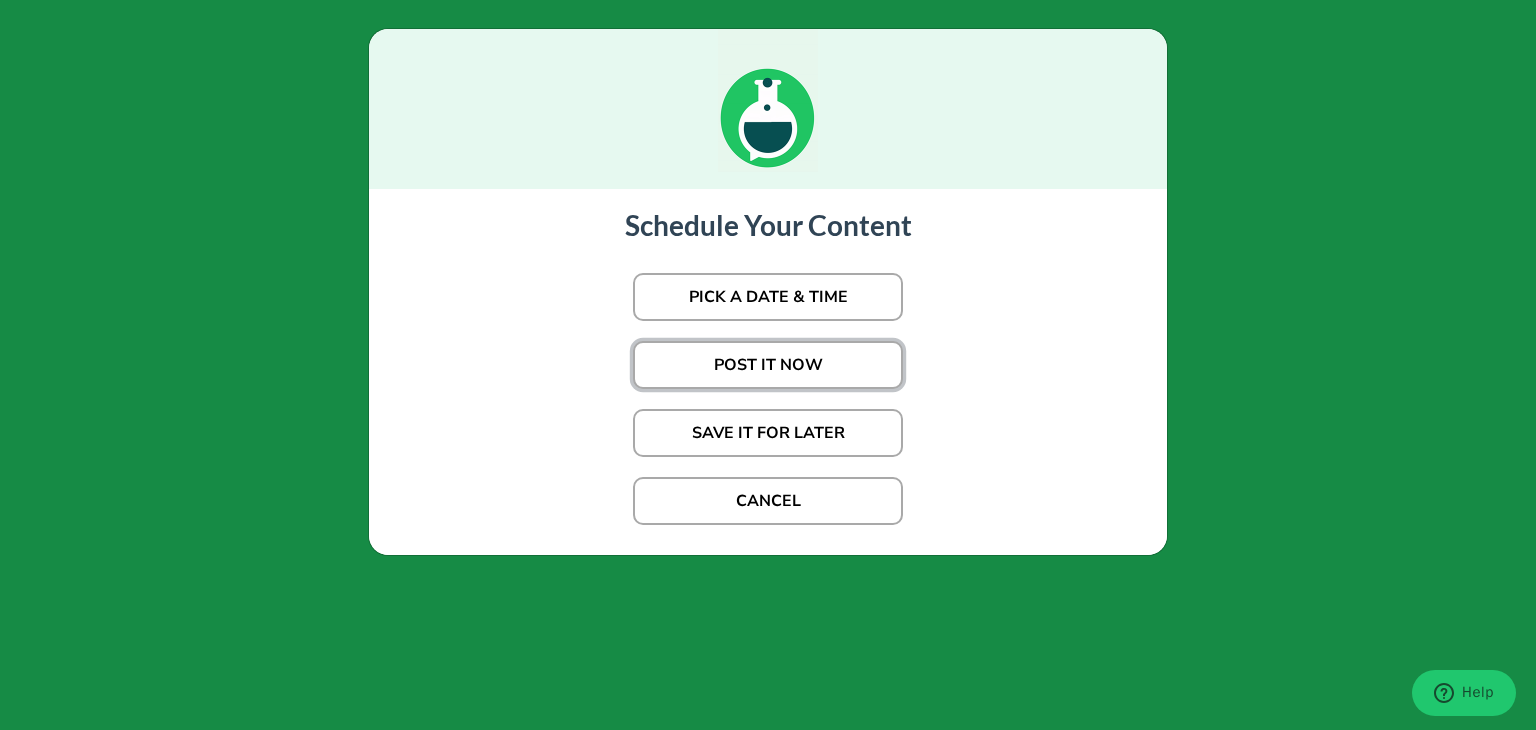 click on "POST IT NOW" at bounding box center [768, 365] 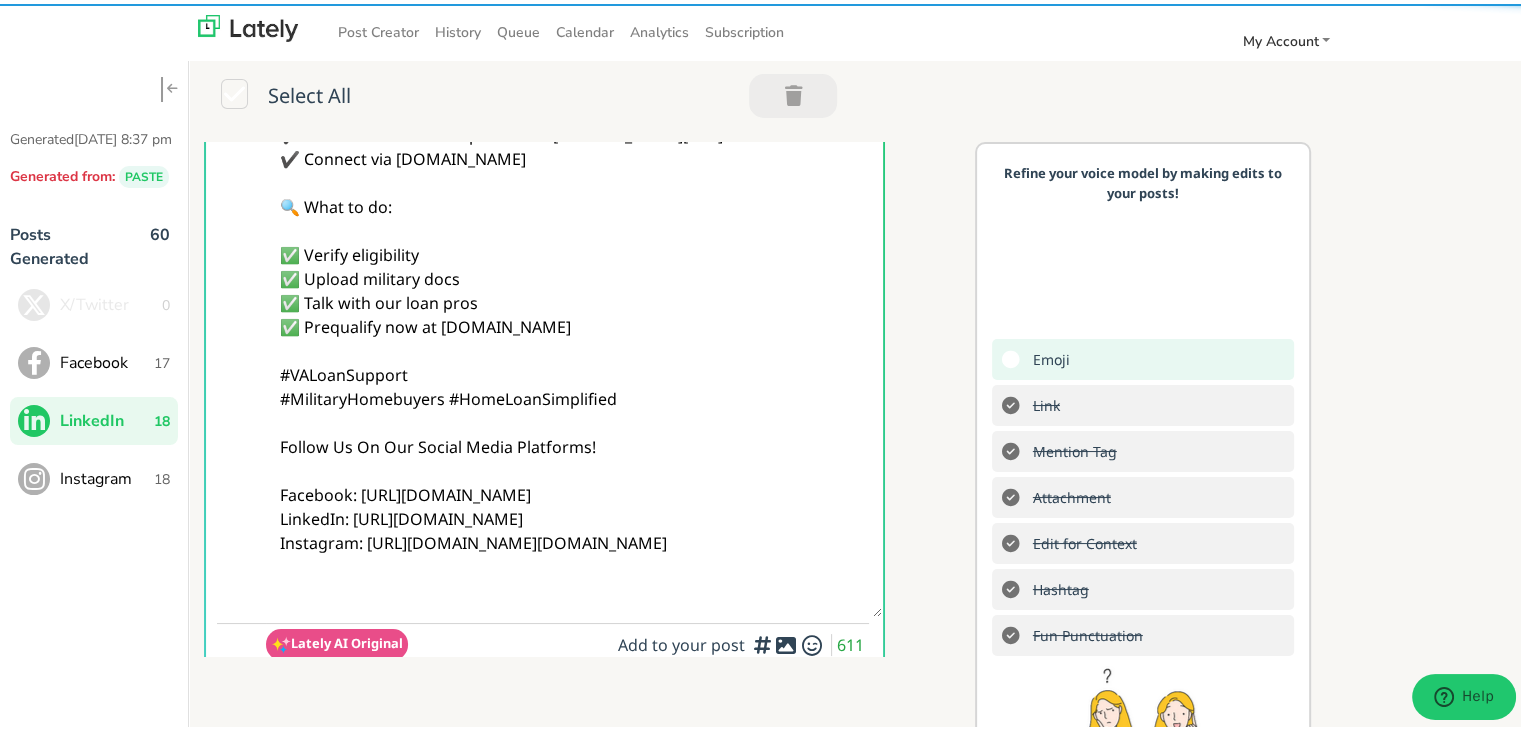 scroll, scrollTop: 500, scrollLeft: 0, axis: vertical 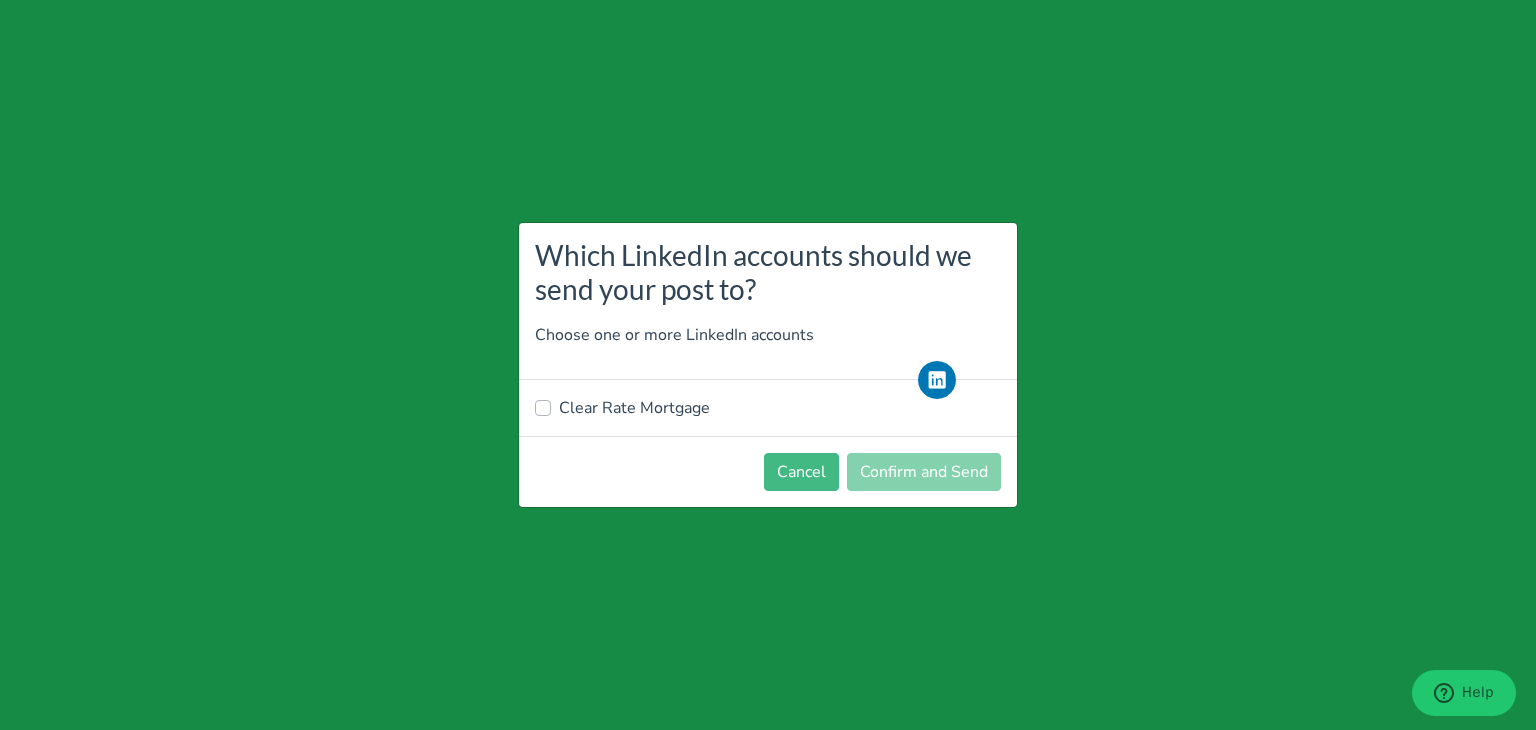 click on "Clear Rate Mortgage" at bounding box center (634, 408) 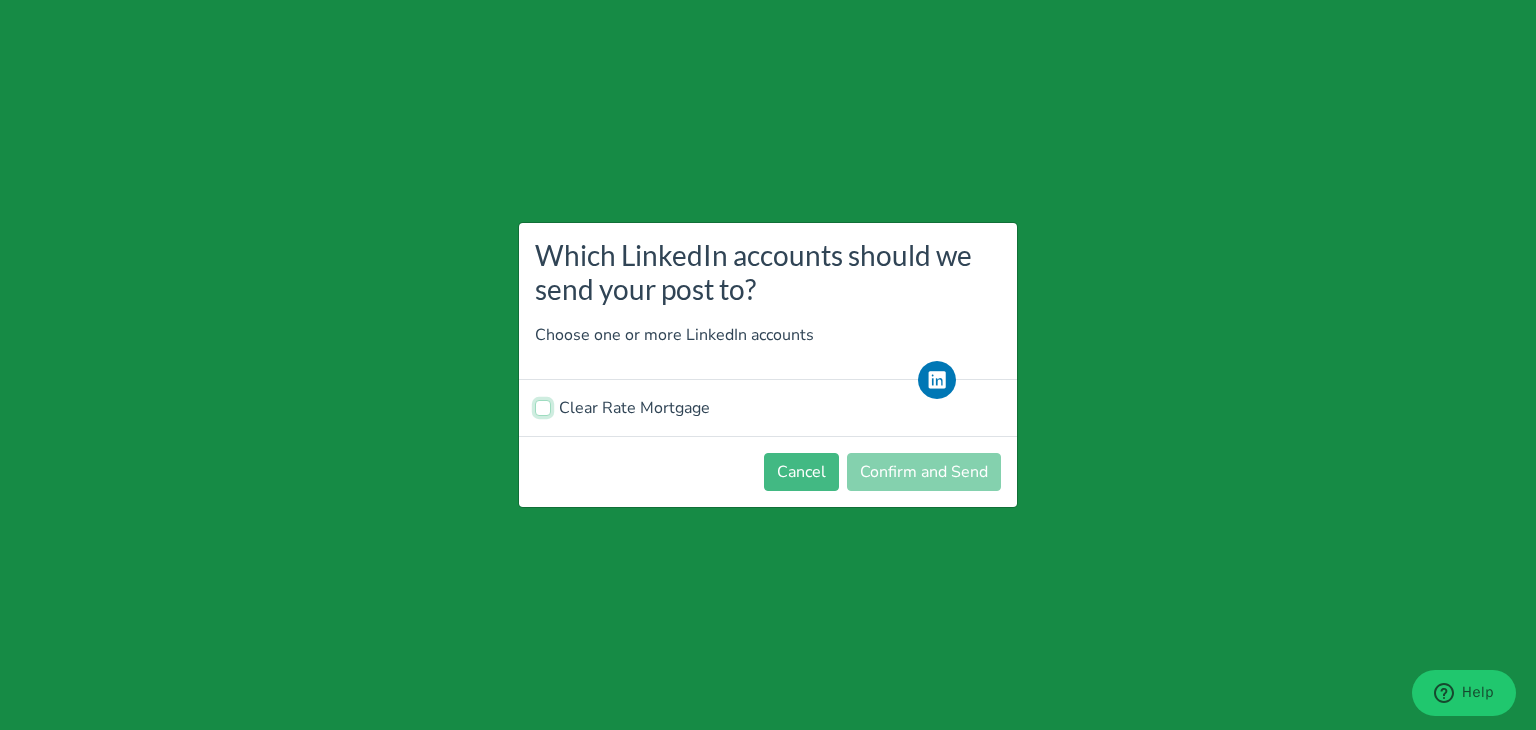 click on "Clear Rate Mortgage" at bounding box center (543, 406) 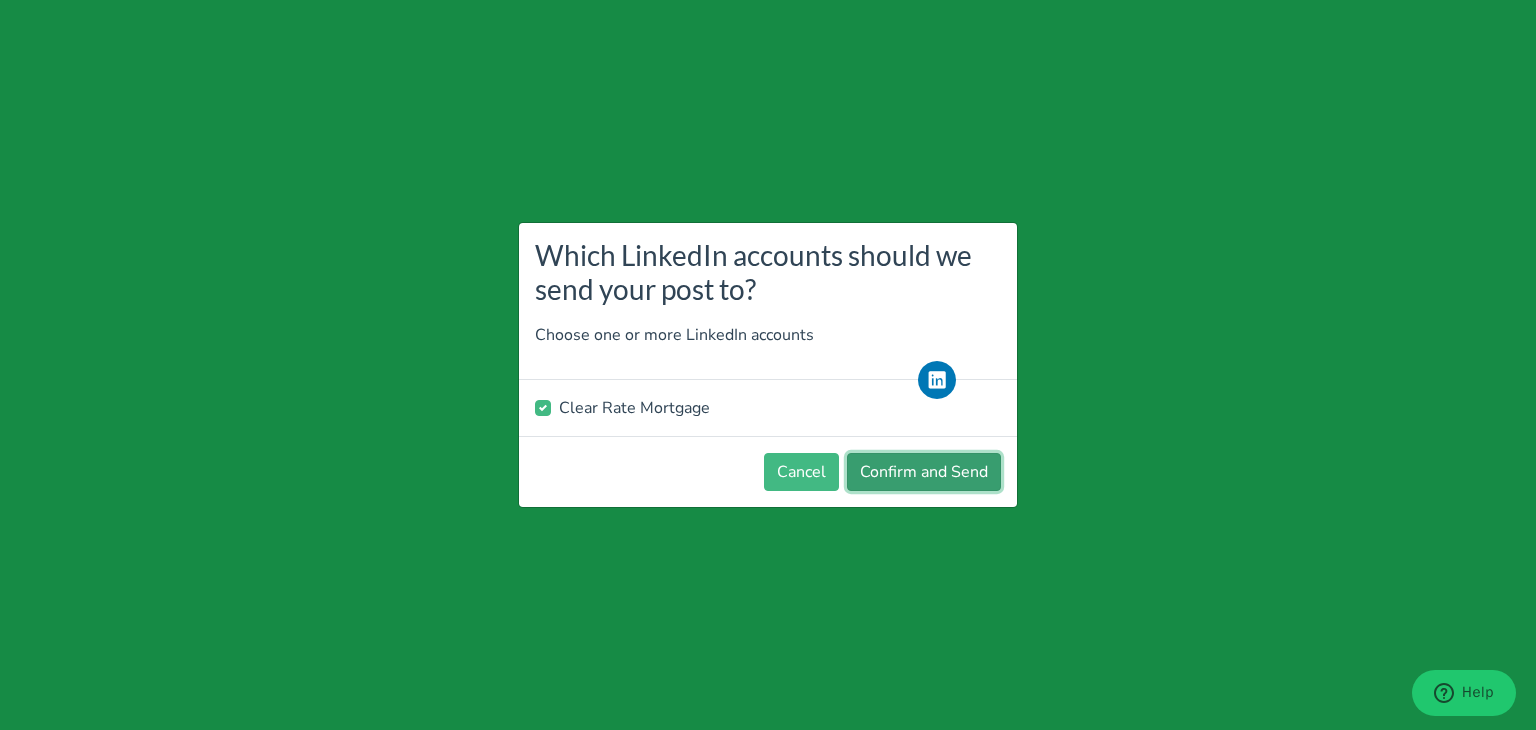 click on "Confirm and Send" at bounding box center [924, 472] 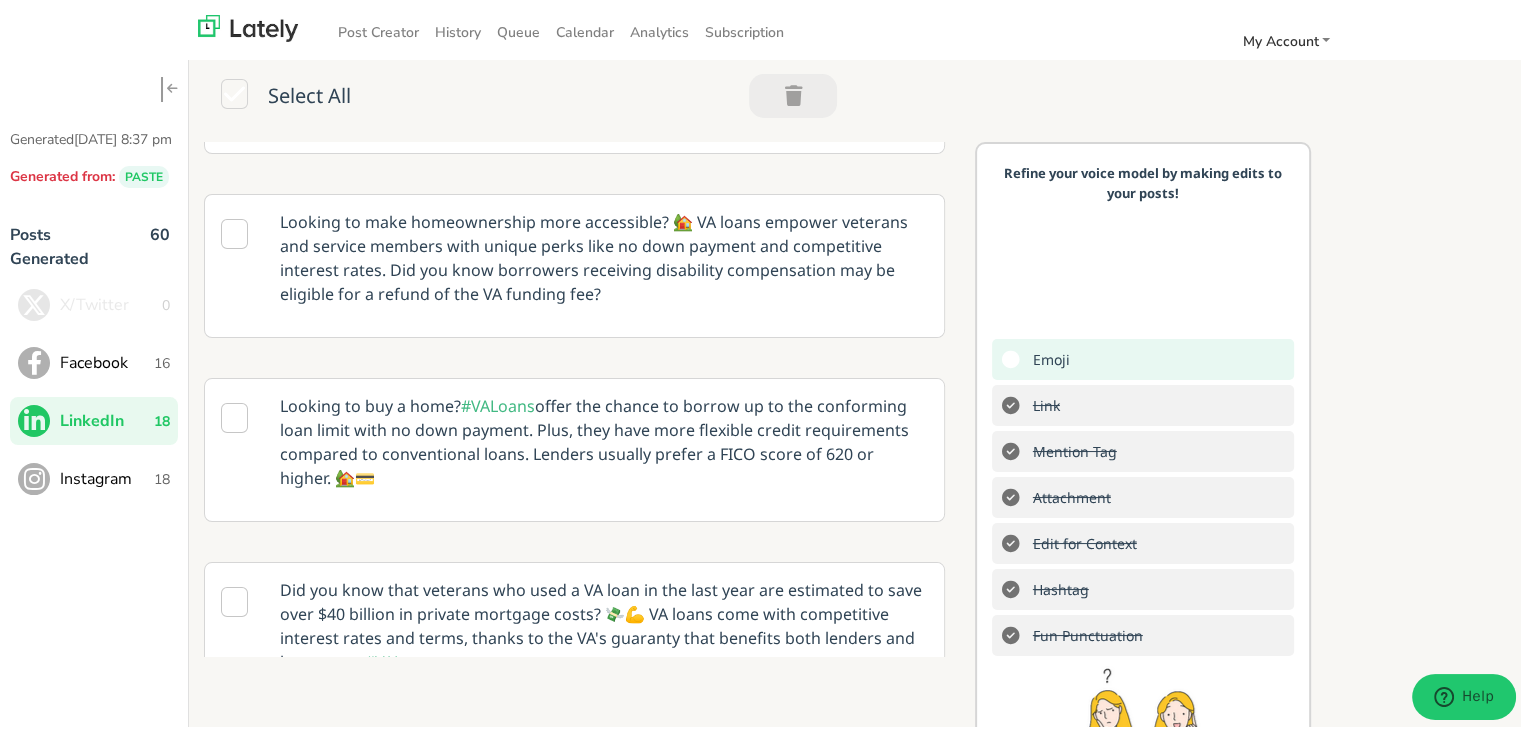 scroll, scrollTop: 0, scrollLeft: 0, axis: both 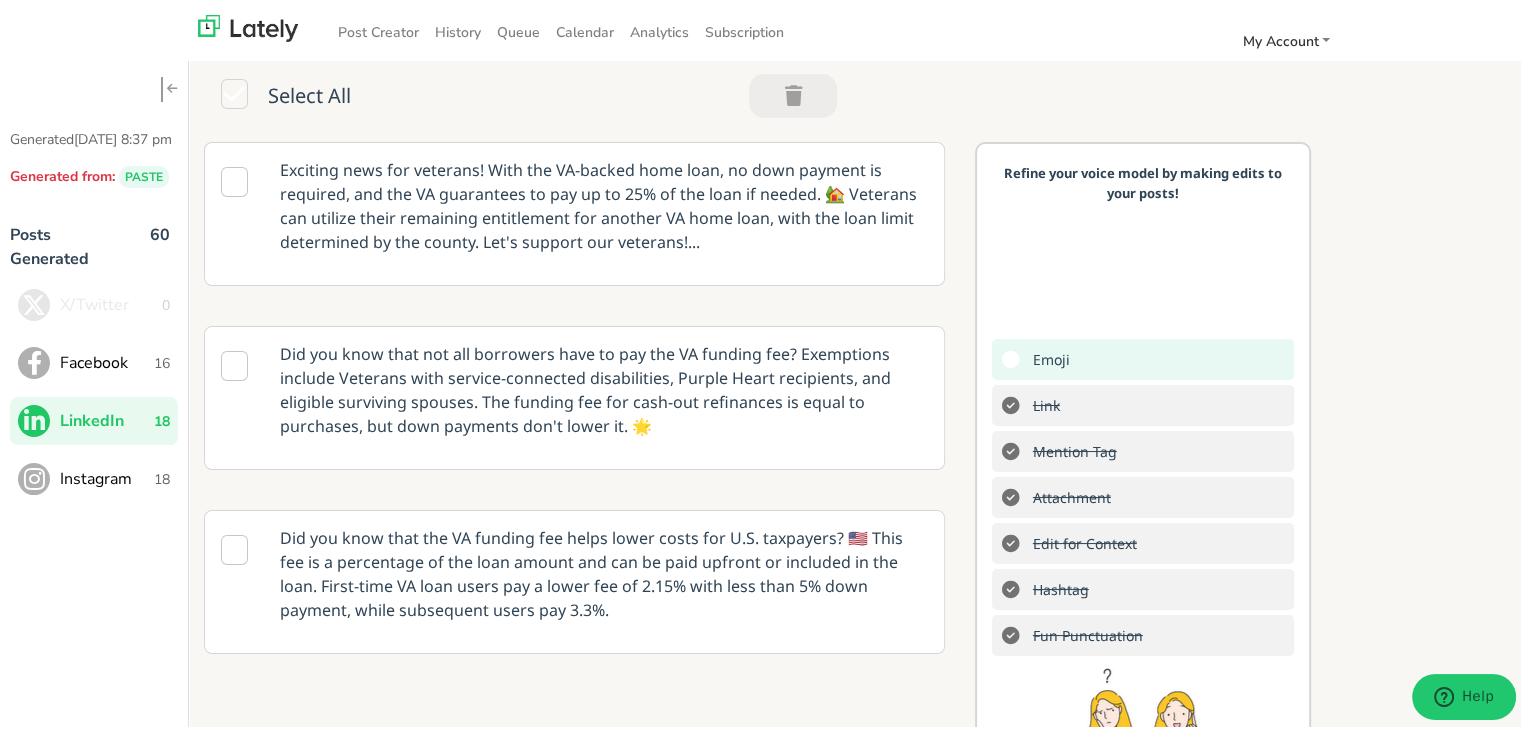 click on "Instagram" at bounding box center [107, 475] 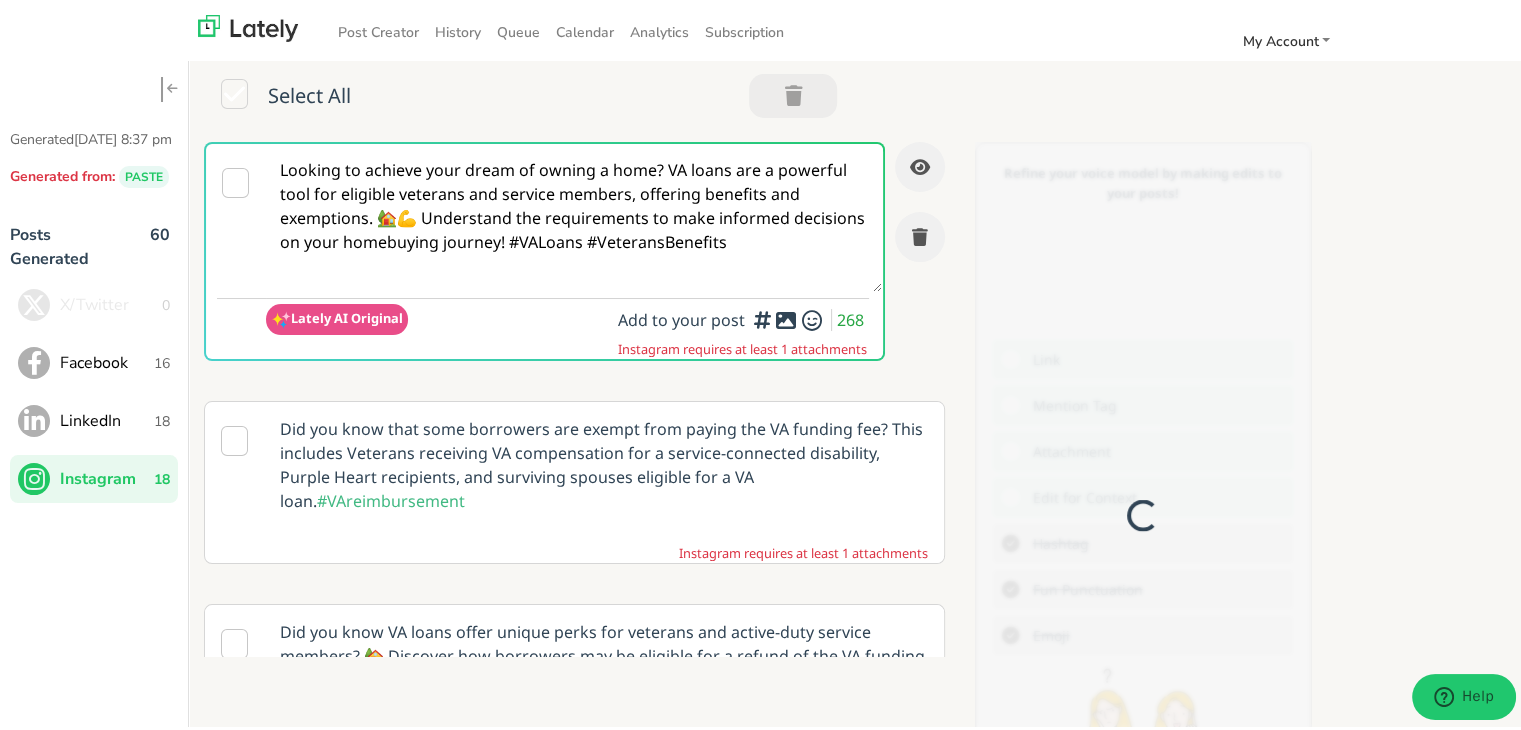 scroll, scrollTop: 0, scrollLeft: 0, axis: both 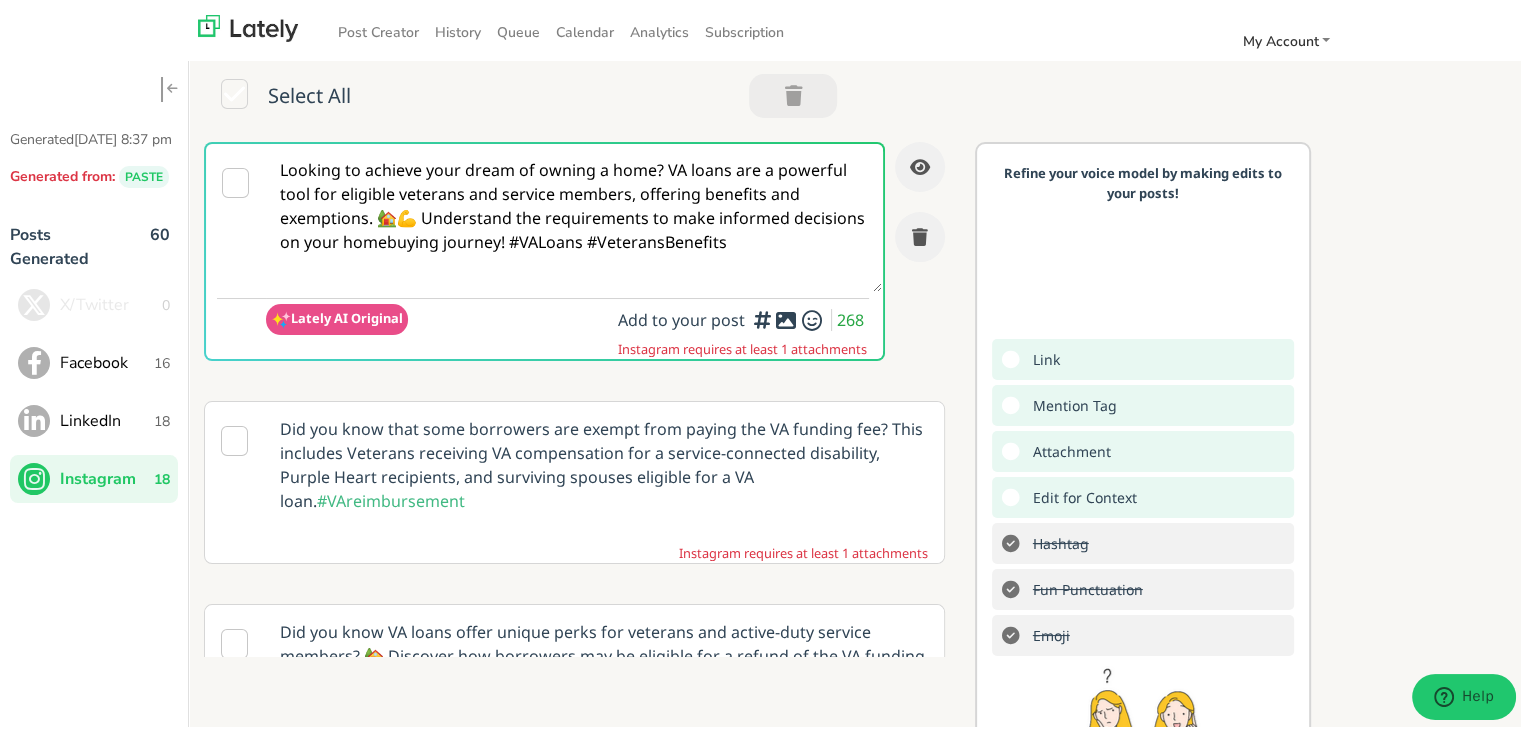 click on "Looking to achieve your dream of owning a home? VA loans are a powerful tool for eligible veterans and service members, offering benefits and exemptions. 🏡💪 Understand the requirements to make informed decisions on your homebuying journey! #VALoans #VeteransBenefits" at bounding box center [574, 214] 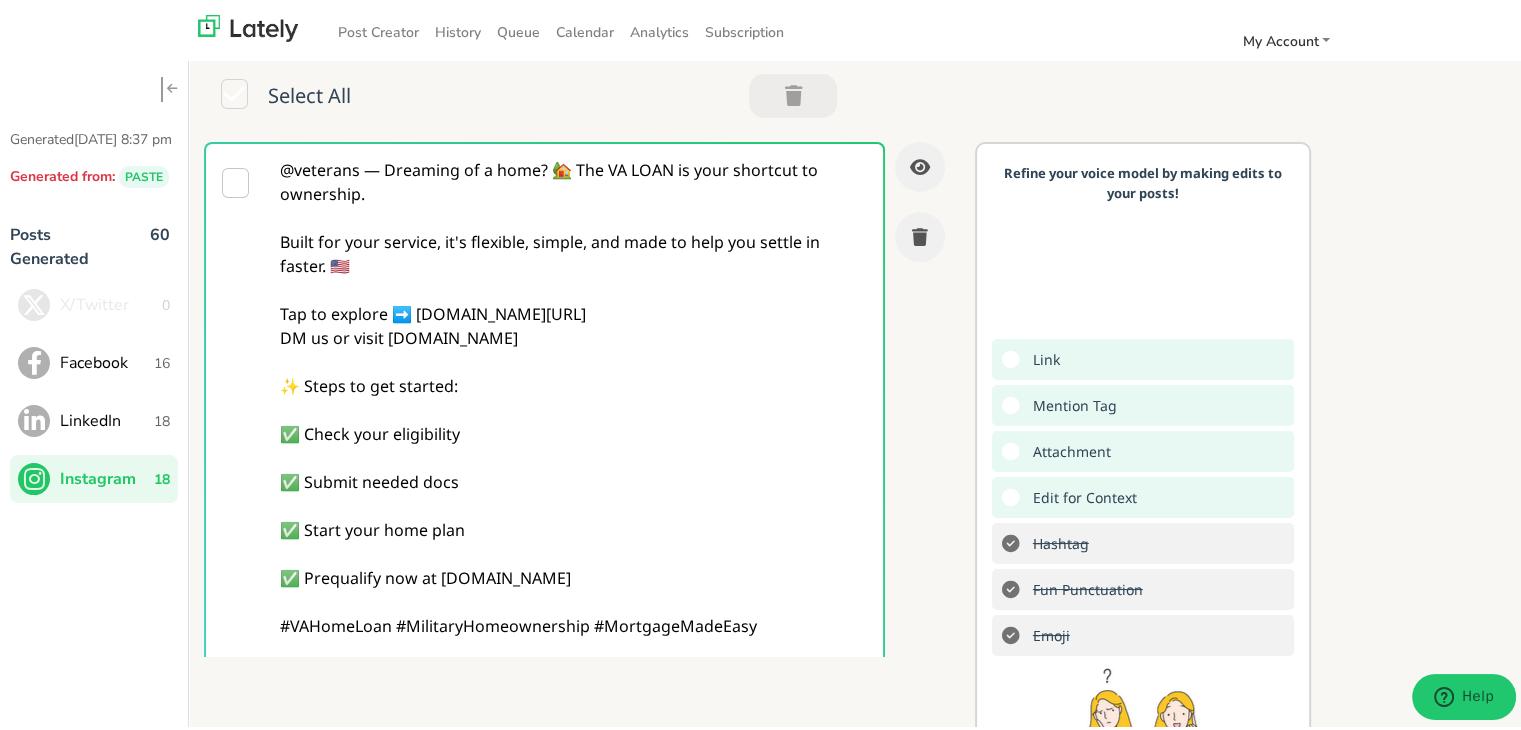 scroll, scrollTop: 27, scrollLeft: 0, axis: vertical 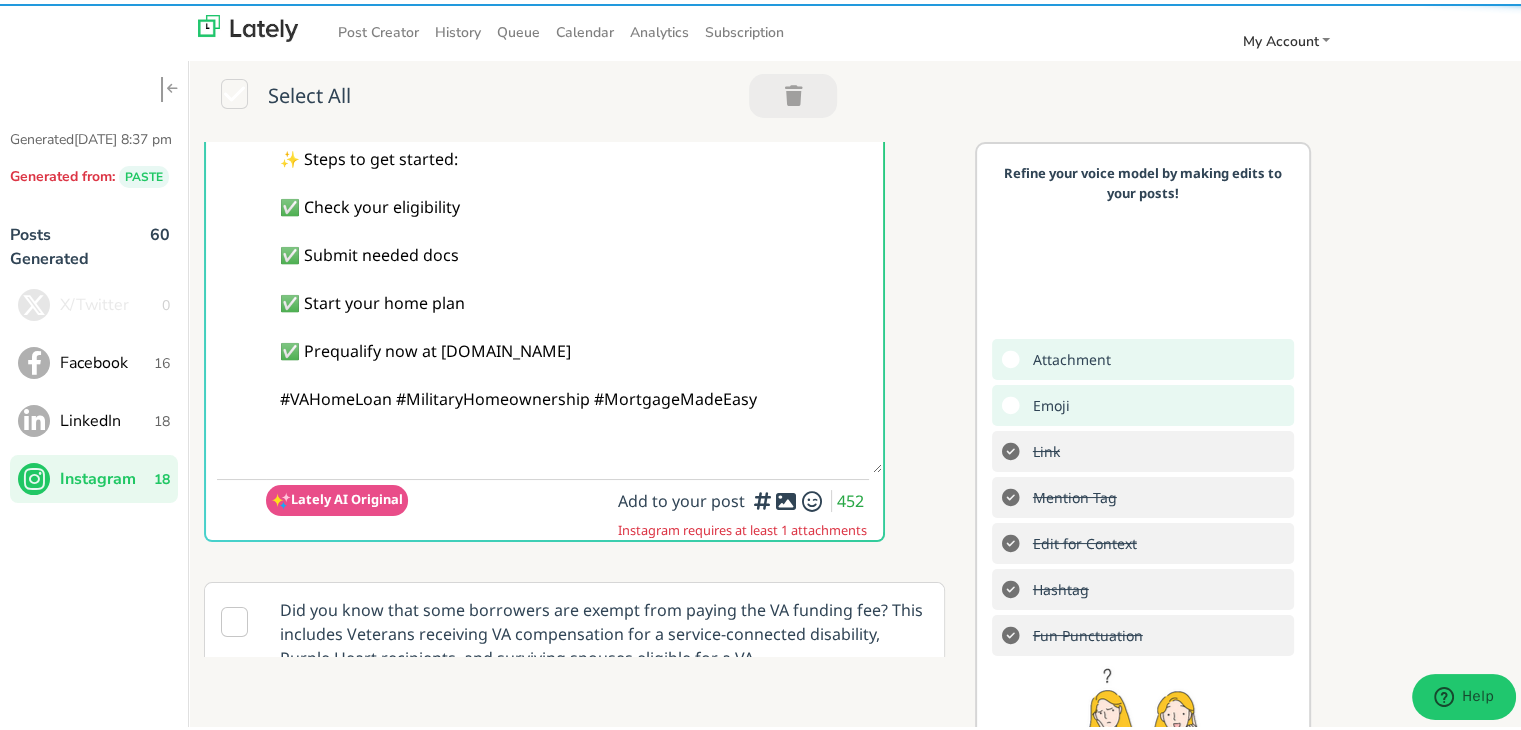 click on "@veterans — Dreaming of a home? 🏡 The VA LOAN is your shortcut to ownership.
Built for your service, it's flexible, simple, and made to help you settle in faster. 🇺🇸
Tap to explore ➡️ [DOMAIN_NAME][URL]
DM us or visit [DOMAIN_NAME]
✨ Steps to get started:
✅ Check your eligibility
✅ Submit needed docs
✅ Start your home plan
✅ Prequalify now at [DOMAIN_NAME]
#VAHomeLoan #MilitaryHomeownership #MortgageMadeEasy" at bounding box center [574, 191] 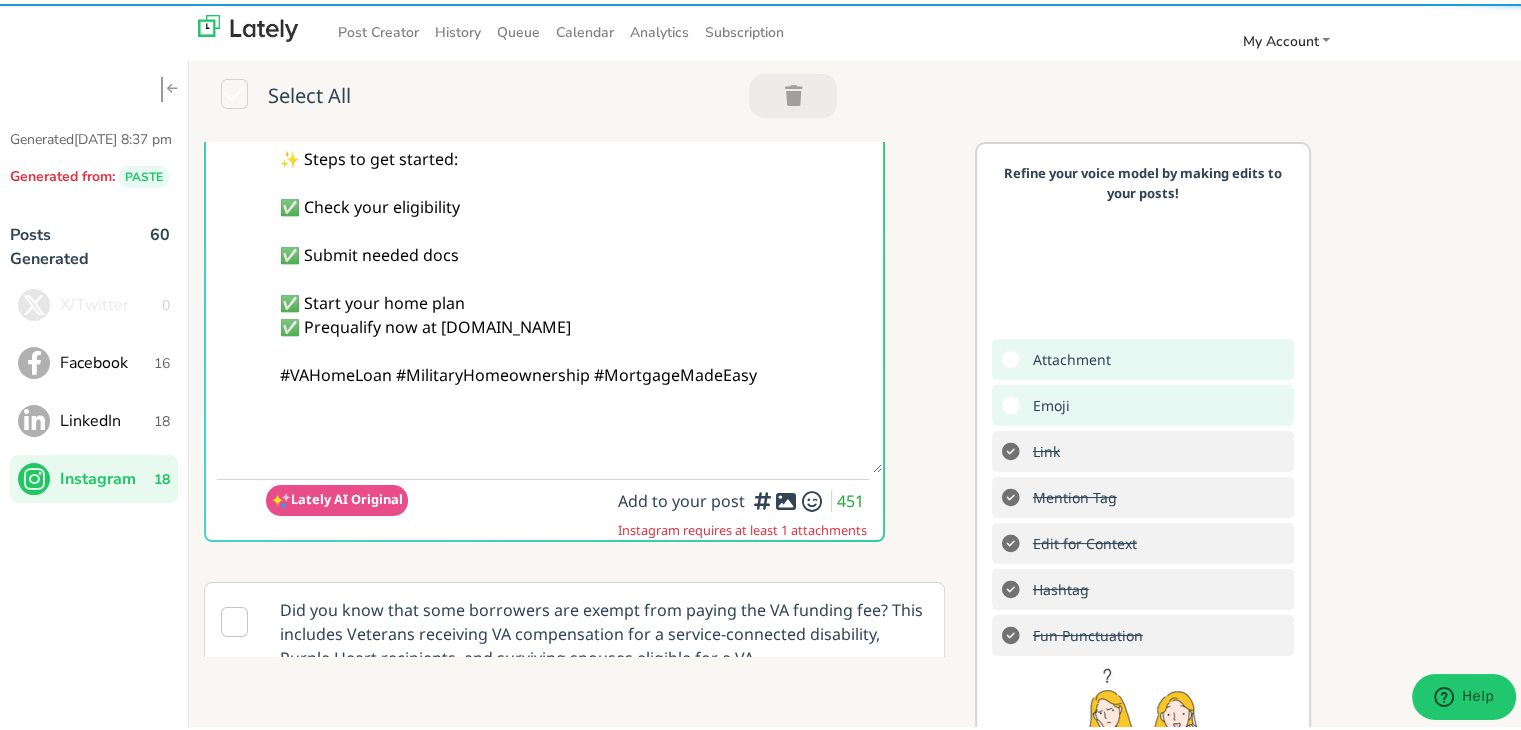 click on "@veterans — Dreaming of a home? 🏡 The VA LOAN is your shortcut to ownership.
Built for your service, it's flexible, simple, and made to help you settle in faster. 🇺🇸
Tap to explore ➡️ [DOMAIN_NAME][URL]
DM us or visit [DOMAIN_NAME]
✨ Steps to get started:
✅ Check your eligibility
✅ Submit needed docs
✅ Start your home plan
✅ Prequalify now at [DOMAIN_NAME]
#VAHomeLoan #MilitaryHomeownership #MortgageMadeEasy" at bounding box center (574, 191) 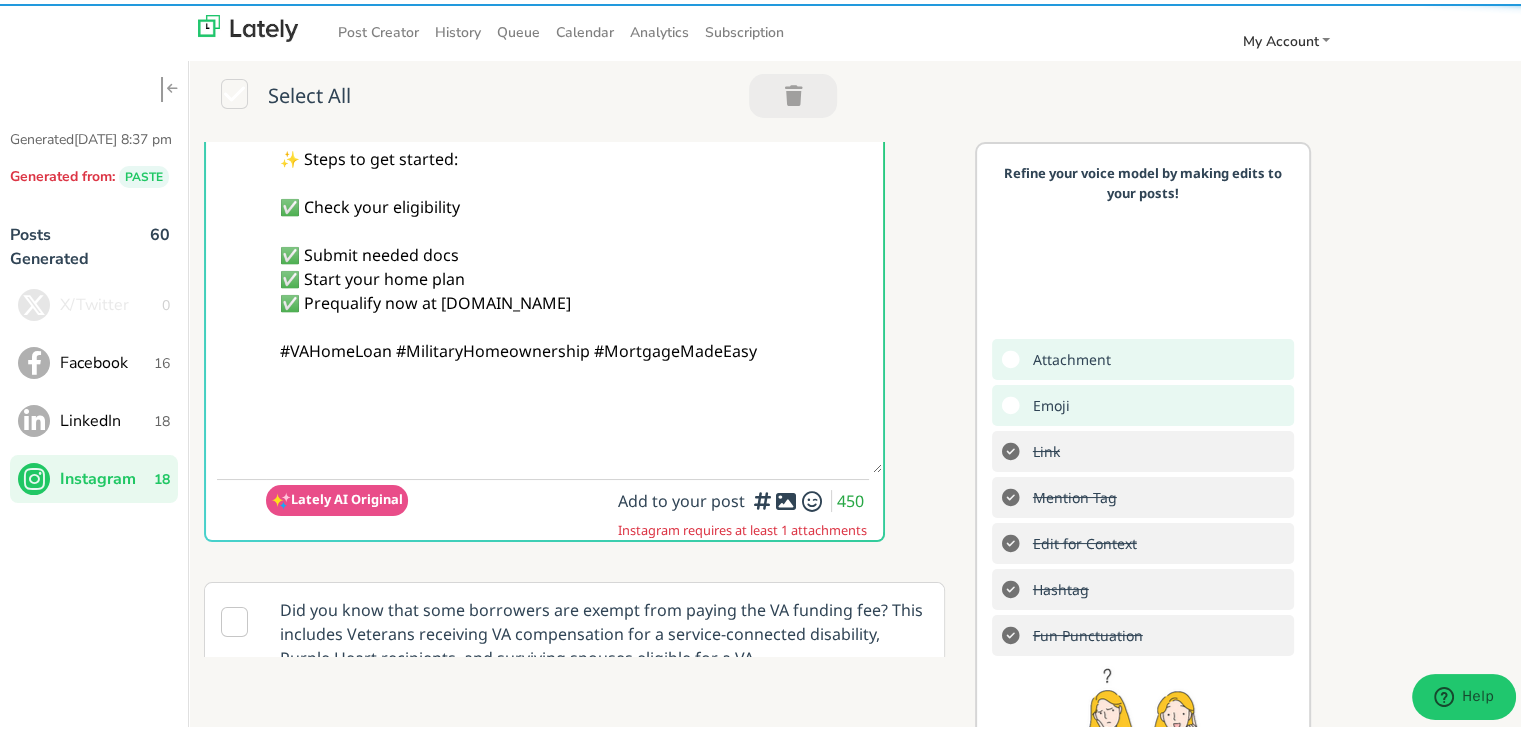 click on "@veterans — Dreaming of a home? 🏡 The VA LOAN is your shortcut to ownership.
Built for your service, it's flexible, simple, and made to help you settle in faster. 🇺🇸
Tap to explore ➡️ [DOMAIN_NAME][URL]
DM us or visit [DOMAIN_NAME]
✨ Steps to get started:
✅ Check your eligibility
✅ Submit needed docs
✅ Start your home plan
✅ Prequalify now at [DOMAIN_NAME]
#VAHomeLoan #MilitaryHomeownership #MortgageMadeEasy" at bounding box center [574, 191] 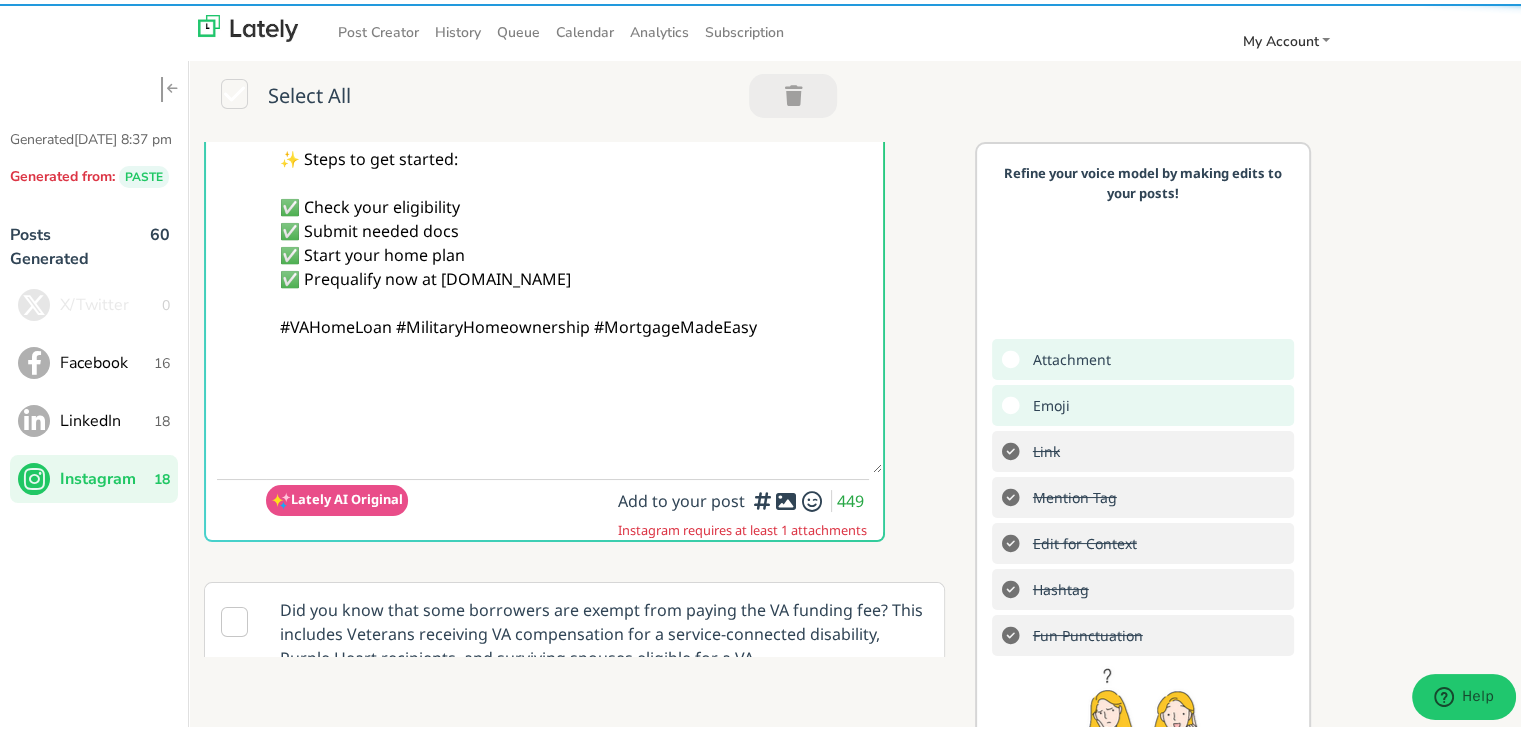 click on "@veterans — Dreaming of a home? 🏡 The VA LOAN is your shortcut to ownership.
Built for your service, it's flexible, simple, and made to help you settle in faster. 🇺🇸
Tap to explore ➡️ [DOMAIN_NAME][URL]
DM us or visit [DOMAIN_NAME]
✨ Steps to get started:
✅ Check your eligibility
✅ Submit needed docs
✅ Start your home plan
✅ Prequalify now at [DOMAIN_NAME]
#VAHomeLoan #MilitaryHomeownership #MortgageMadeEasy" at bounding box center [574, 191] 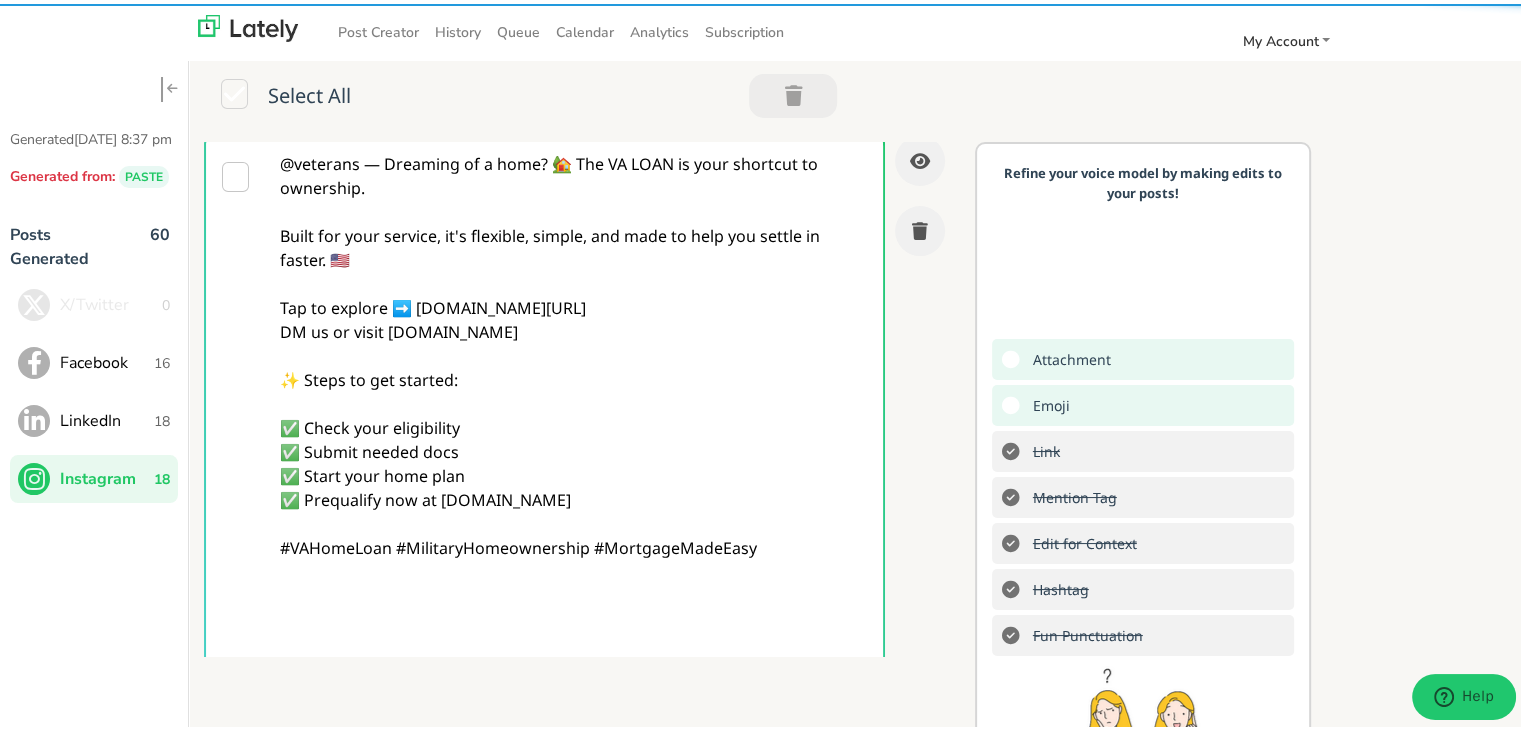 scroll, scrollTop: 0, scrollLeft: 0, axis: both 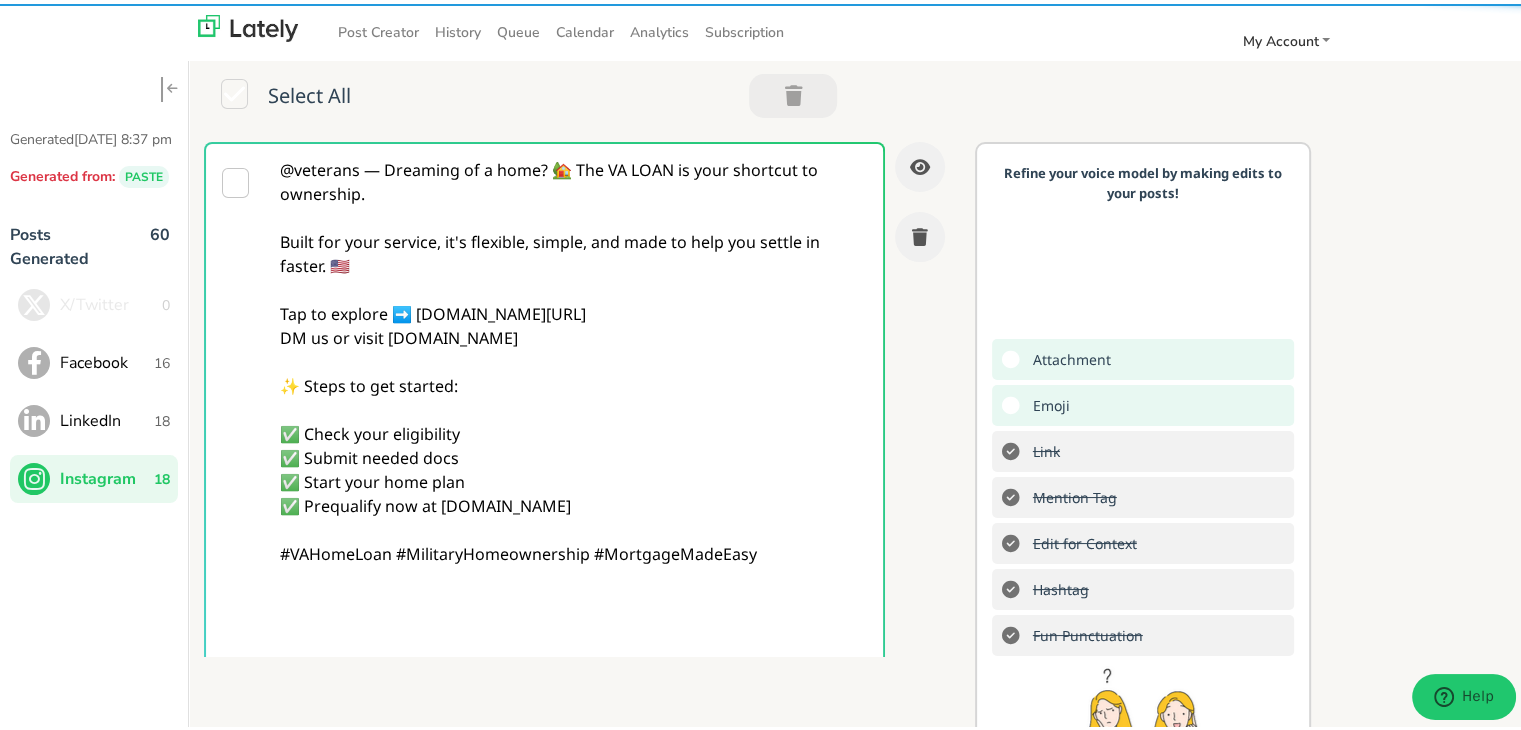 click on "@veterans — Dreaming of a home? 🏡 The VA LOAN is your shortcut to ownership.
Built for your service, it's flexible, simple, and made to help you settle in faster. 🇺🇸
Tap to explore ➡️ [DOMAIN_NAME][URL]
DM us or visit [DOMAIN_NAME]
✨ Steps to get started:
✅ Check your eligibility
✅ Submit needed docs
✅ Start your home plan
✅ Prequalify now at [DOMAIN_NAME]
#VAHomeLoan #MilitaryHomeownership #MortgageMadeEasy" at bounding box center [574, 418] 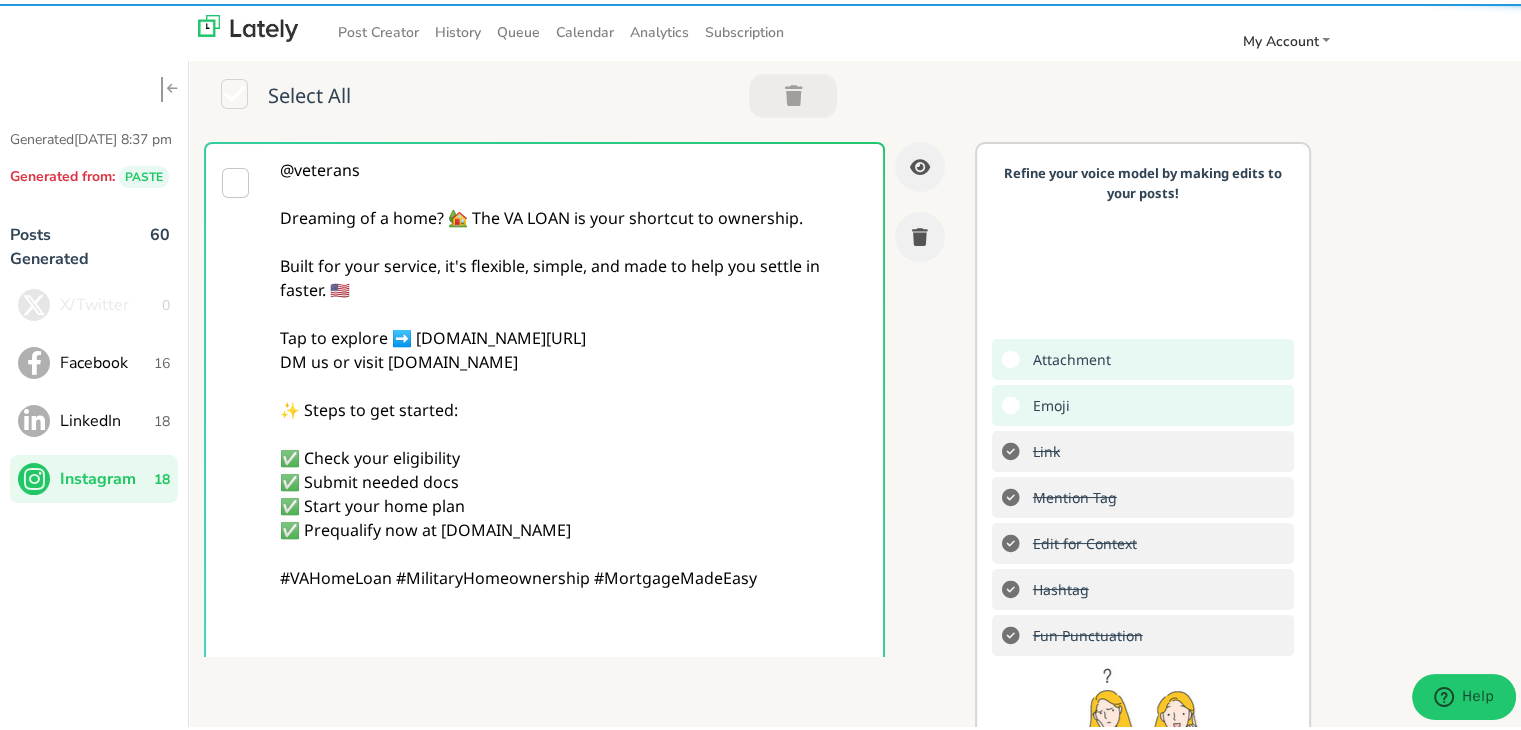 scroll, scrollTop: 300, scrollLeft: 0, axis: vertical 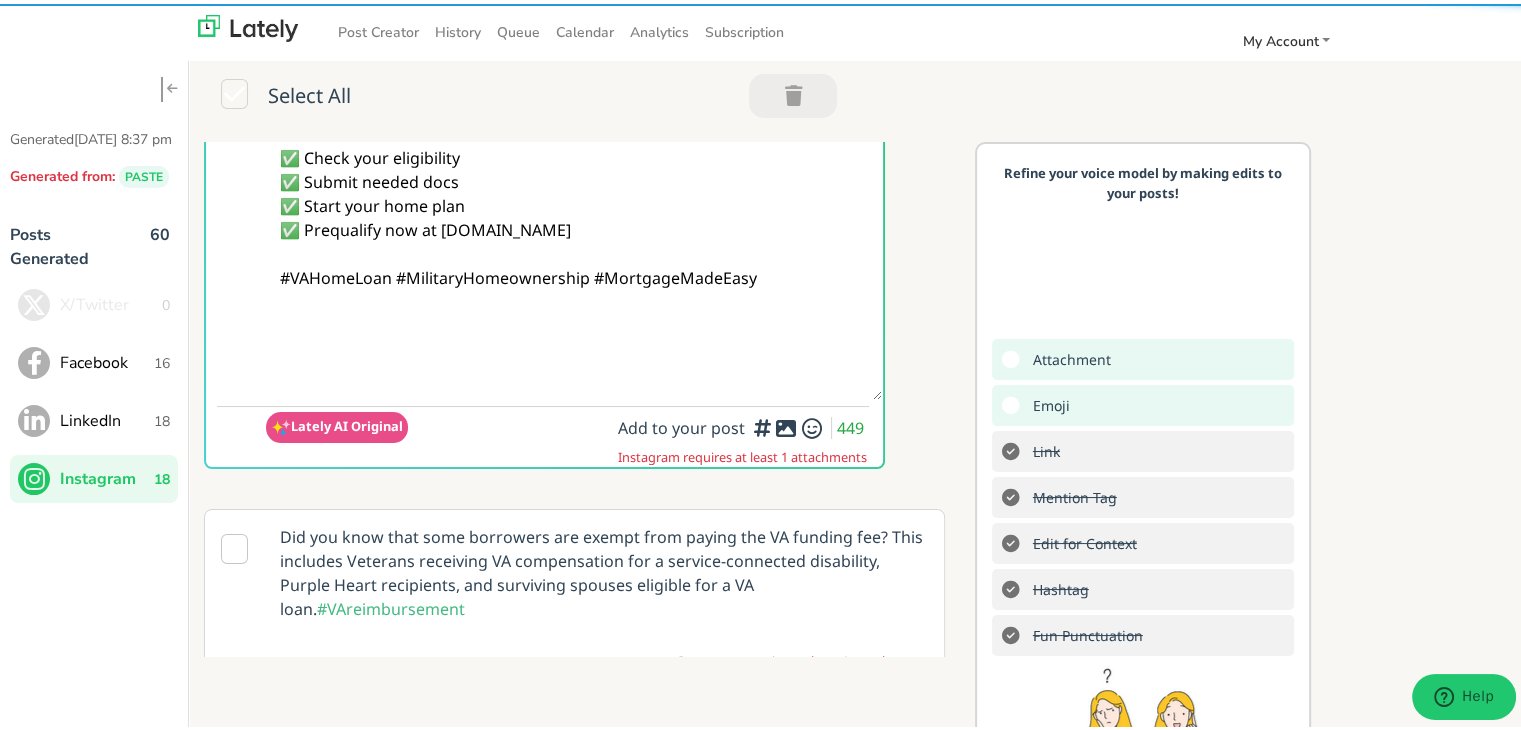 click on "@veterans
Dreaming of a home? 🏡 The VA LOAN is your shortcut to ownership.
Built for your service, it's flexible, simple, and made to help you settle in faster. 🇺🇸
Tap to explore ➡️ [DOMAIN_NAME][URL]
DM us or visit [DOMAIN_NAME]
✨ Steps to get started:
✅ Check your eligibility
✅ Submit needed docs
✅ Start your home plan
✅ Prequalify now at [DOMAIN_NAME]
#VAHomeLoan #MilitaryHomeownership #MortgageMadeEasy" at bounding box center (574, 118) 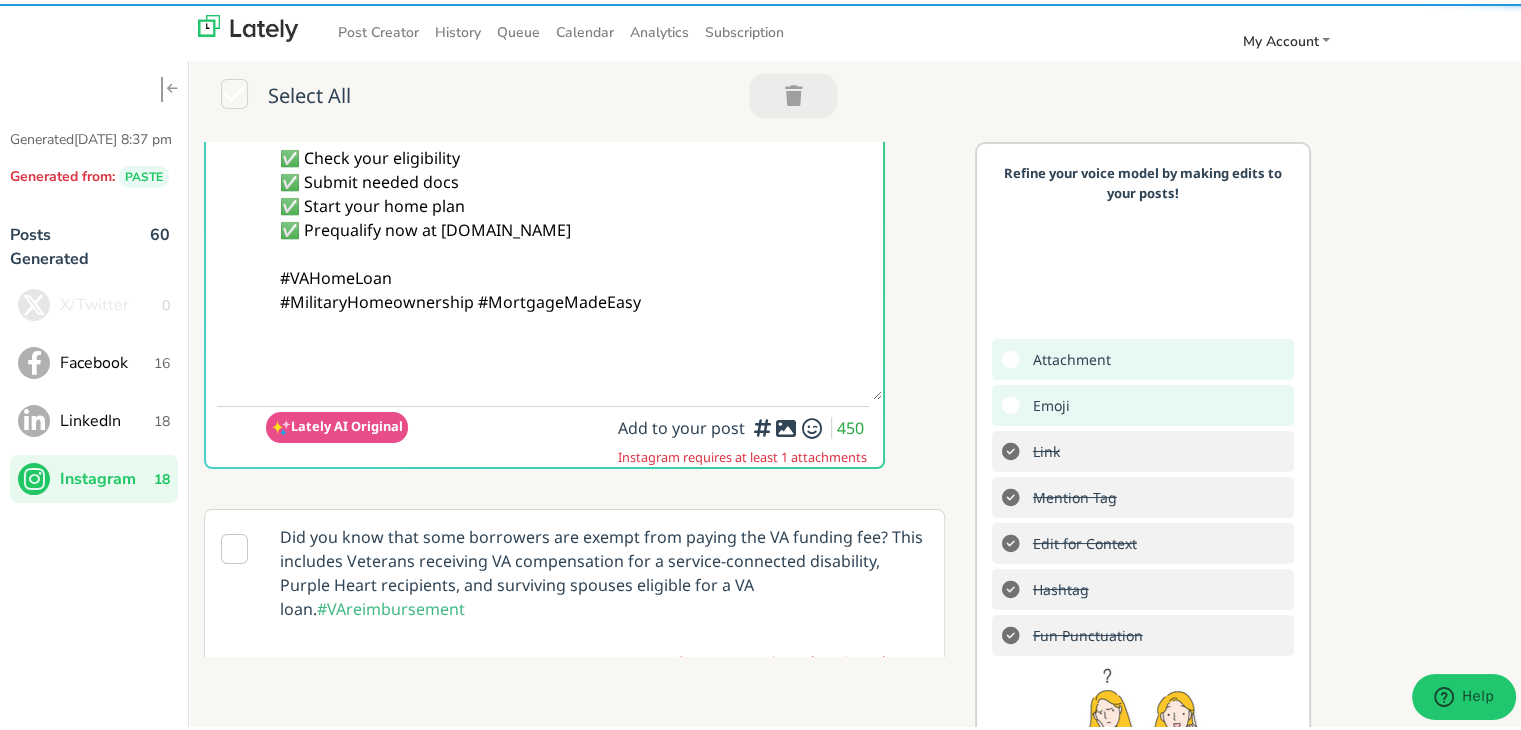 click on "@veterans
Dreaming of a home? 🏡 The VA LOAN is your shortcut to ownership.
Built for your service, it's flexible, simple, and made to help you settle in faster. 🇺🇸
Tap to explore ➡️ [DOMAIN_NAME][URL]
DM us or visit [DOMAIN_NAME]
✨ Steps to get started:
✅ Check your eligibility
✅ Submit needed docs
✅ Start your home plan
✅ Prequalify now at [DOMAIN_NAME]
#VAHomeLoan
#MilitaryHomeownership #MortgageMadeEasy" at bounding box center (574, 118) 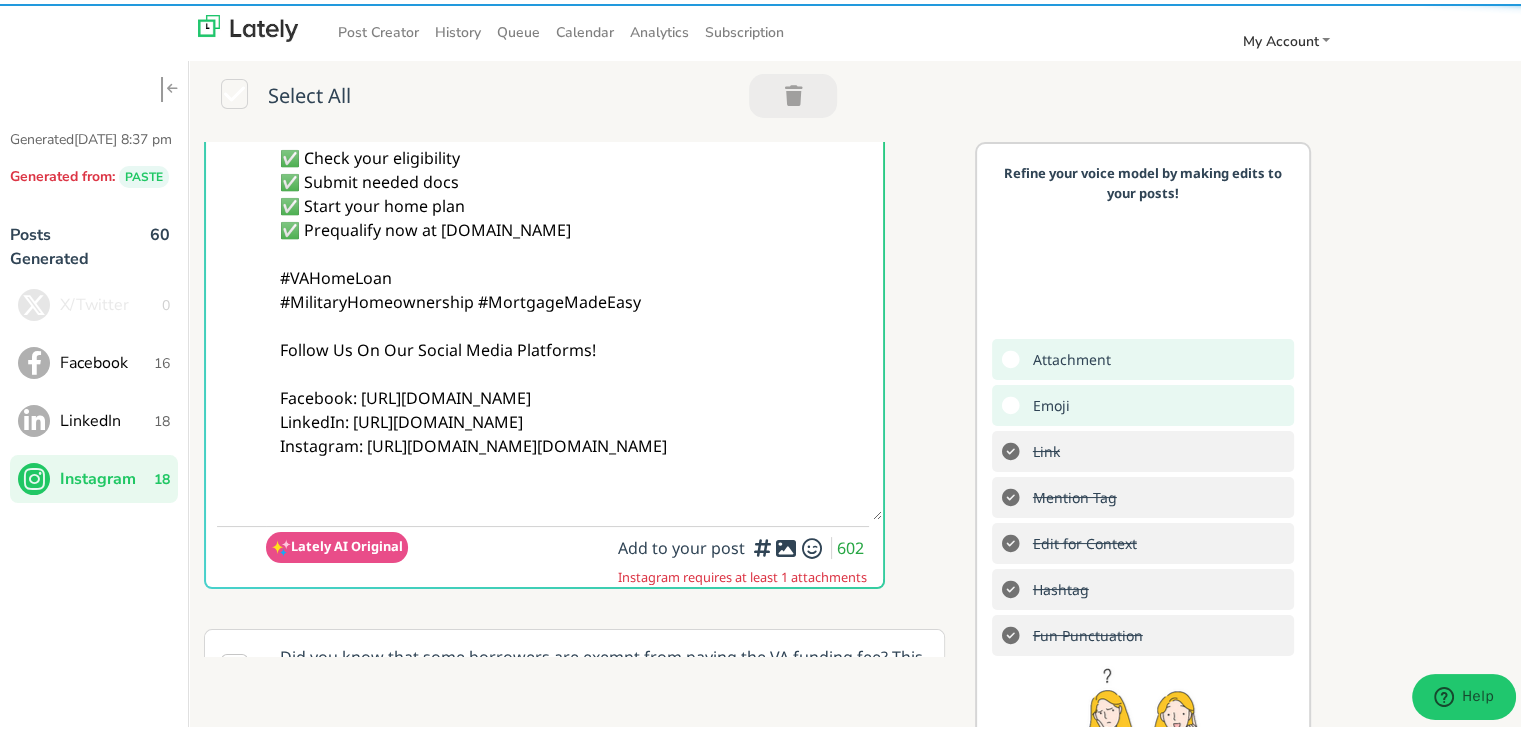 type on "@veterans
Dreaming of a home? 🏡 The VA LOAN is your shortcut to ownership.
Built for your service, it's flexible, simple, and made to help you settle in faster. 🇺🇸
Tap to explore ➡️ [DOMAIN_NAME][URL]
DM us or visit [DOMAIN_NAME]
✨ Steps to get started:
✅ Check your eligibility
✅ Submit needed docs
✅ Start your home plan
✅ Prequalify now at [DOMAIN_NAME]
#VAHomeLoan
#MilitaryHomeownership #MortgageMadeEasy
Follow Us On Our Social Media Platforms!
Facebook: [URL][DOMAIN_NAME]
LinkedIn: [URL][DOMAIN_NAME]
Instagram: [URL][DOMAIN_NAME][DOMAIN_NAME]" 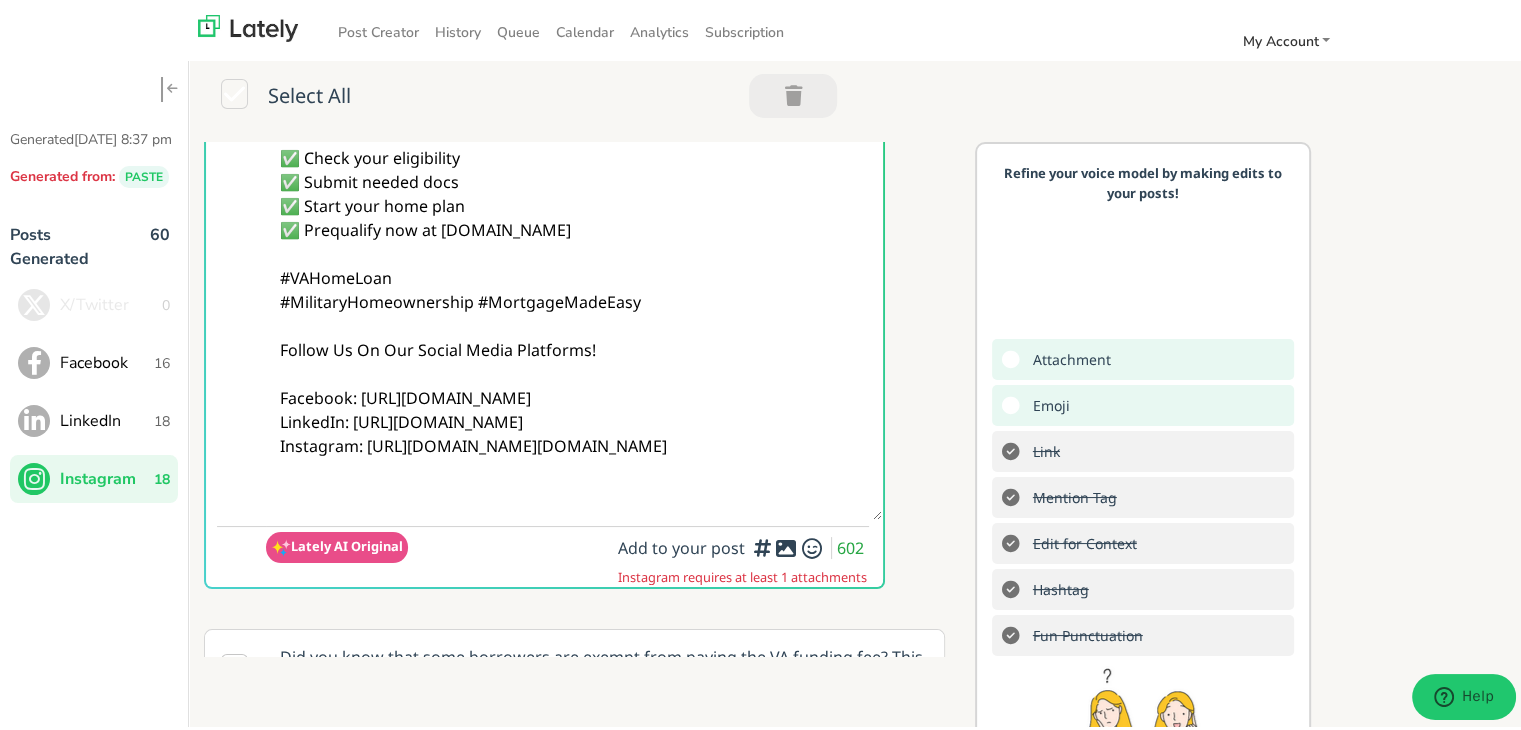 click at bounding box center (786, 544) 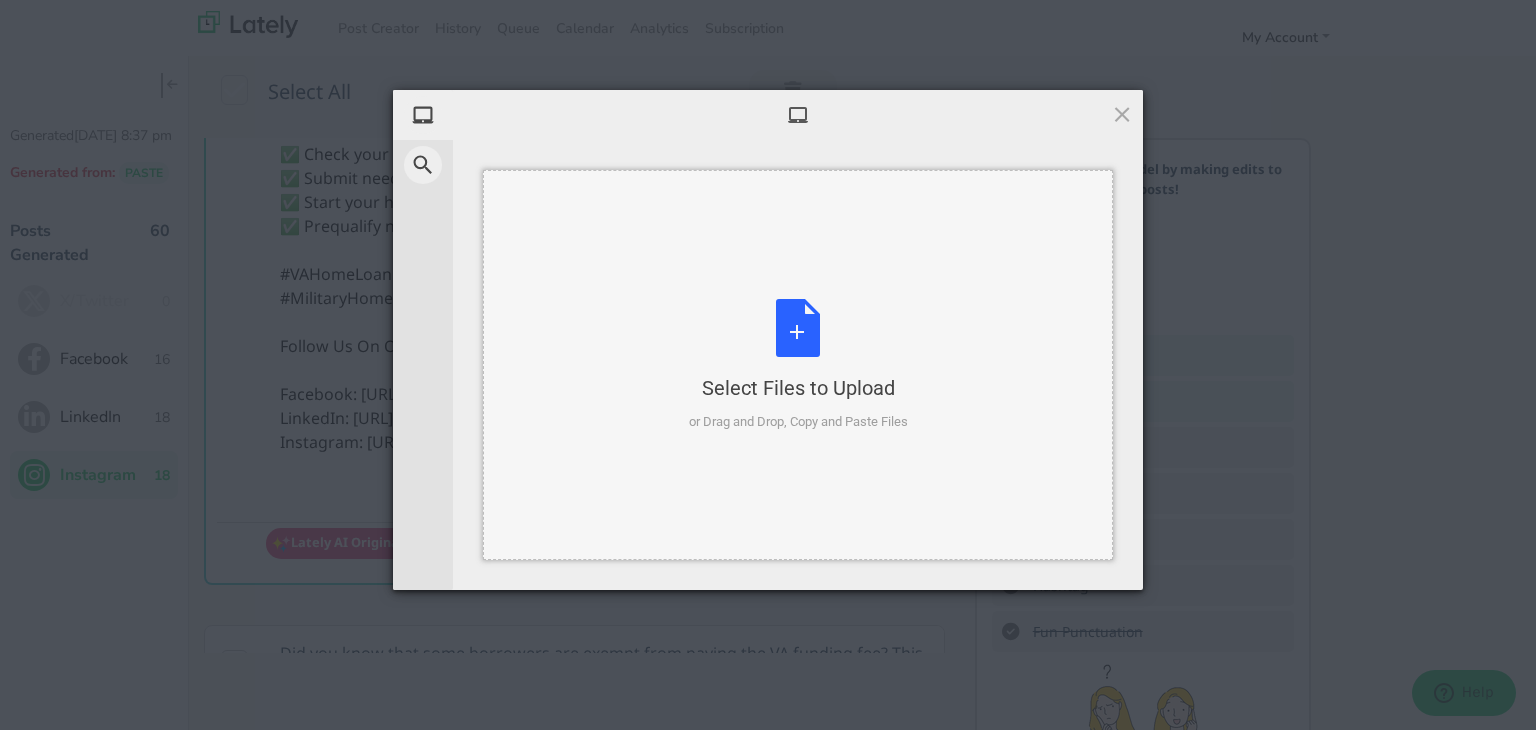 click on "Select Files to Upload
or Drag and Drop, Copy and Paste Files" at bounding box center (798, 365) 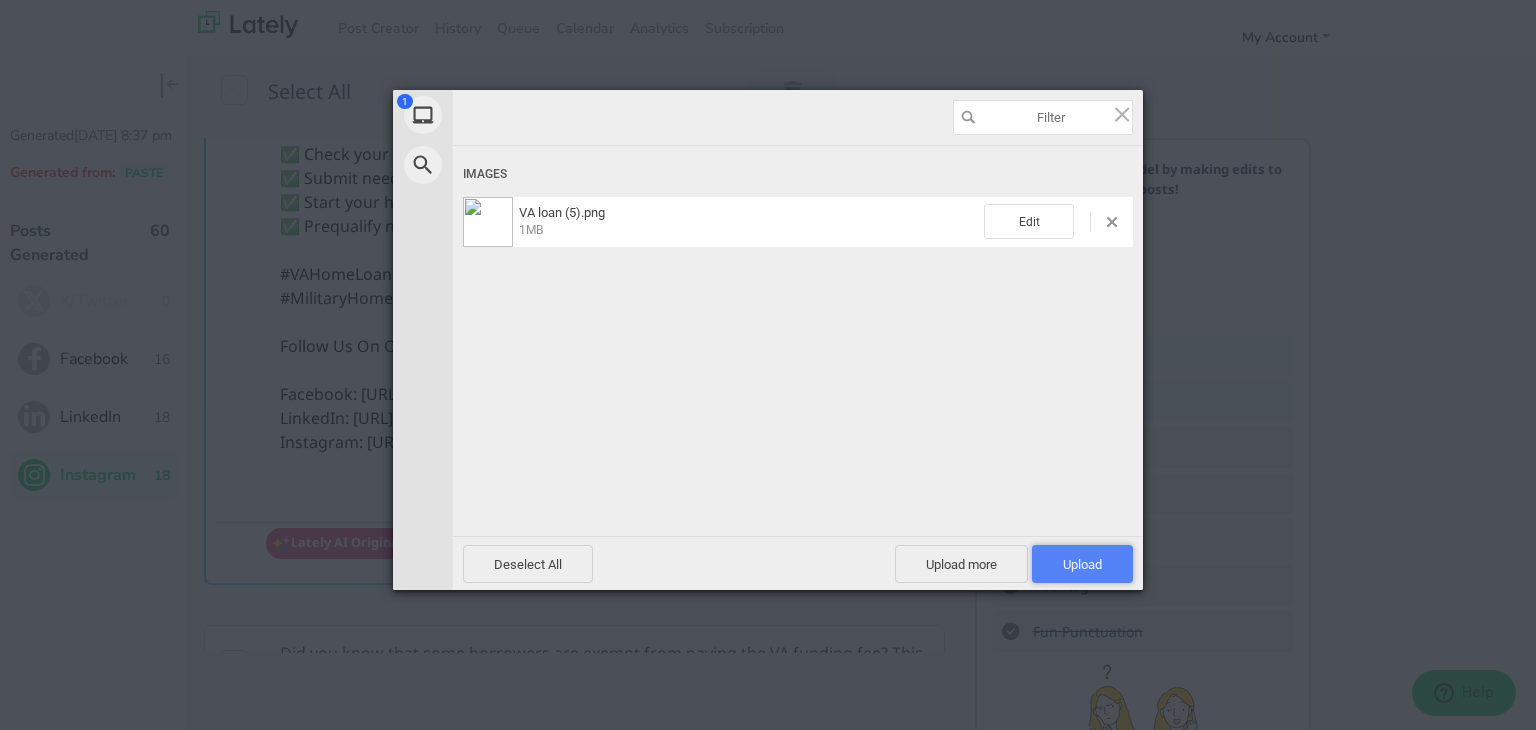 click on "Upload
1" at bounding box center (1082, 564) 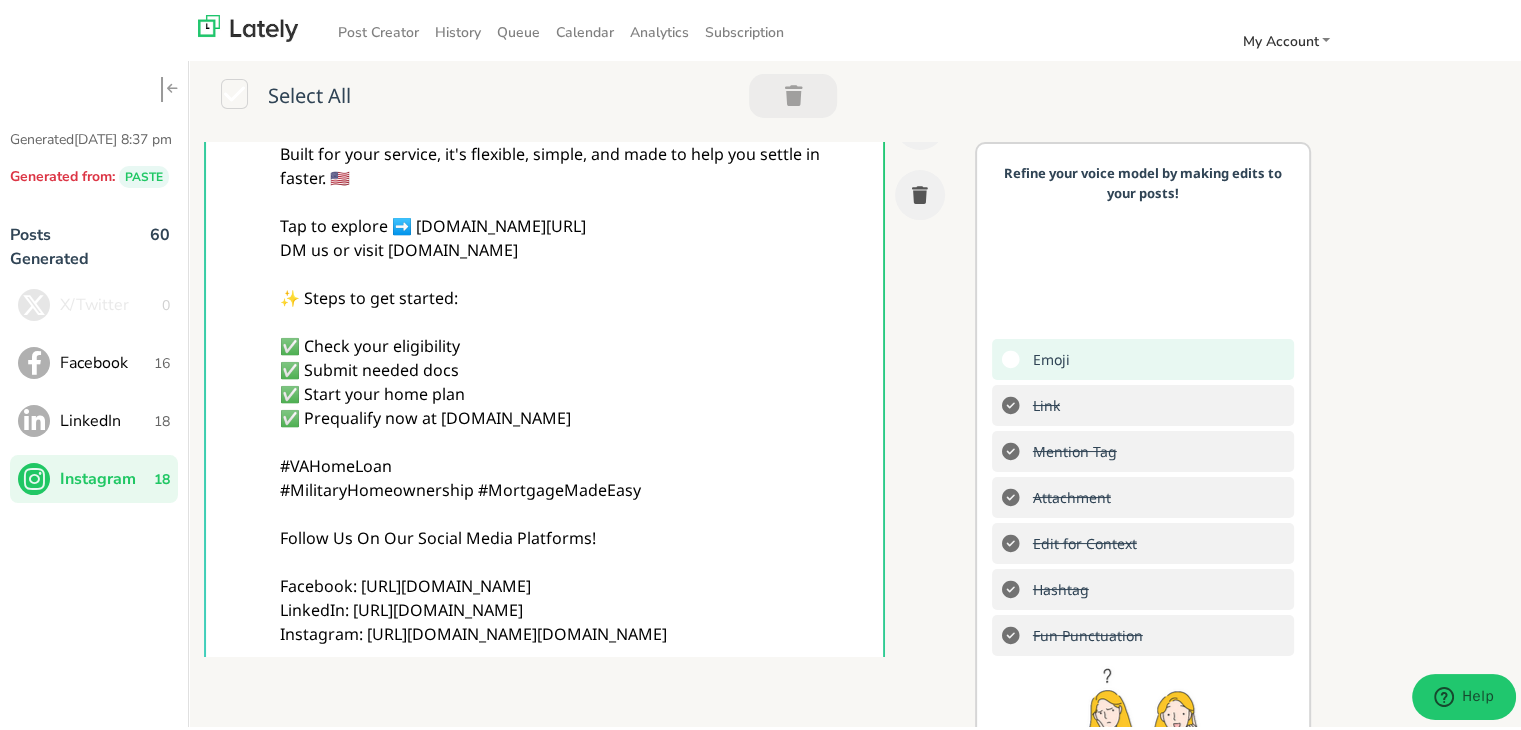 scroll, scrollTop: 0, scrollLeft: 0, axis: both 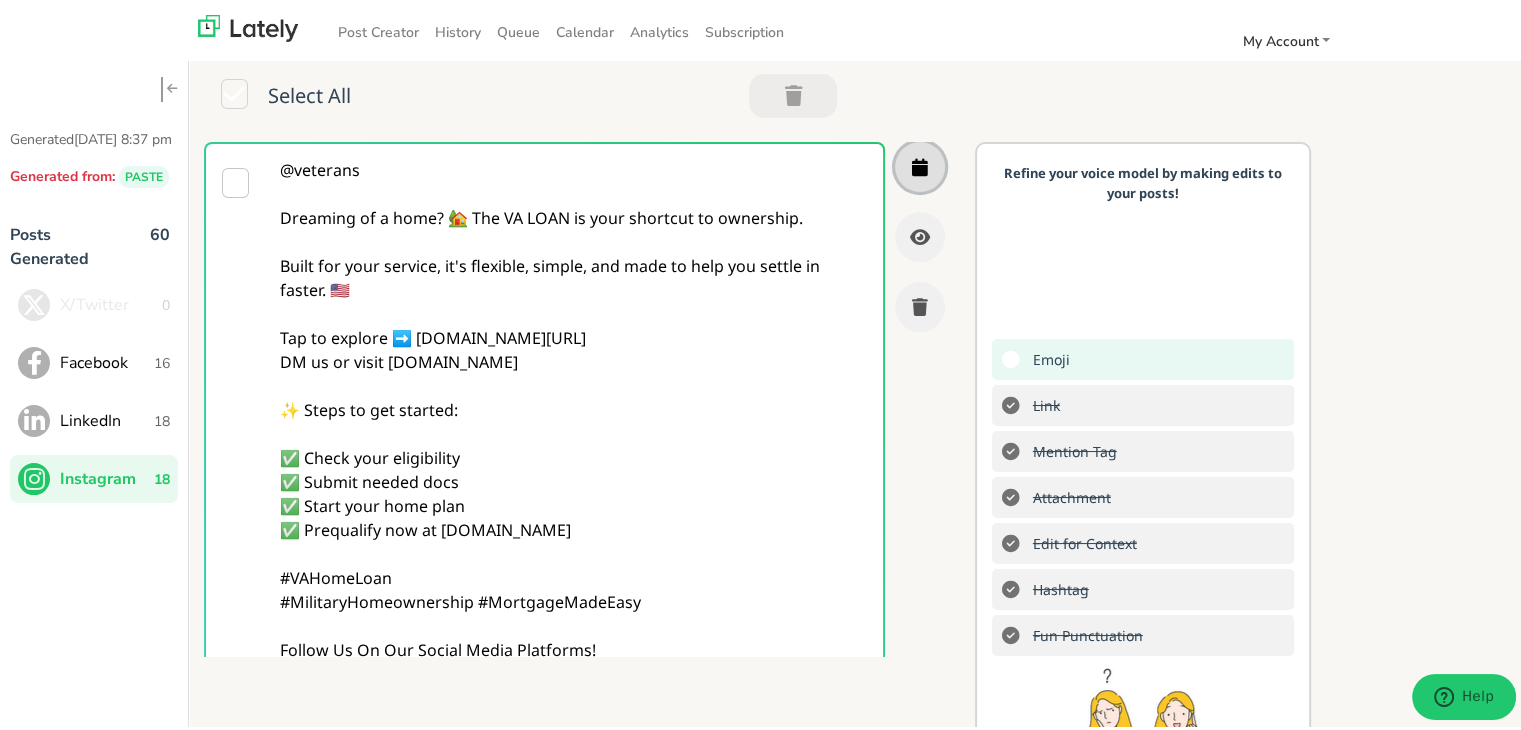 click at bounding box center (920, 163) 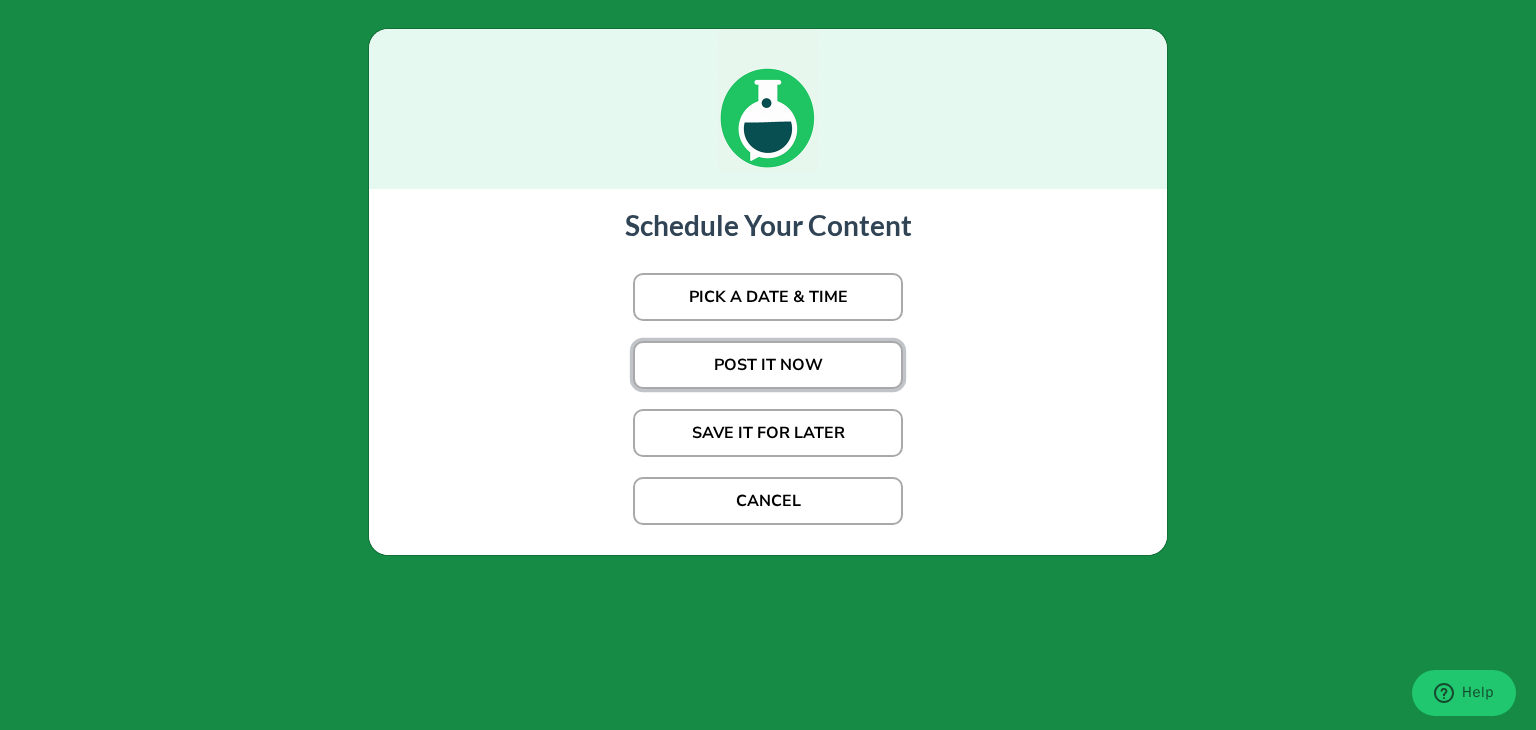 click on "POST IT NOW" at bounding box center (768, 365) 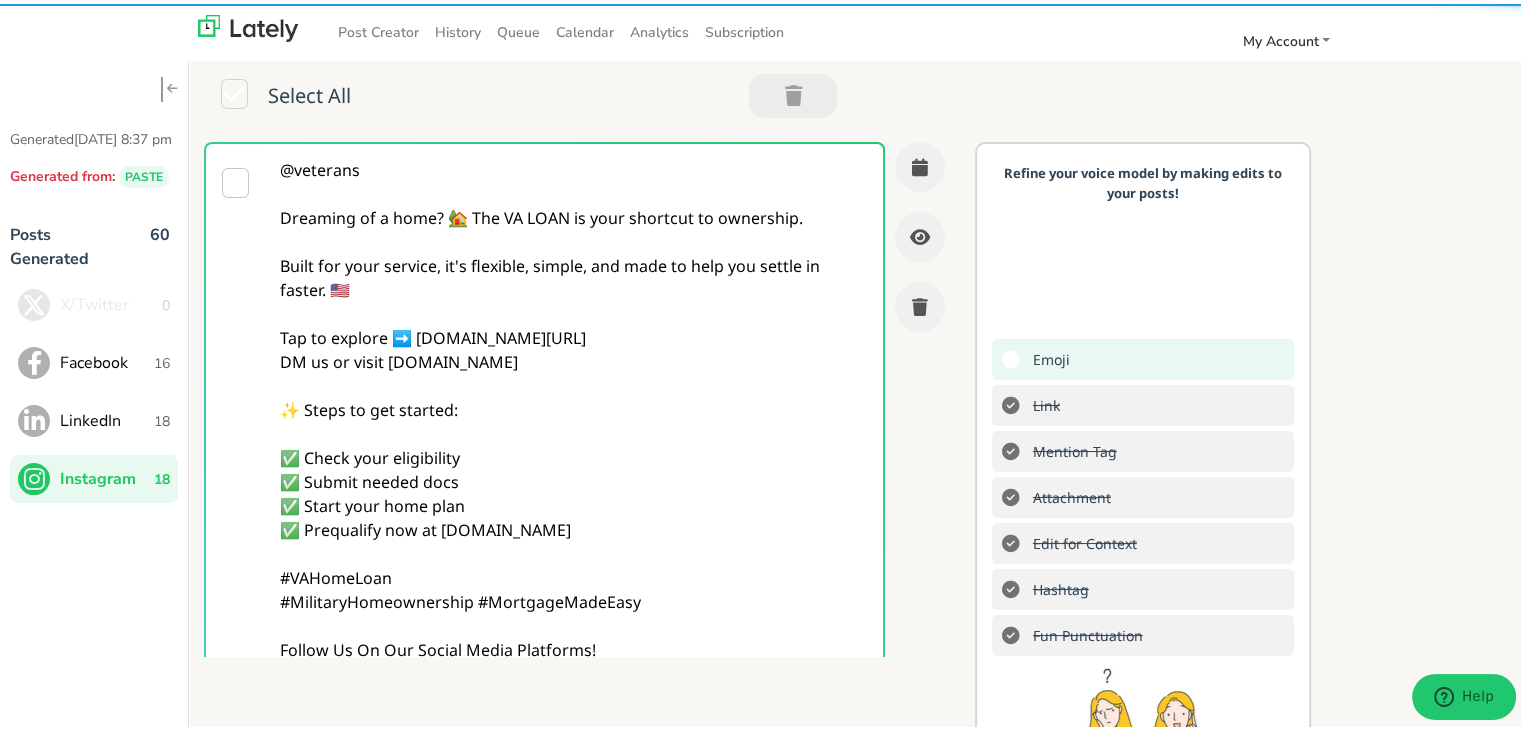 click on "@veterans
Dreaming of a home? 🏡 The VA LOAN is your shortcut to ownership.
Built for your service, it's flexible, simple, and made to help you settle in faster. 🇺🇸
Tap to explore ➡️ [DOMAIN_NAME][URL]
DM us or visit [DOMAIN_NAME]
✨ Steps to get started:
✅ Check your eligibility
✅ Submit needed docs
✅ Start your home plan
✅ Prequalify now at [DOMAIN_NAME]
#VAHomeLoan
#MilitaryHomeownership #MortgageMadeEasy
Follow Us On Our Social Media Platforms!
Facebook: [URL][DOMAIN_NAME]
LinkedIn: [URL][DOMAIN_NAME]
Instagram: [URL][DOMAIN_NAME][DOMAIN_NAME]" at bounding box center [574, 478] 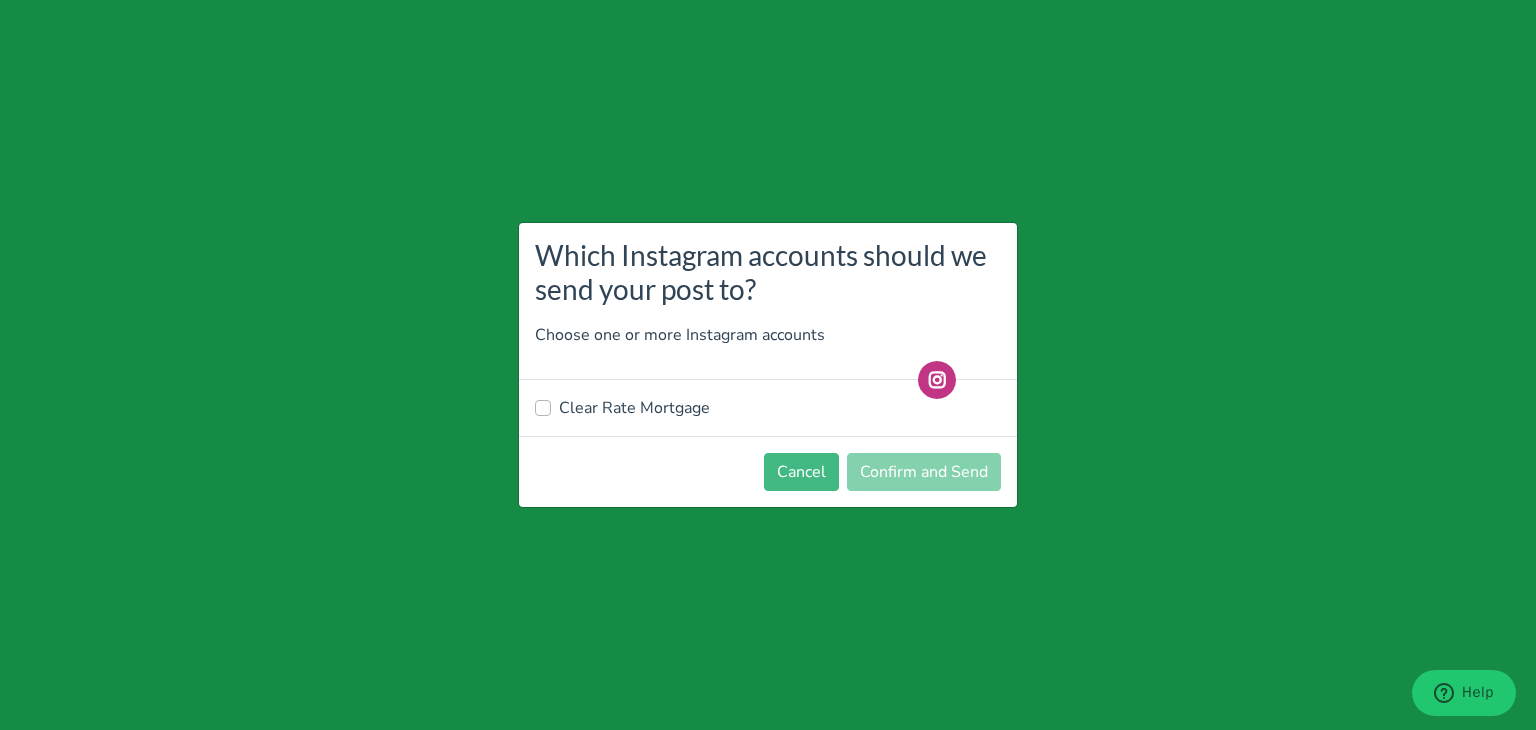 click on "Clear Rate Mortgage" at bounding box center (634, 408) 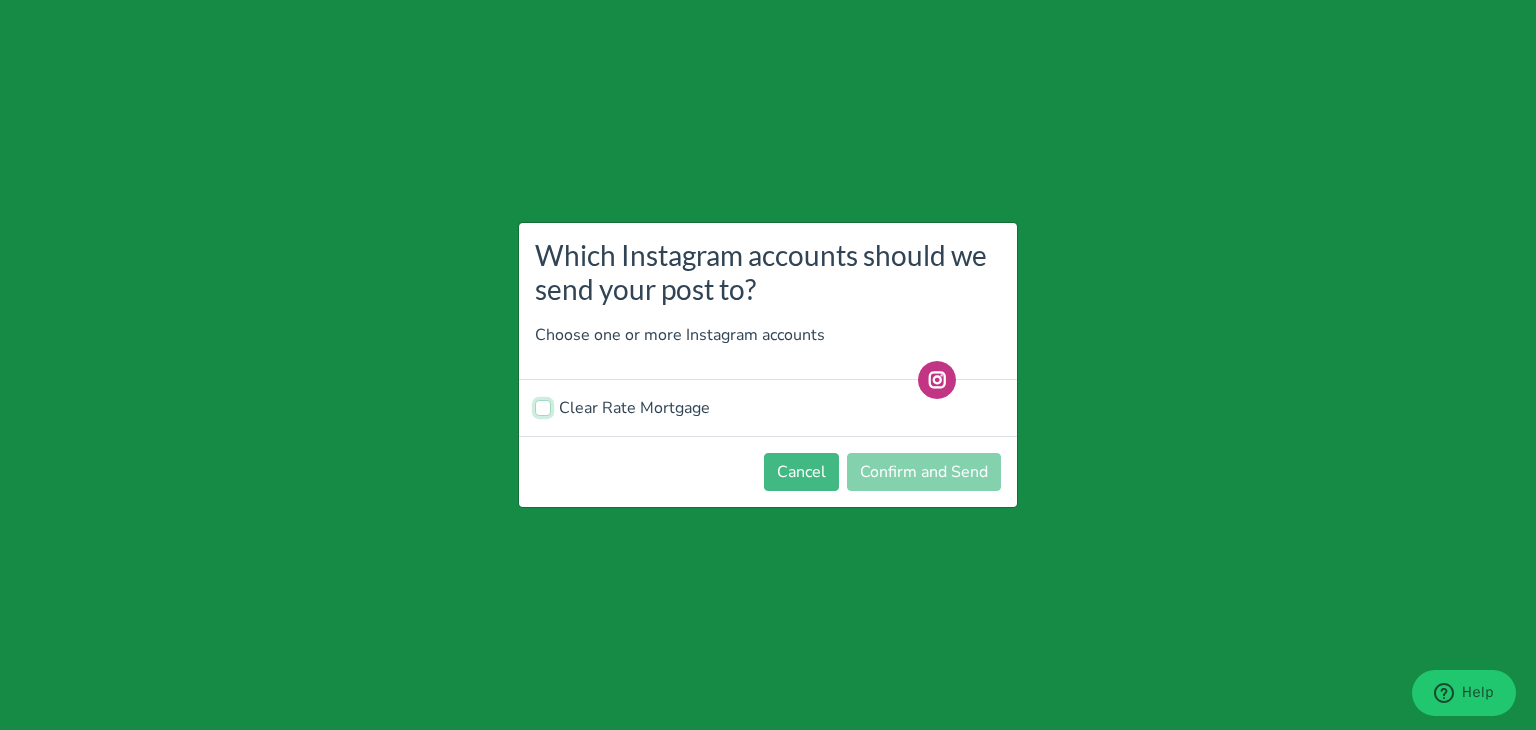 click on "Clear Rate Mortgage" at bounding box center (543, 406) 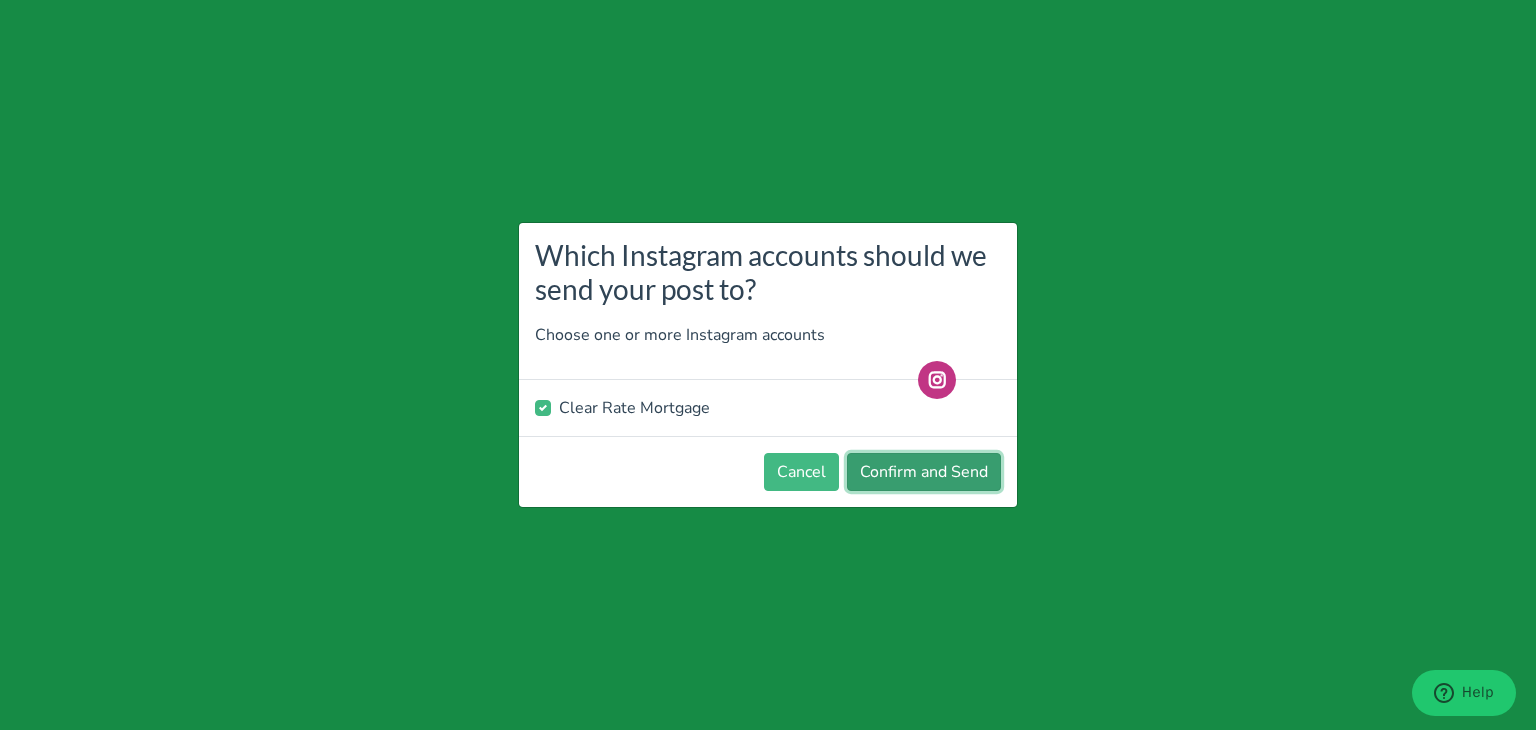 click on "Confirm and Send" at bounding box center [924, 472] 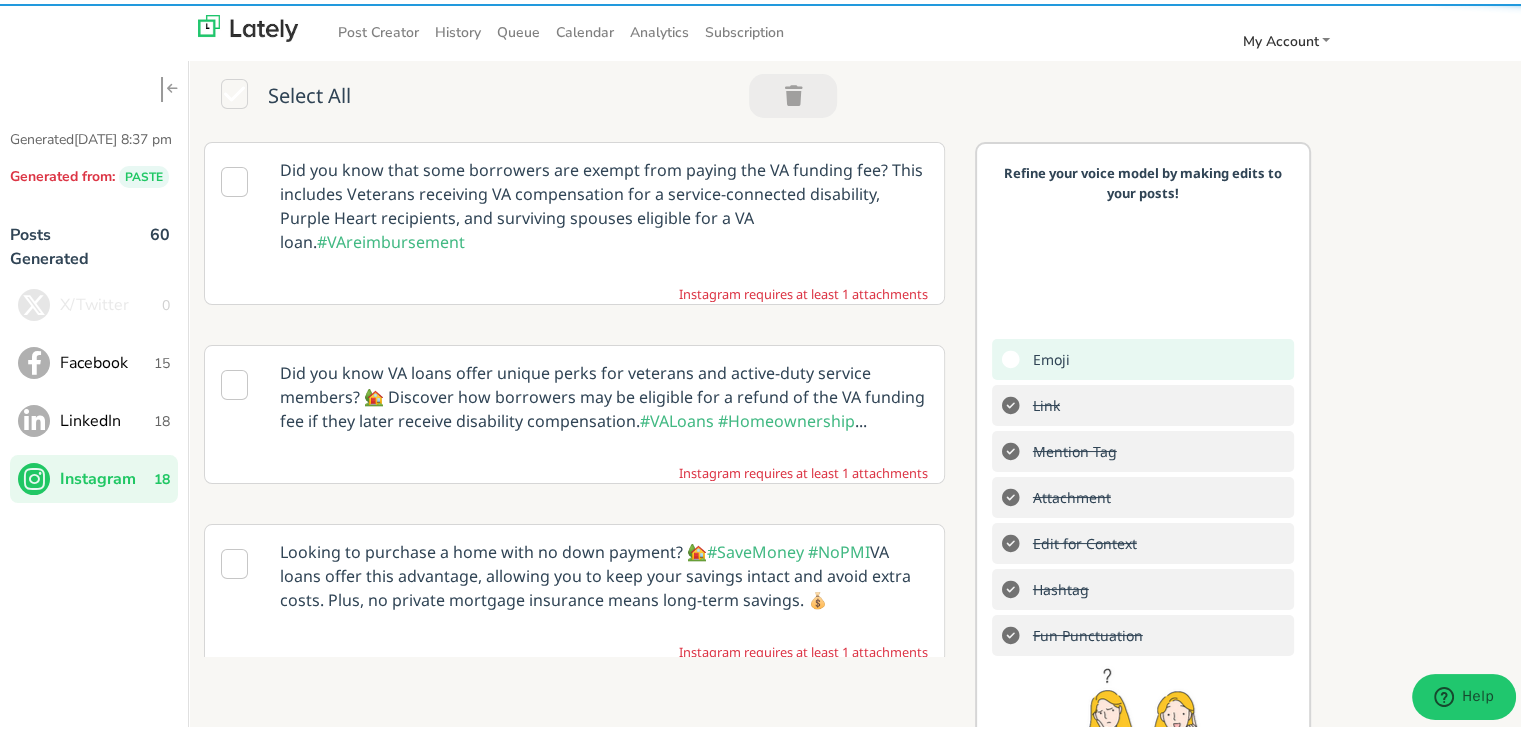 click on "Did you know that some borrowers are exempt from paying the VA funding fee? This includes Veterans receiving VA compensation for a service-connected disability, Purple Heart recipients, and surviving spouses eligible for a VA loan.  #VAreimbursement" at bounding box center (604, 202) 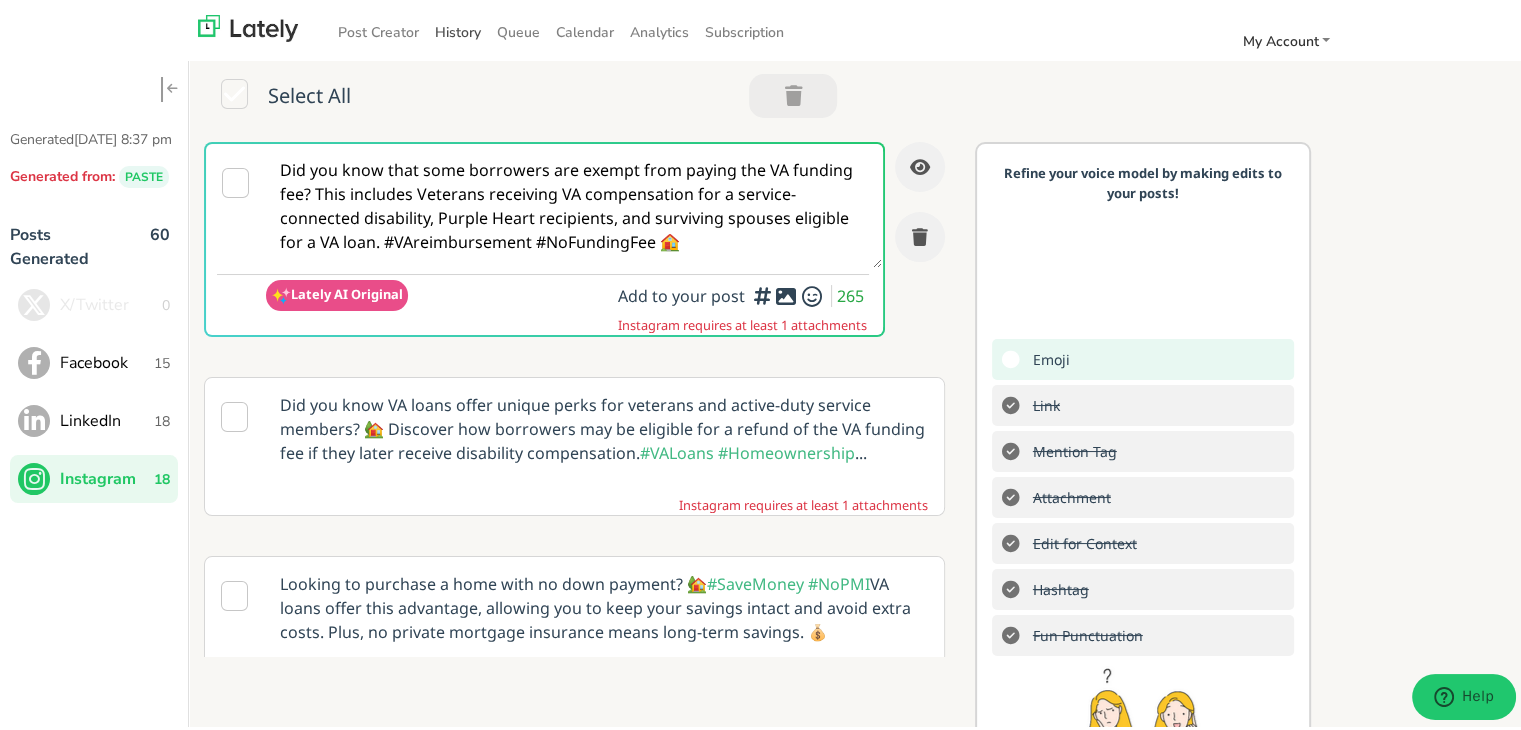 scroll, scrollTop: 0, scrollLeft: 0, axis: both 